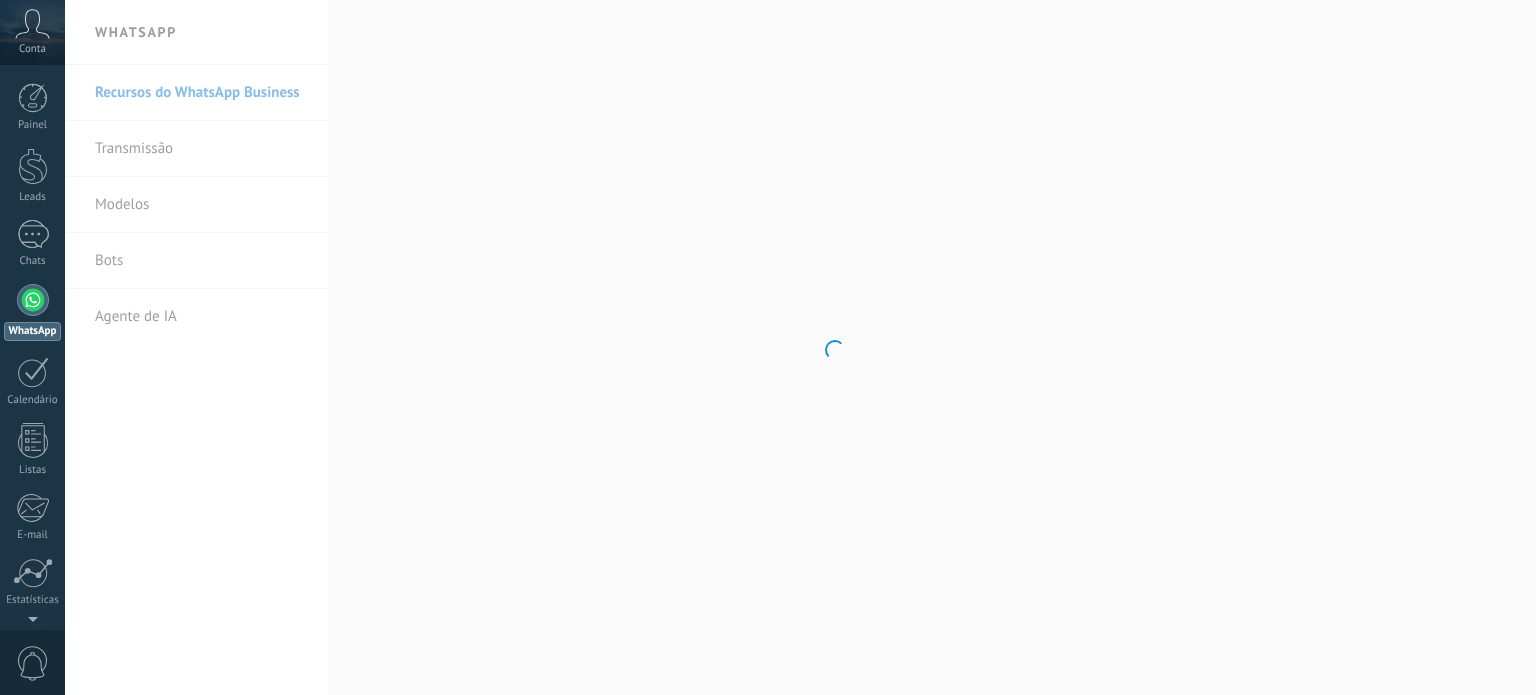 scroll, scrollTop: 0, scrollLeft: 0, axis: both 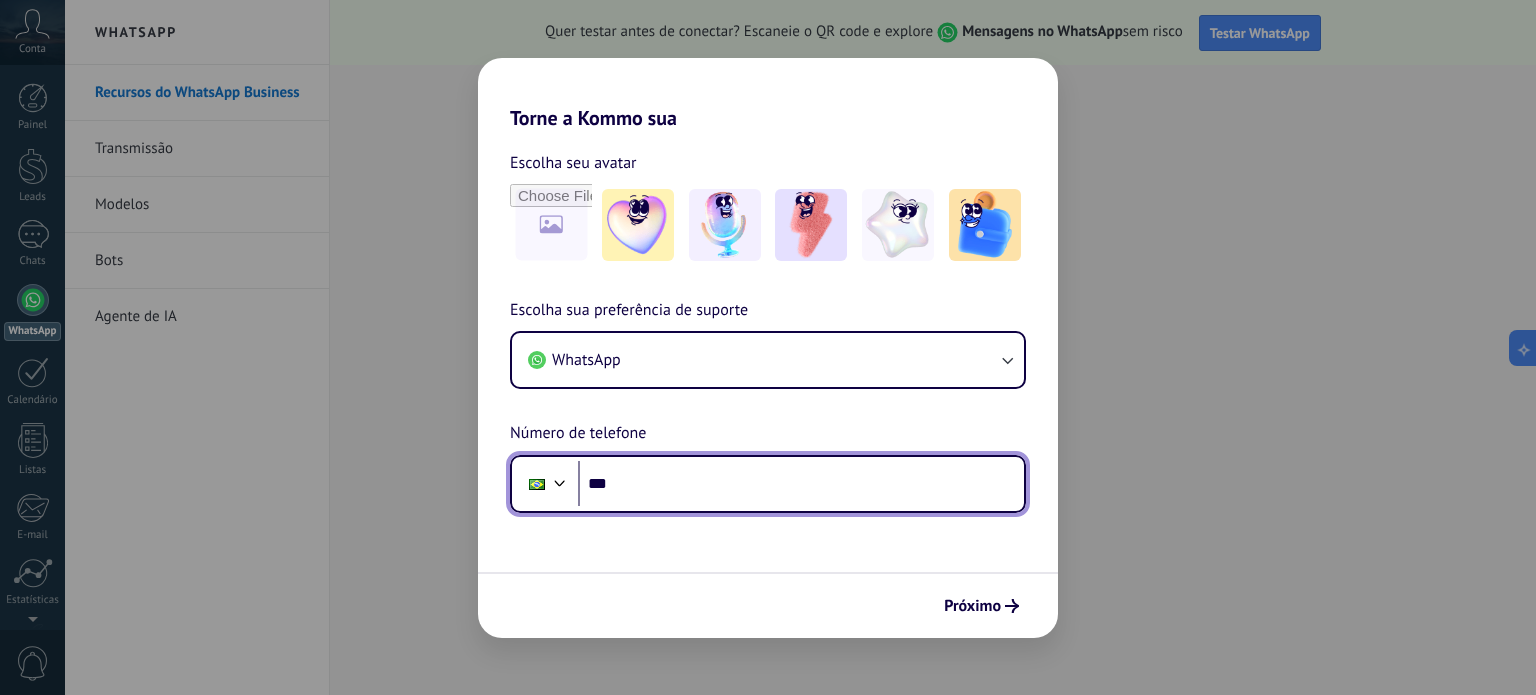 click on "***" at bounding box center (801, 484) 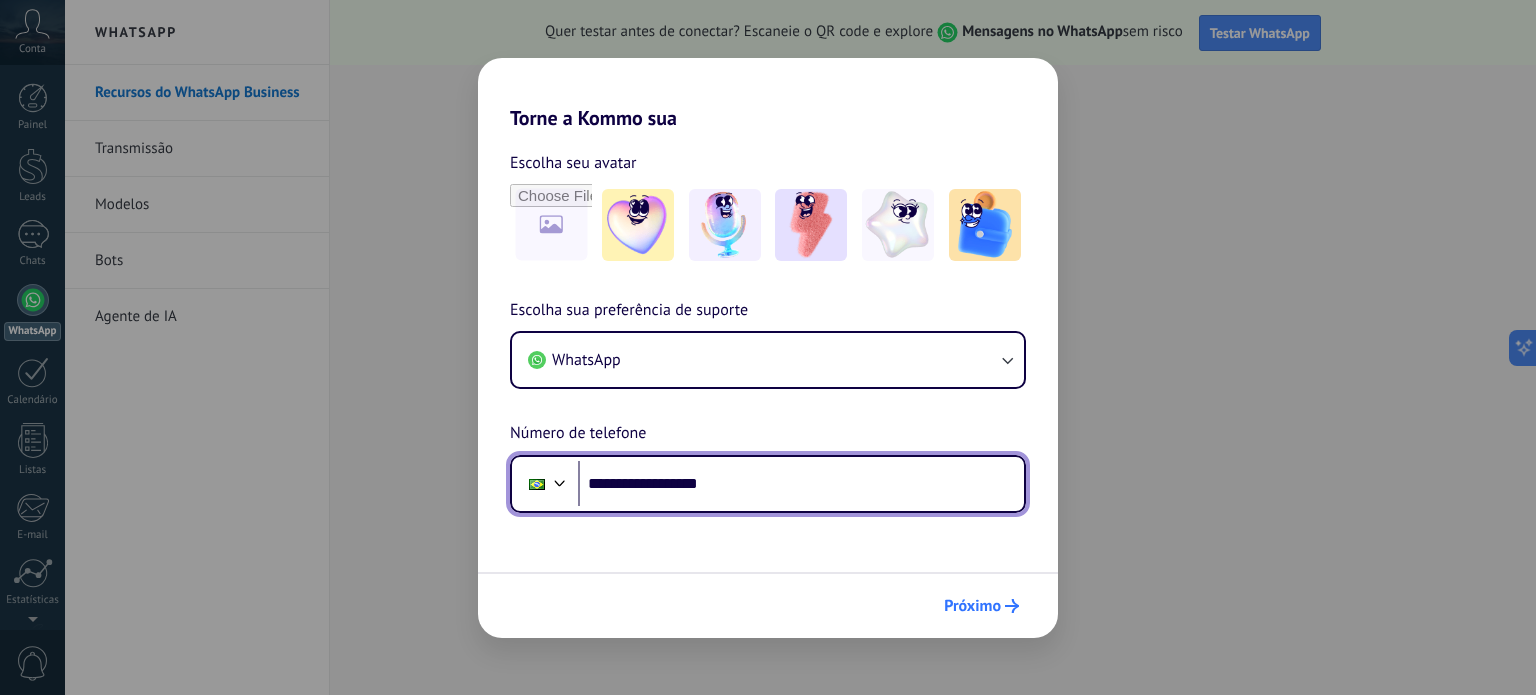 type on "**********" 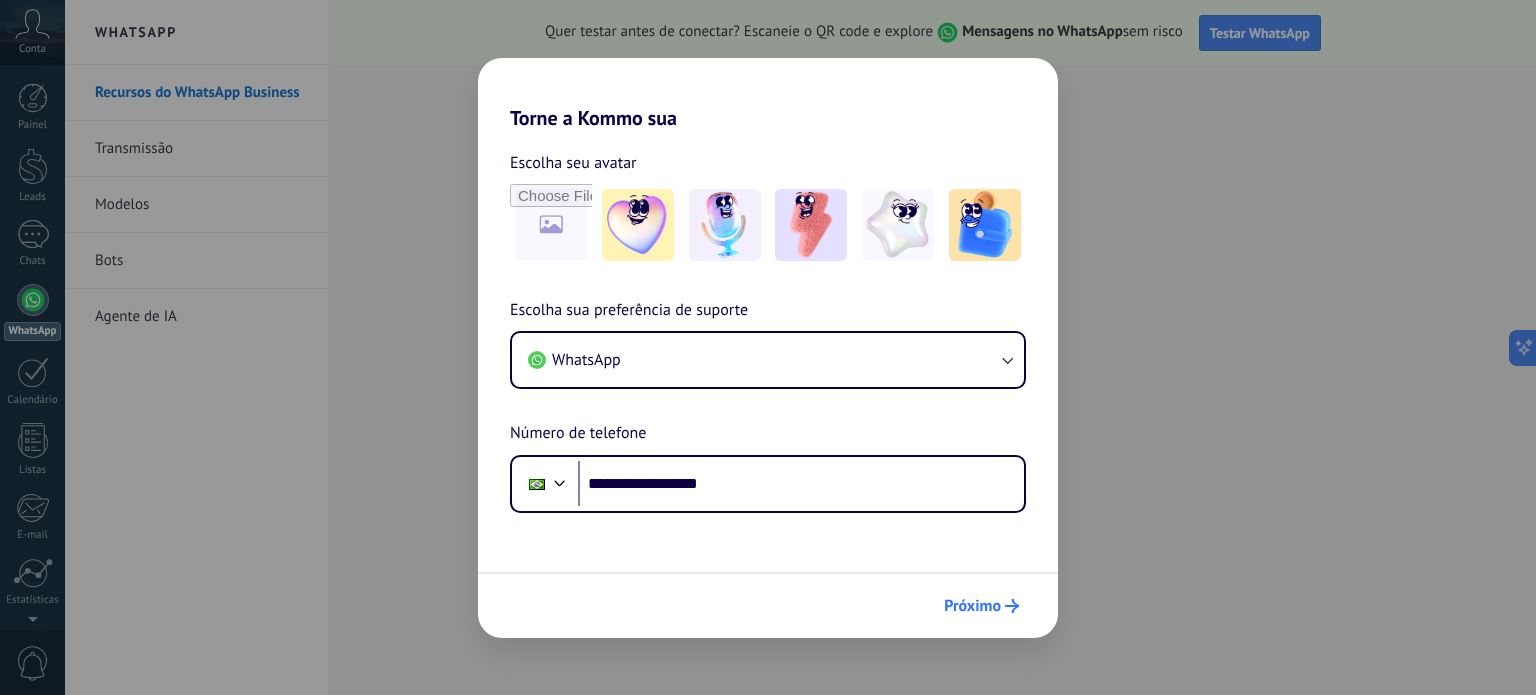 click on "Próximo" at bounding box center [981, 606] 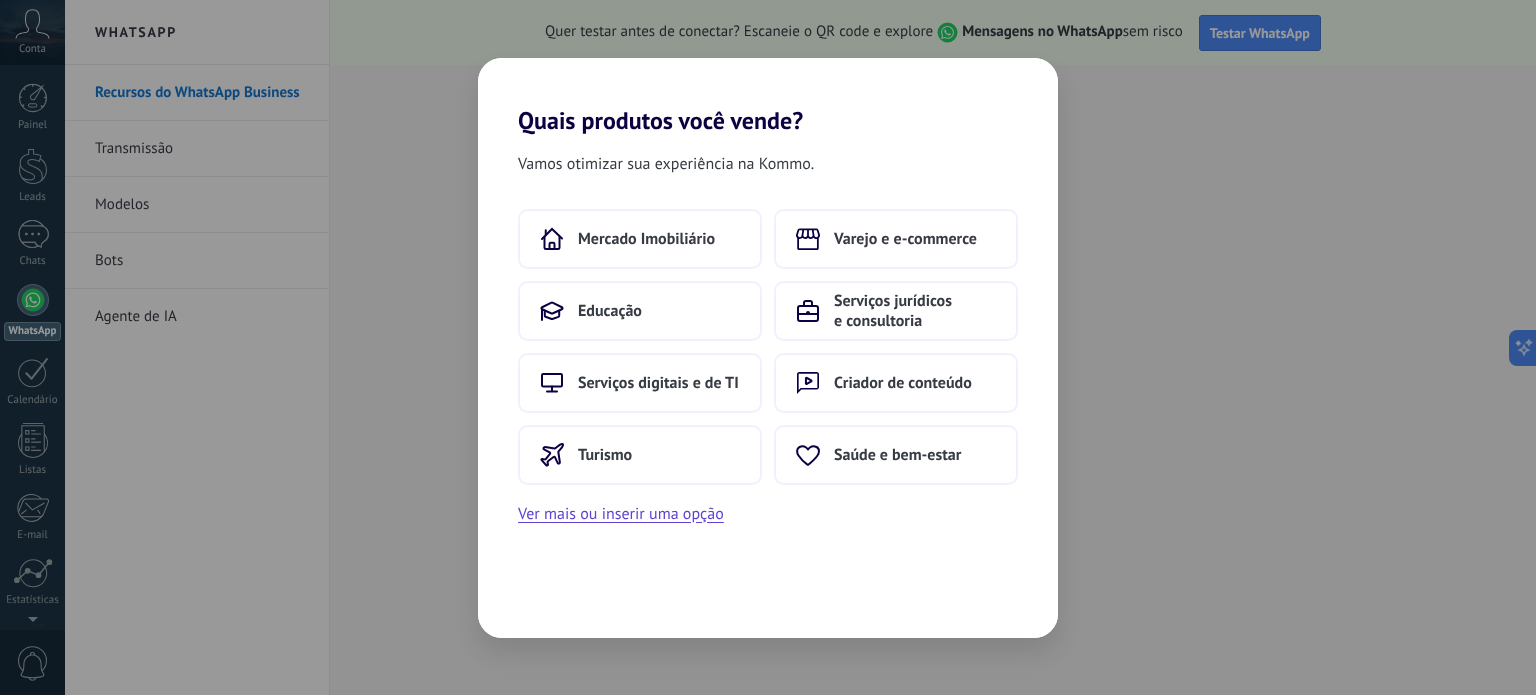 scroll, scrollTop: 0, scrollLeft: 0, axis: both 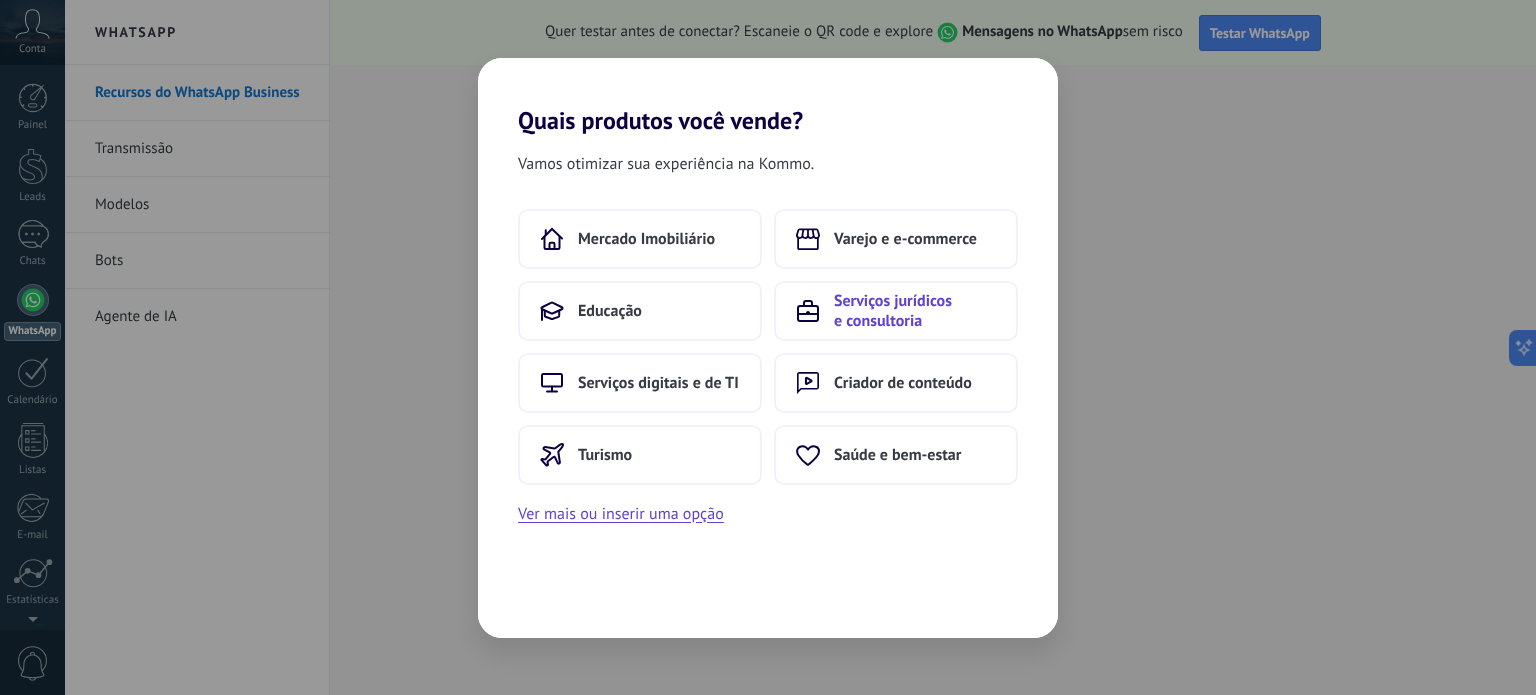 click on "Serviços jurídicos e consultoria" at bounding box center (915, 311) 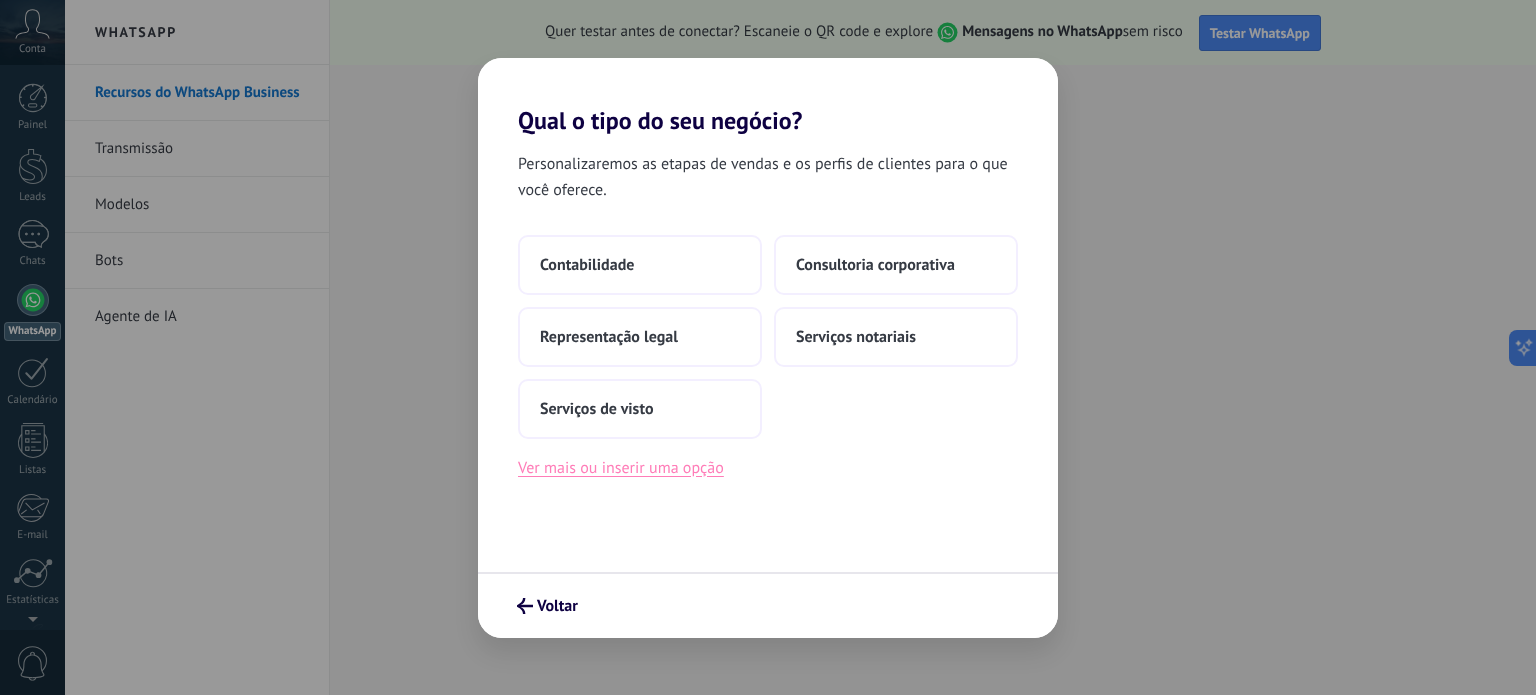 click on "Ver mais ou inserir uma opção" at bounding box center (621, 468) 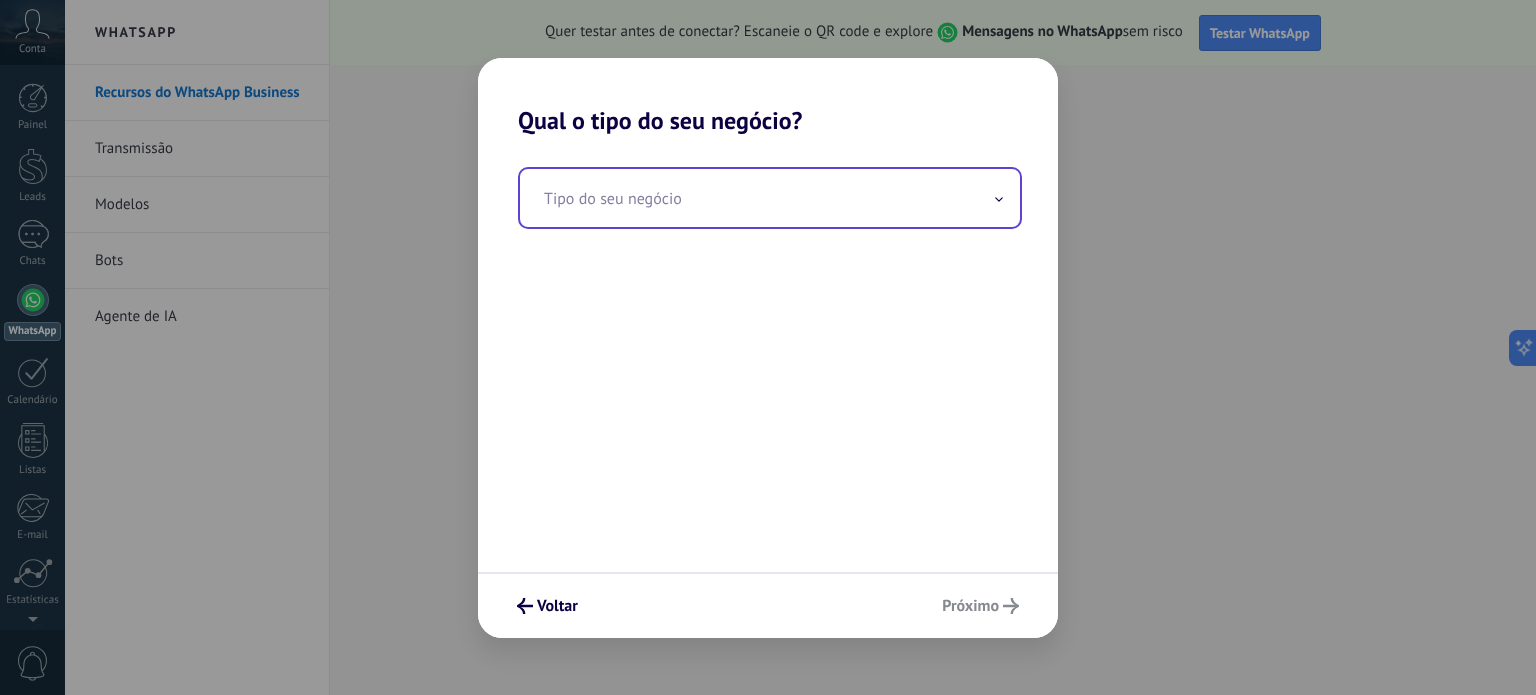 click at bounding box center (770, 198) 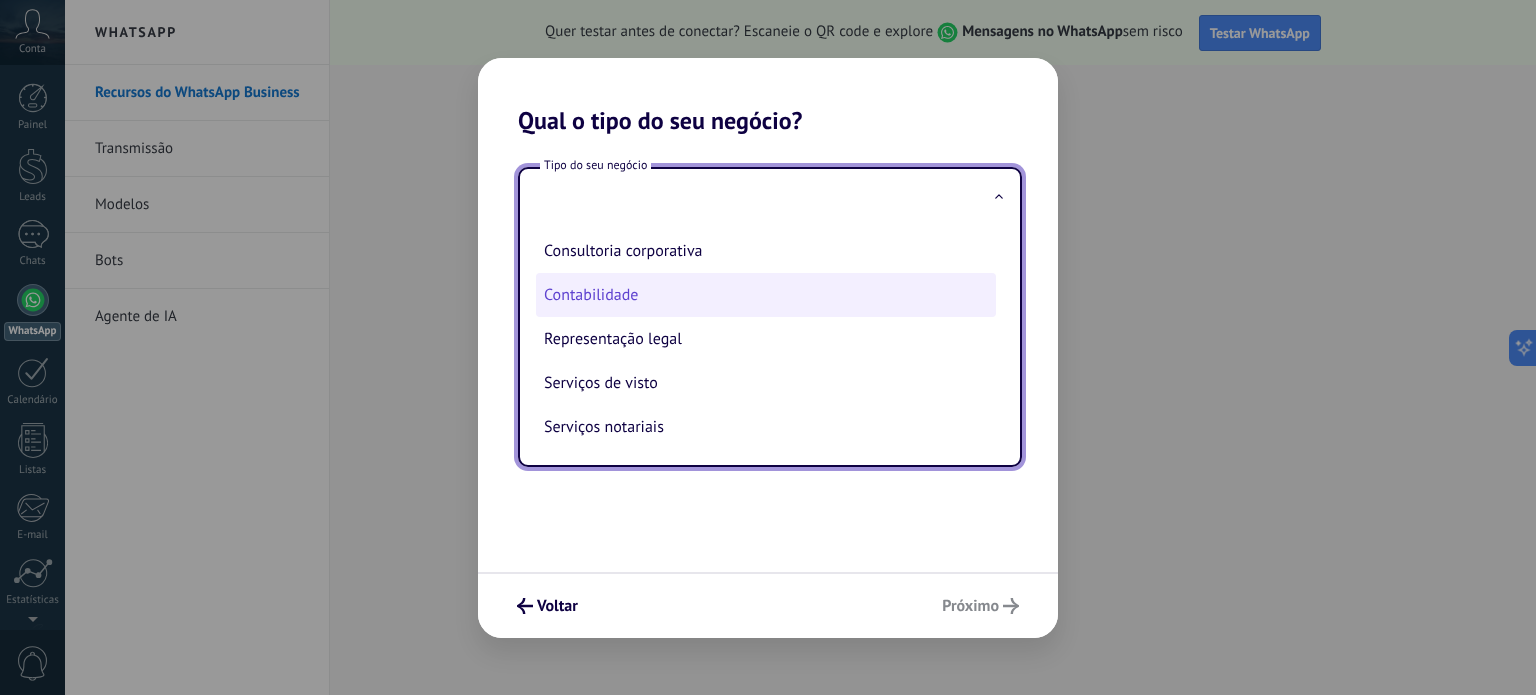 scroll, scrollTop: 0, scrollLeft: 0, axis: both 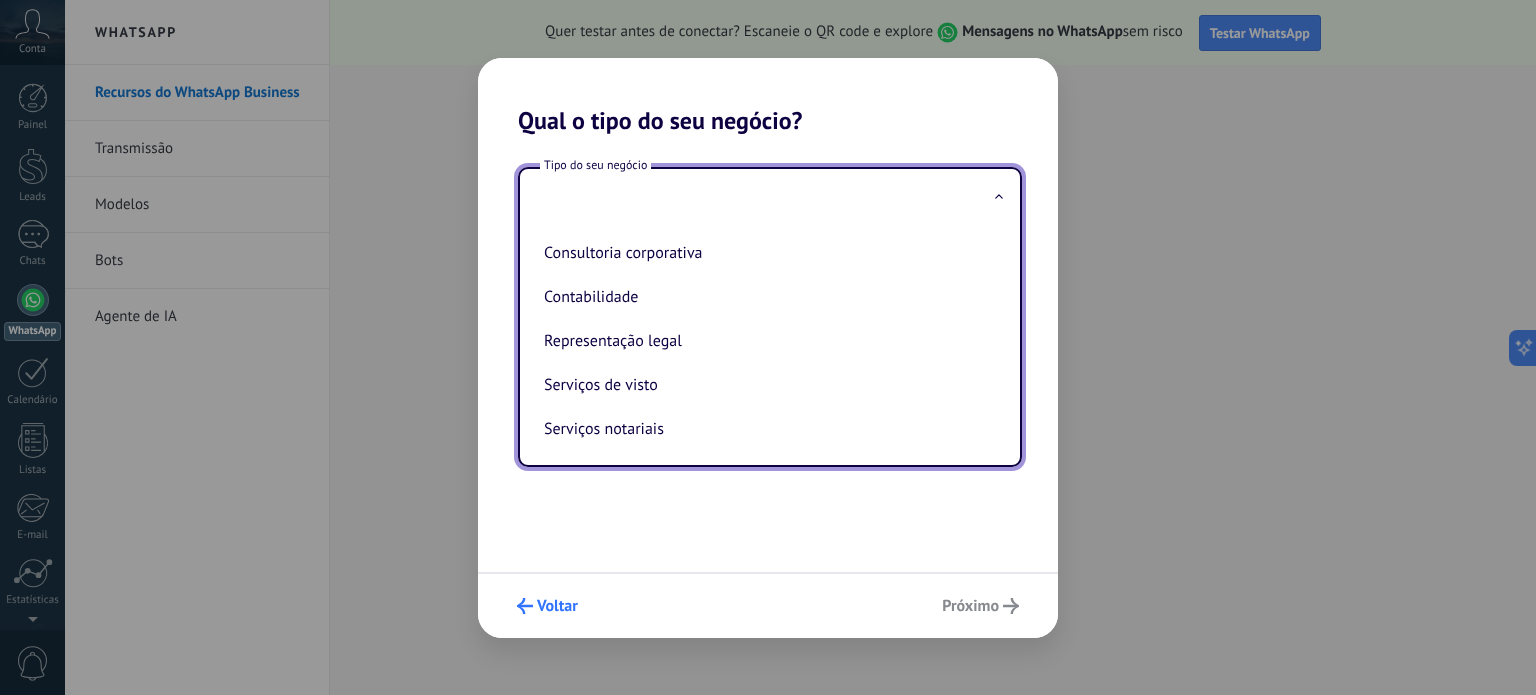 click on "Voltar" at bounding box center [557, 606] 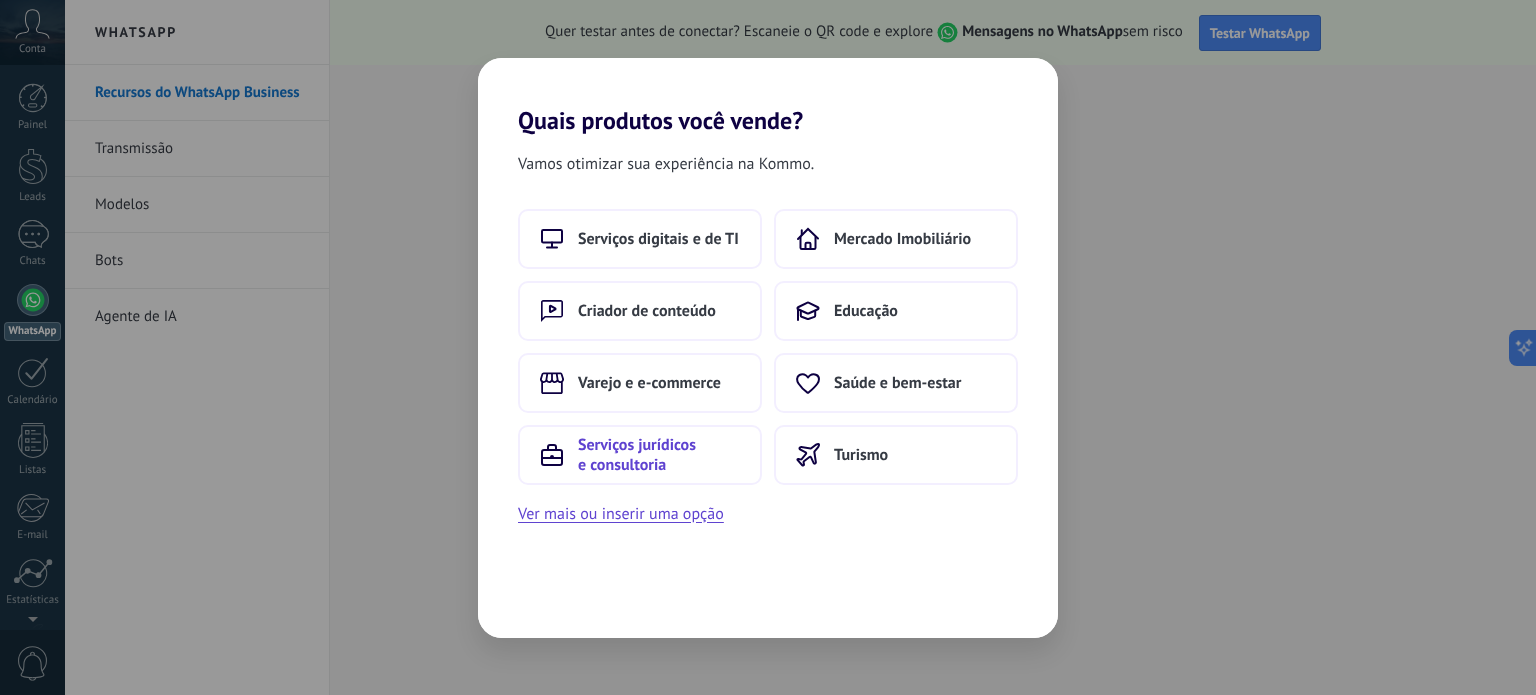 click on "Serviços jurídicos e consultoria" at bounding box center (659, 455) 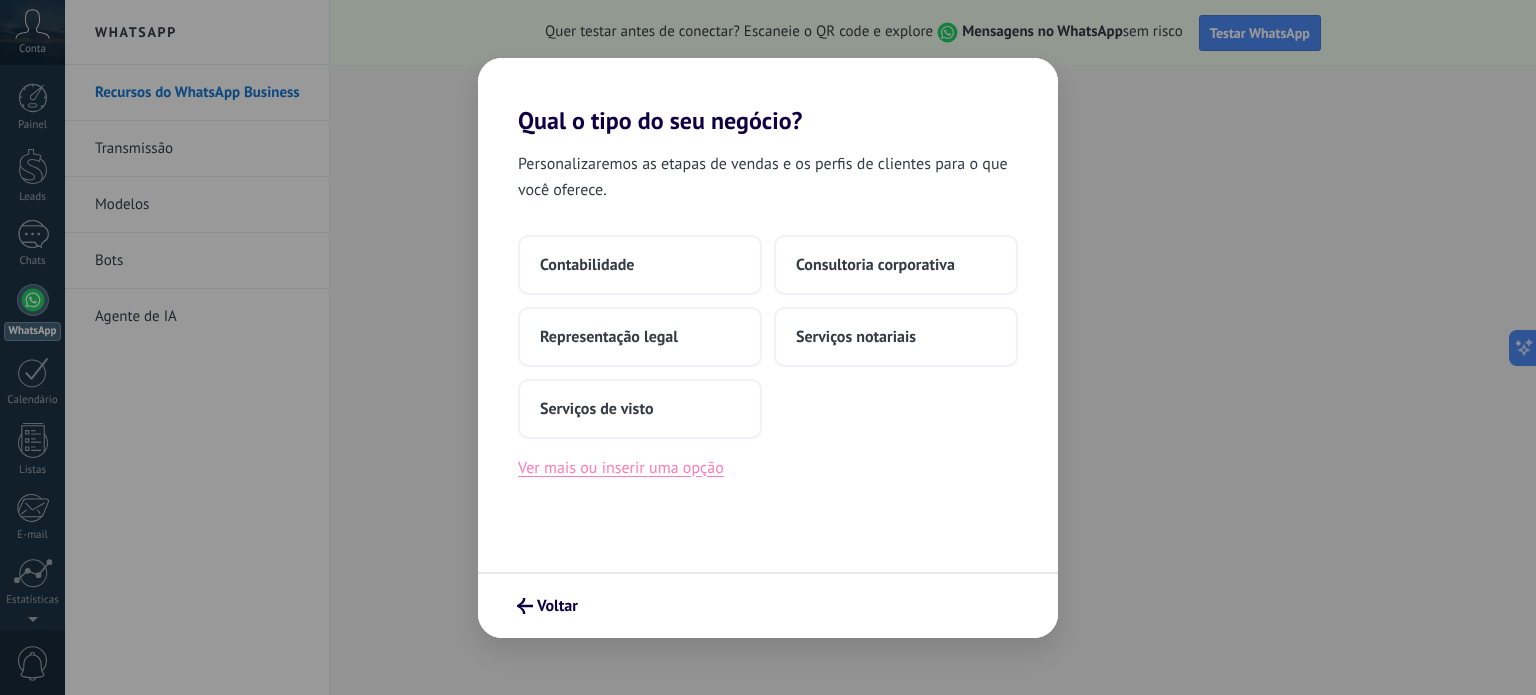 click on "Ver mais ou inserir uma opção" at bounding box center (621, 468) 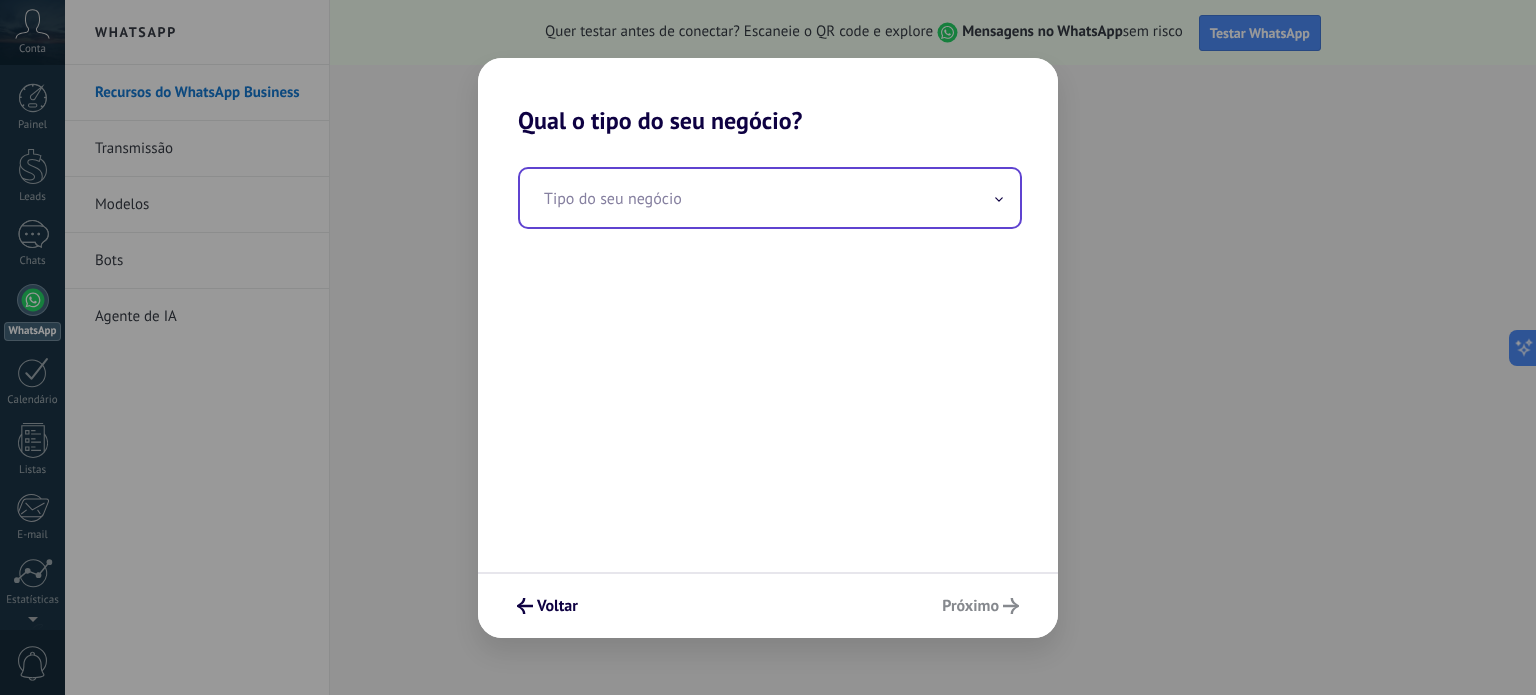 click at bounding box center (770, 198) 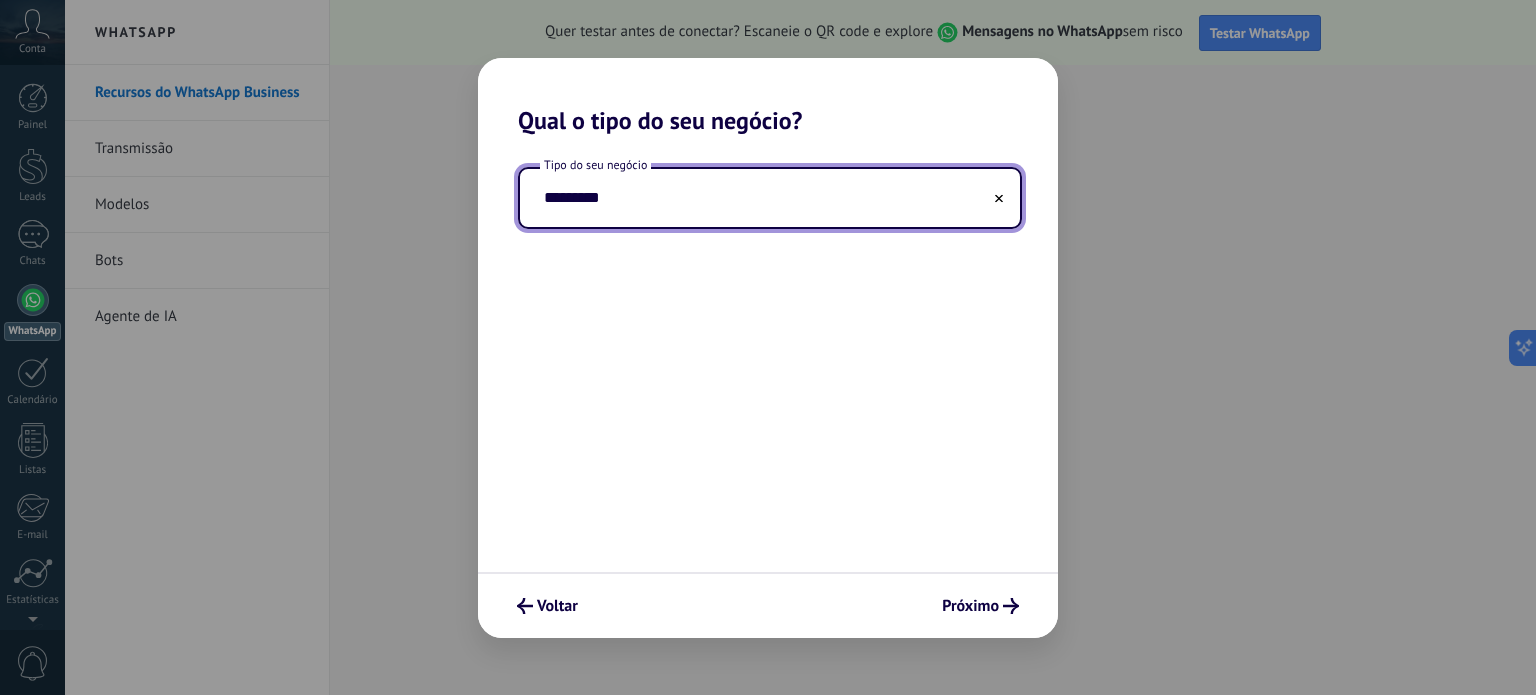 type on "*********" 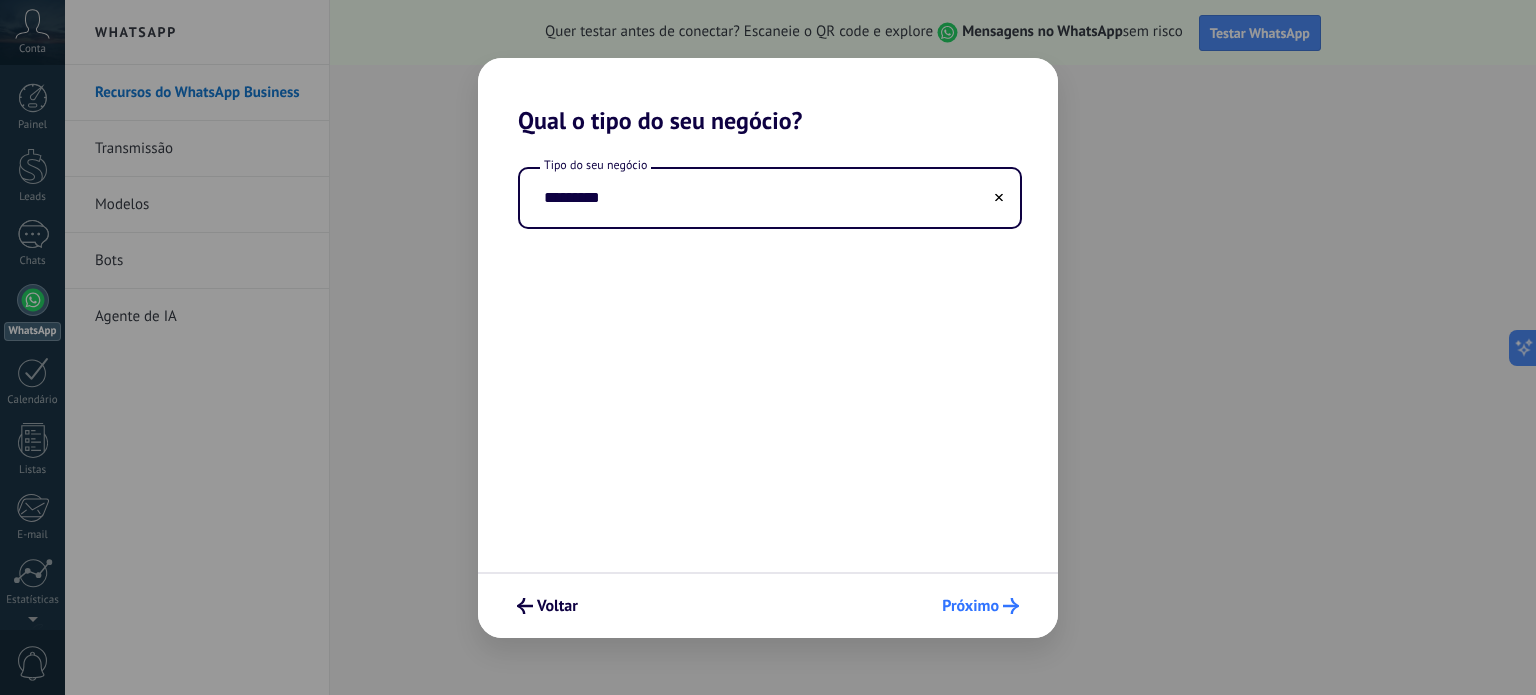click on "Próximo" at bounding box center [970, 606] 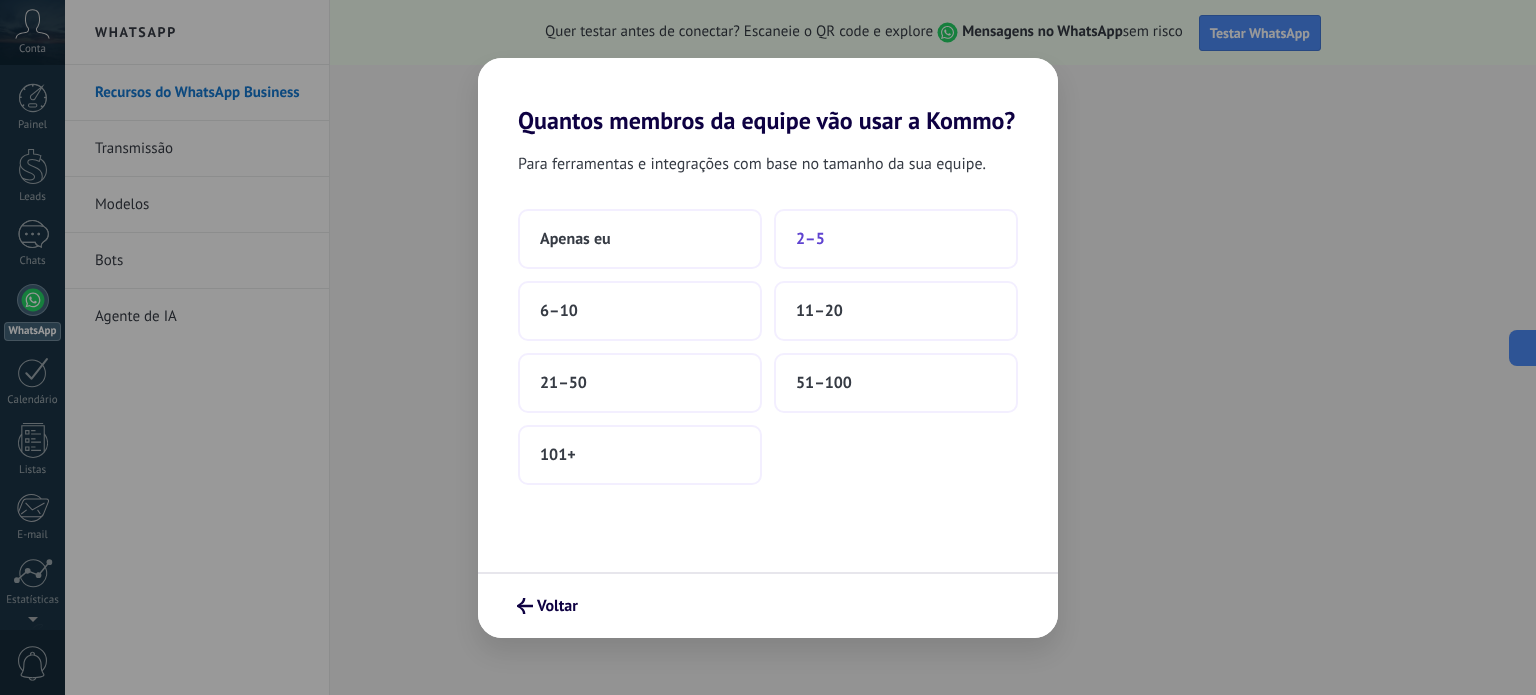 click on "2–5" at bounding box center [810, 239] 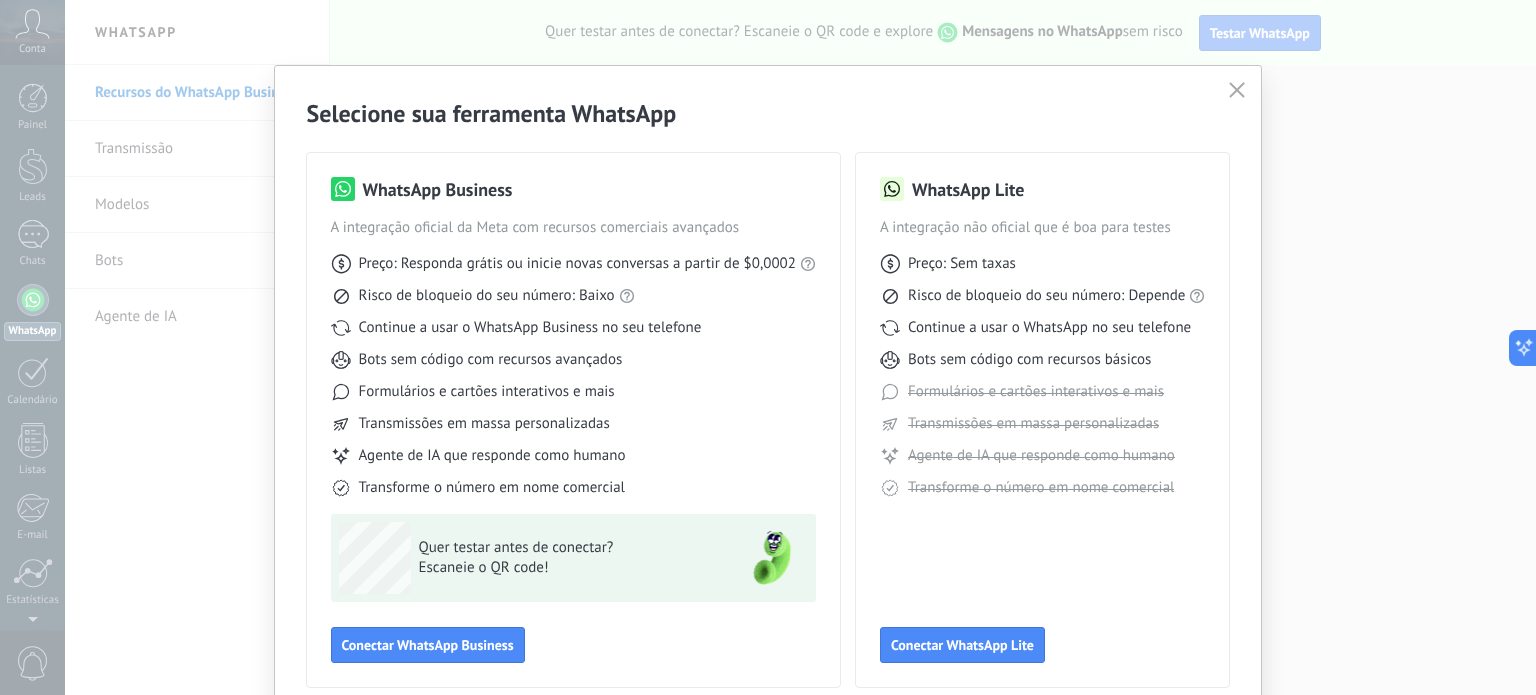 scroll, scrollTop: 89, scrollLeft: 0, axis: vertical 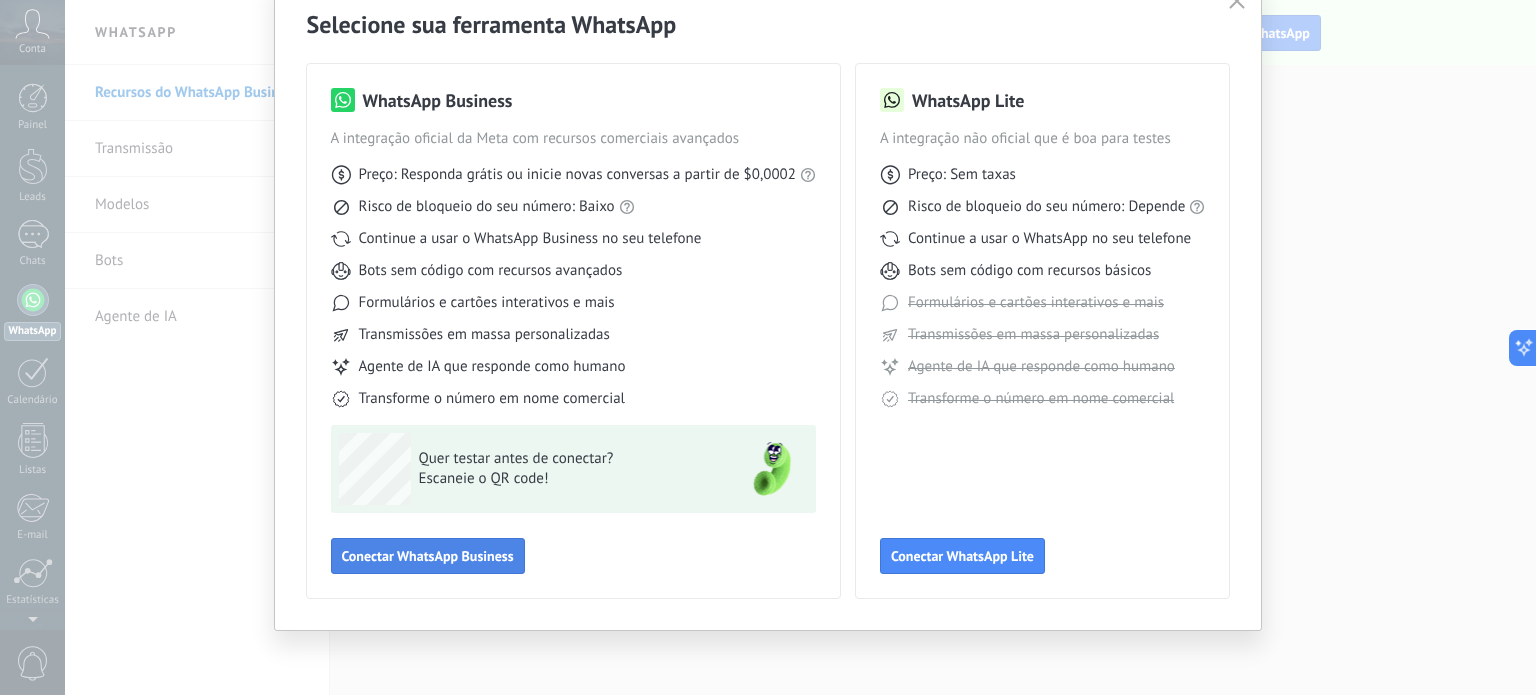 click on "Conectar WhatsApp Business" at bounding box center [428, 556] 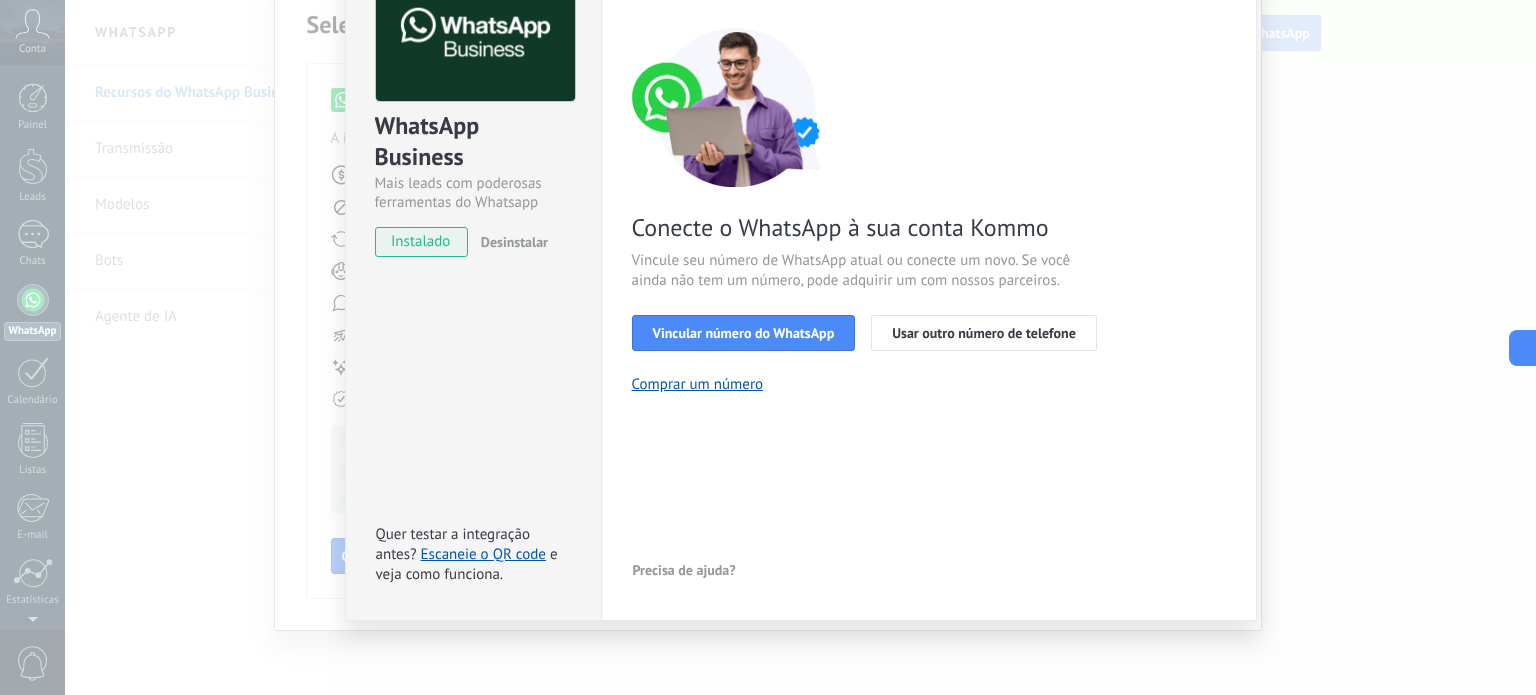 scroll, scrollTop: 0, scrollLeft: 0, axis: both 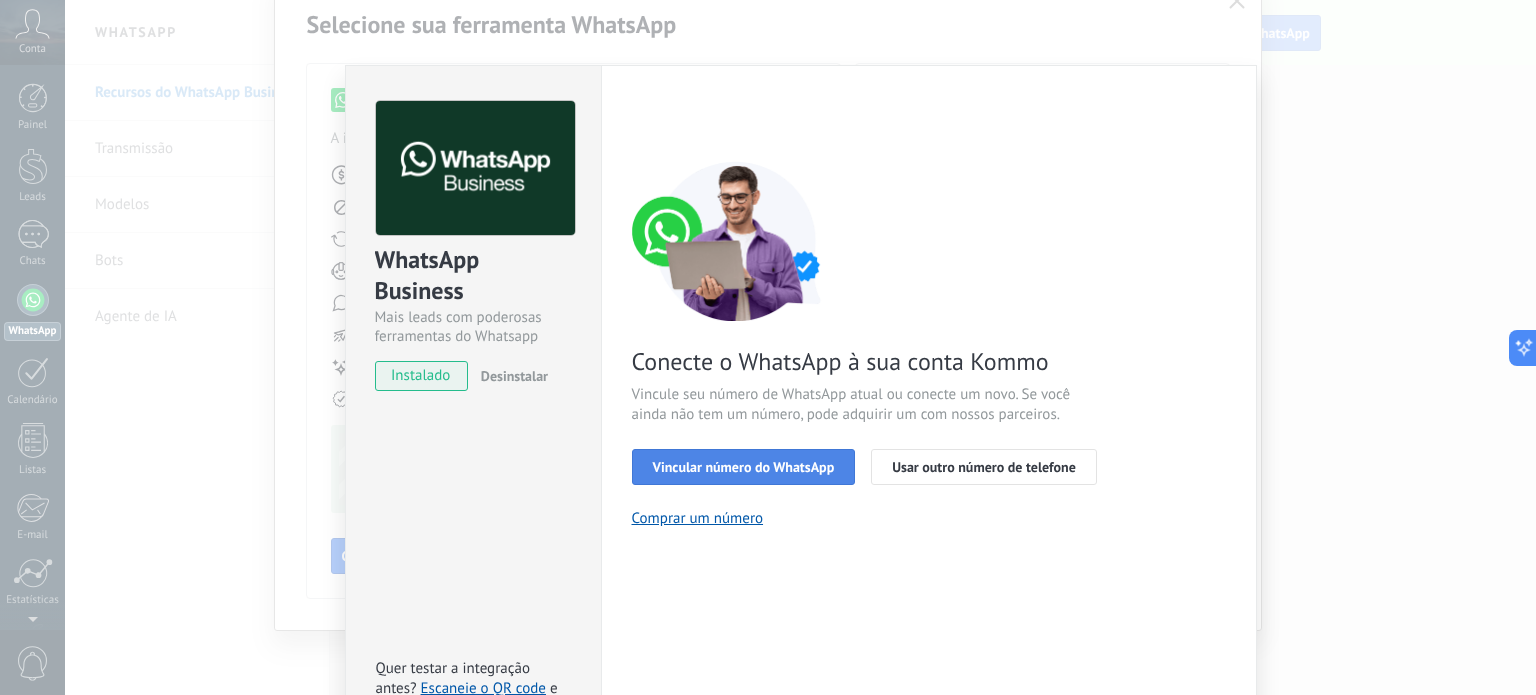 click on "Vincular número do WhatsApp" at bounding box center [744, 467] 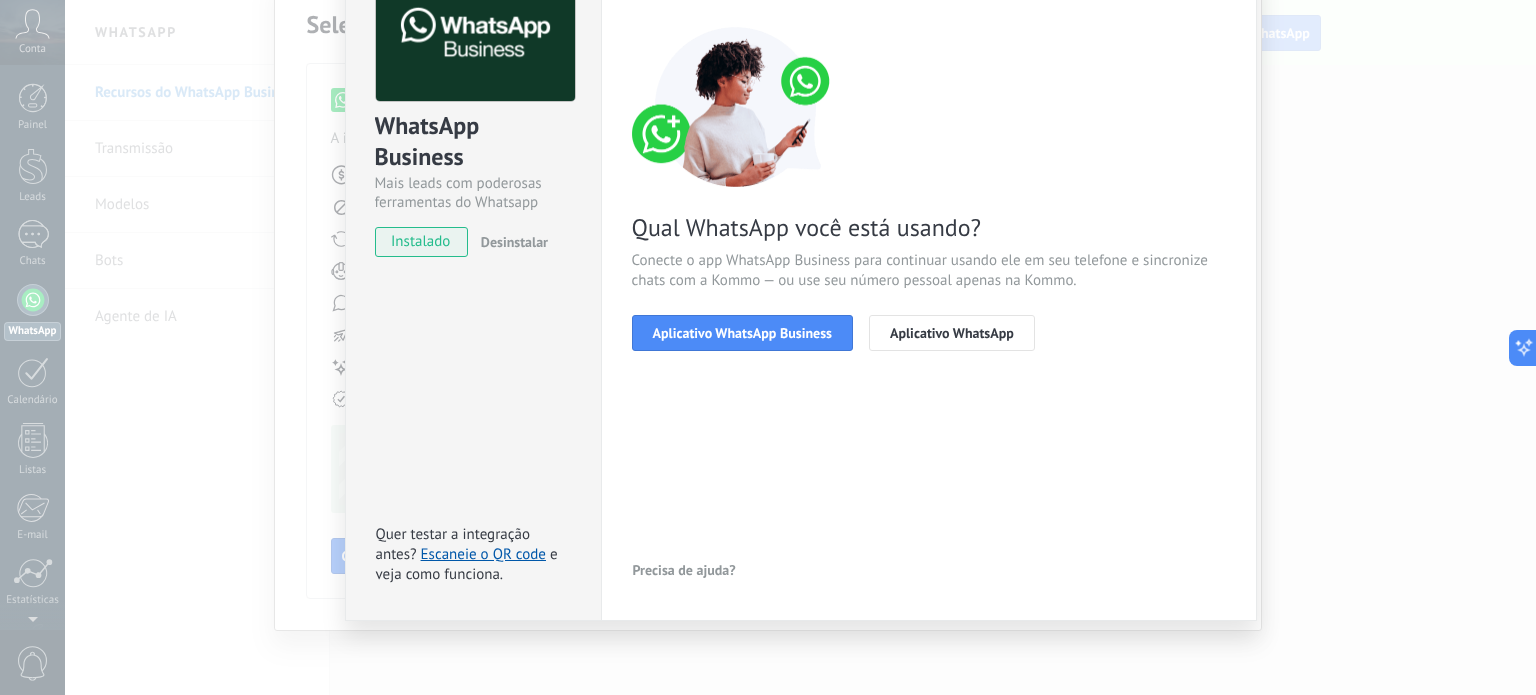 scroll, scrollTop: 0, scrollLeft: 0, axis: both 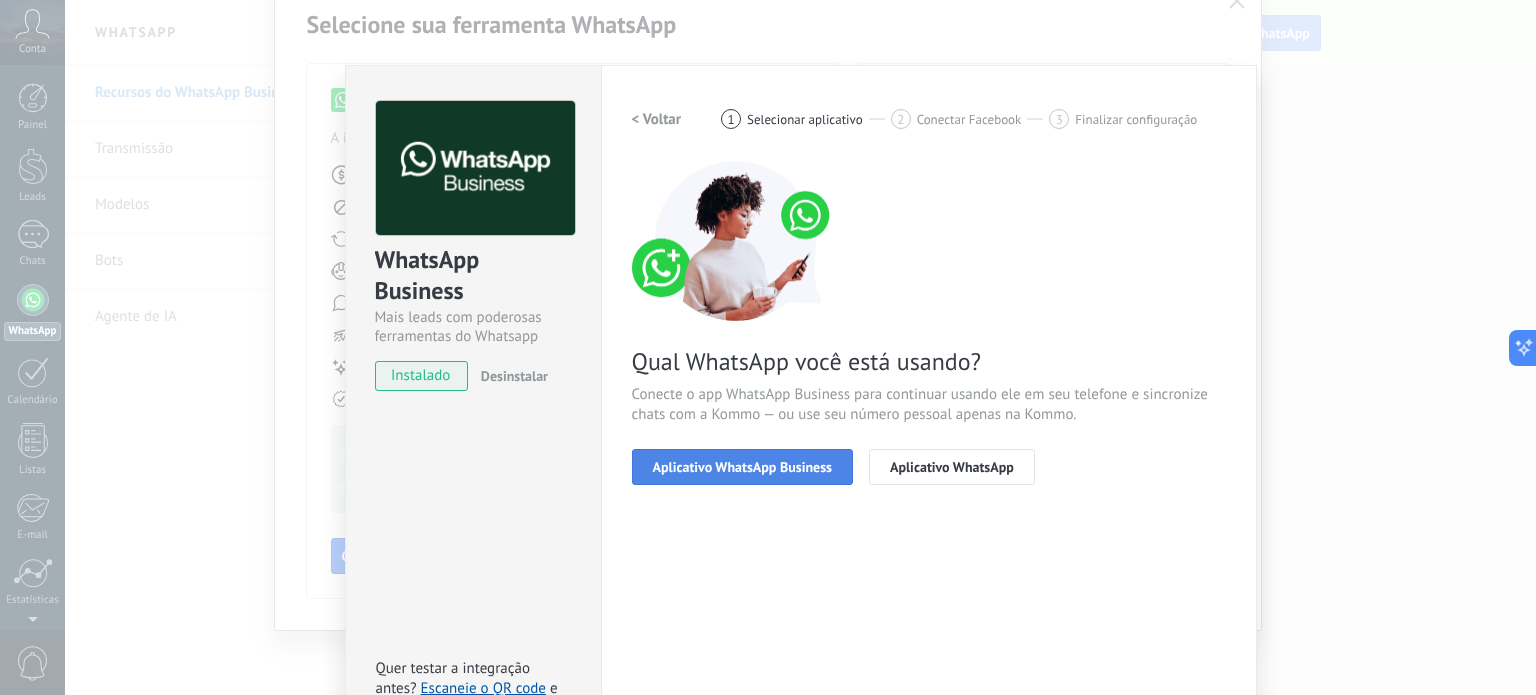 click on "Aplicativo WhatsApp Business" at bounding box center [742, 467] 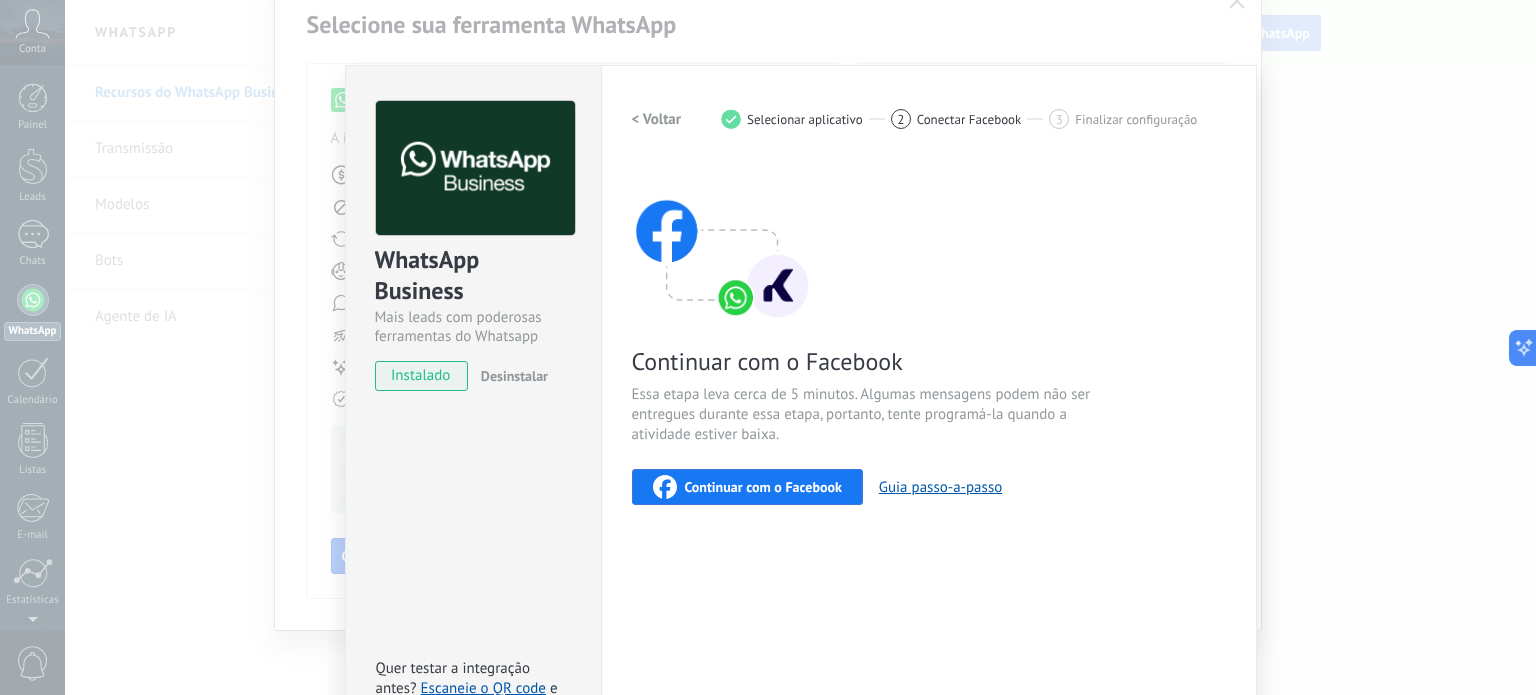 scroll, scrollTop: 134, scrollLeft: 0, axis: vertical 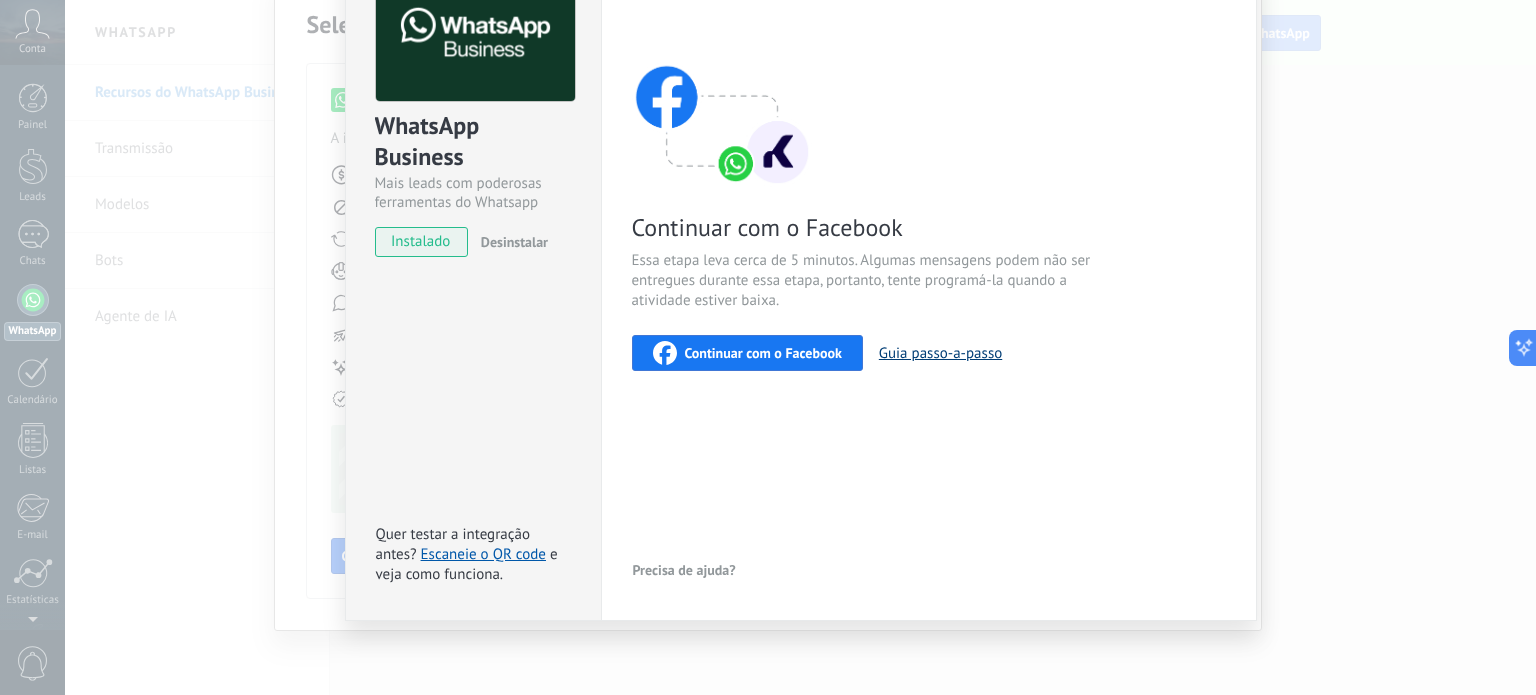 click on "Guia passo-a-passo" at bounding box center [940, 353] 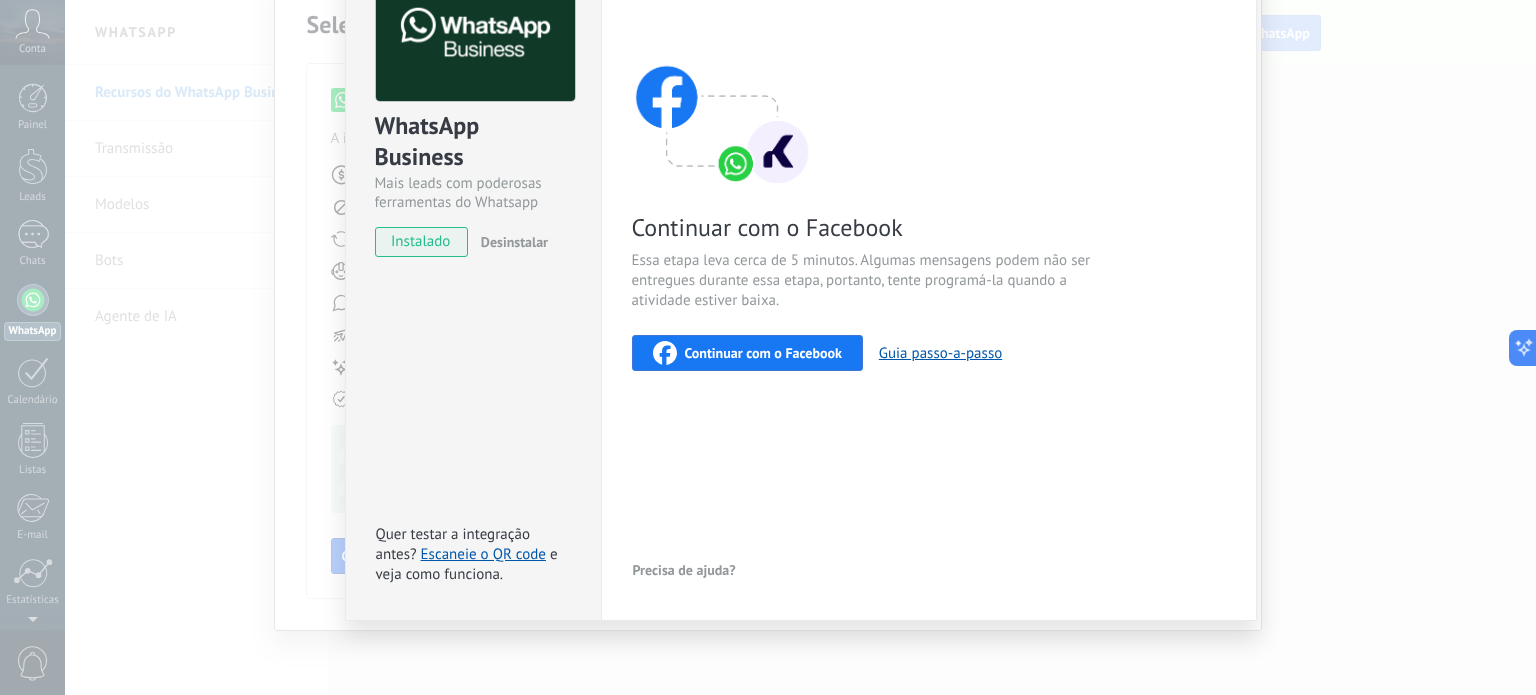 click on "instalado" at bounding box center [421, 242] 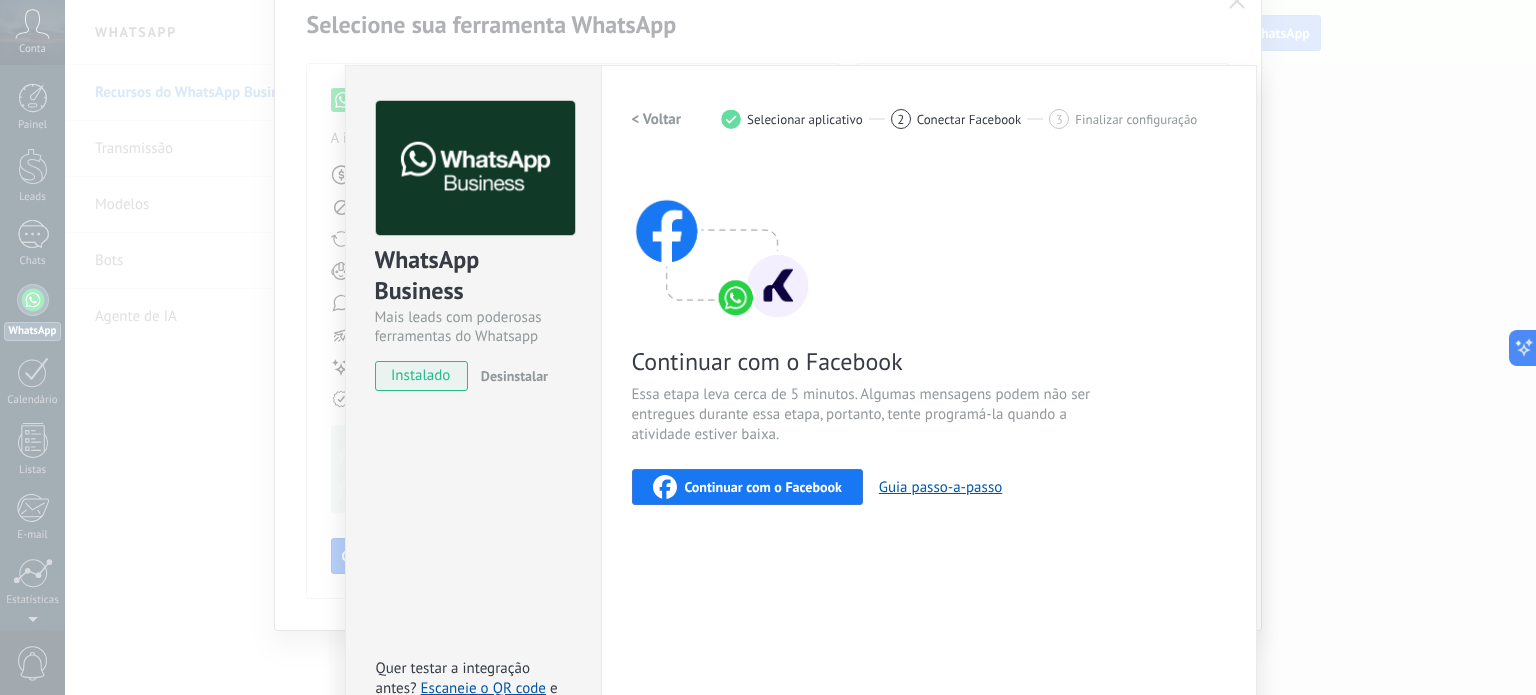 scroll, scrollTop: 134, scrollLeft: 0, axis: vertical 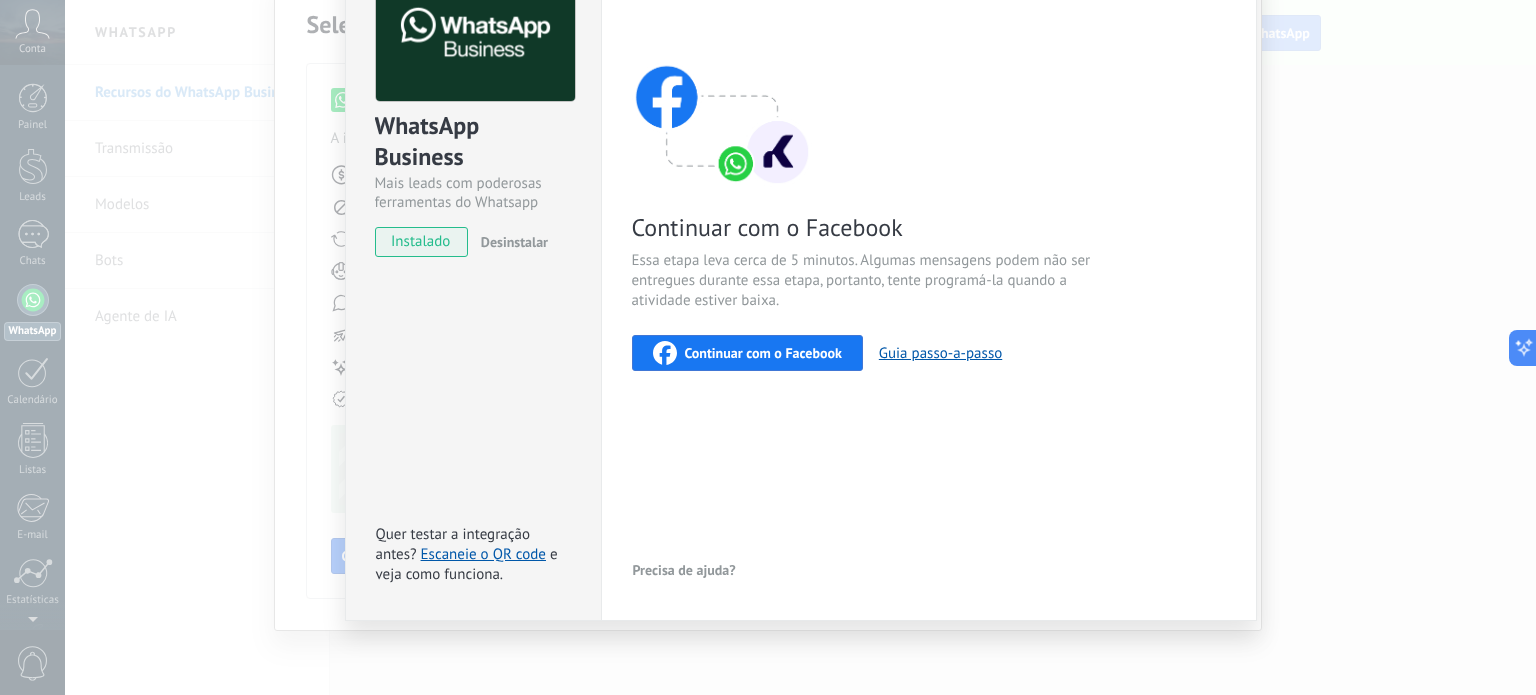 click on "Continuar com o Facebook" at bounding box center (747, 353) 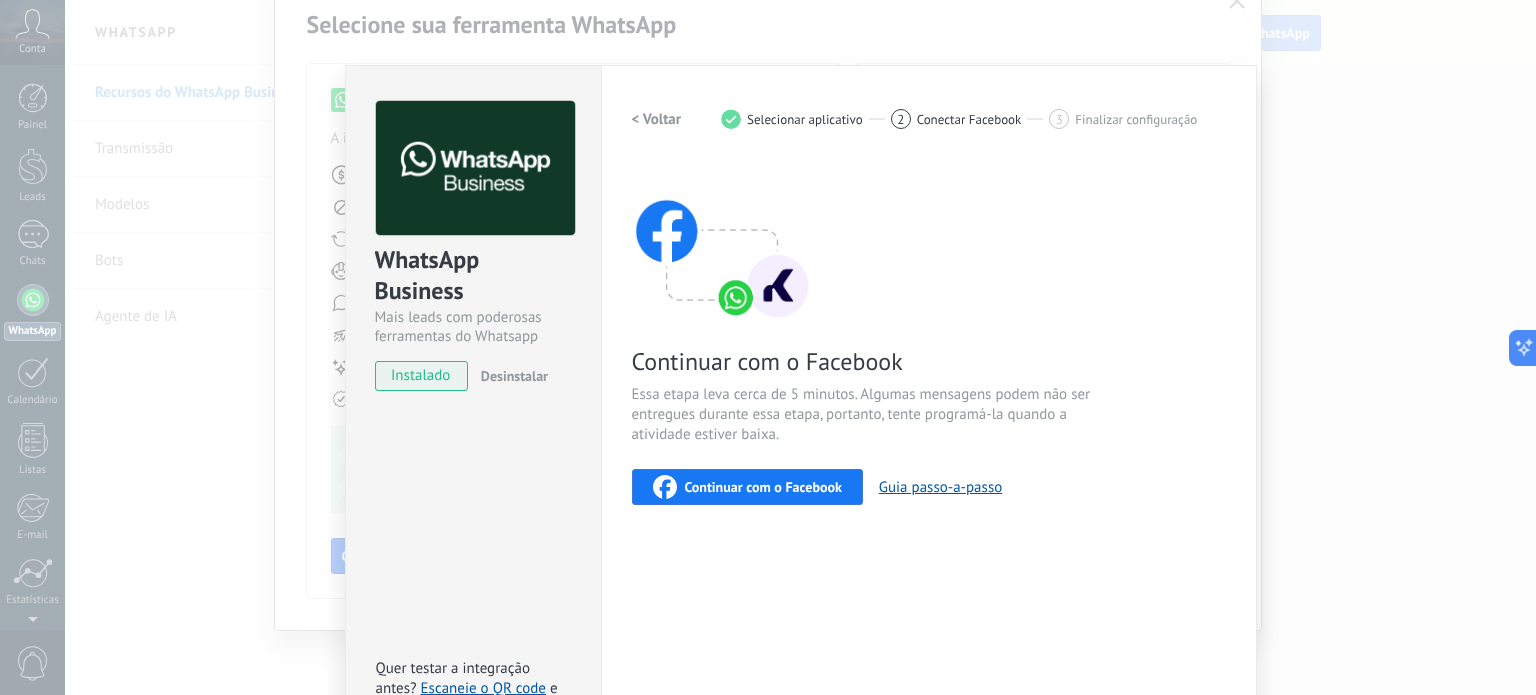 scroll, scrollTop: 134, scrollLeft: 0, axis: vertical 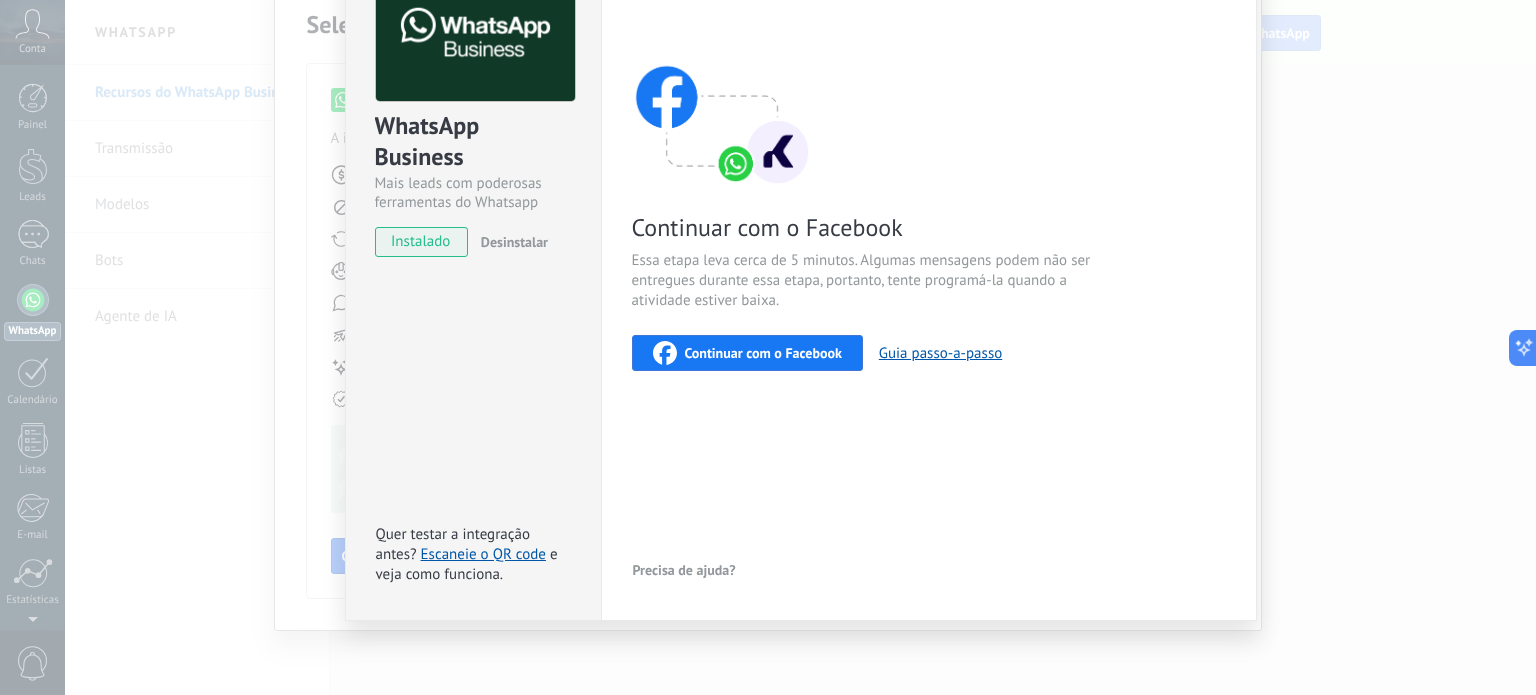 click on "Continuar com o Facebook" at bounding box center (747, 353) 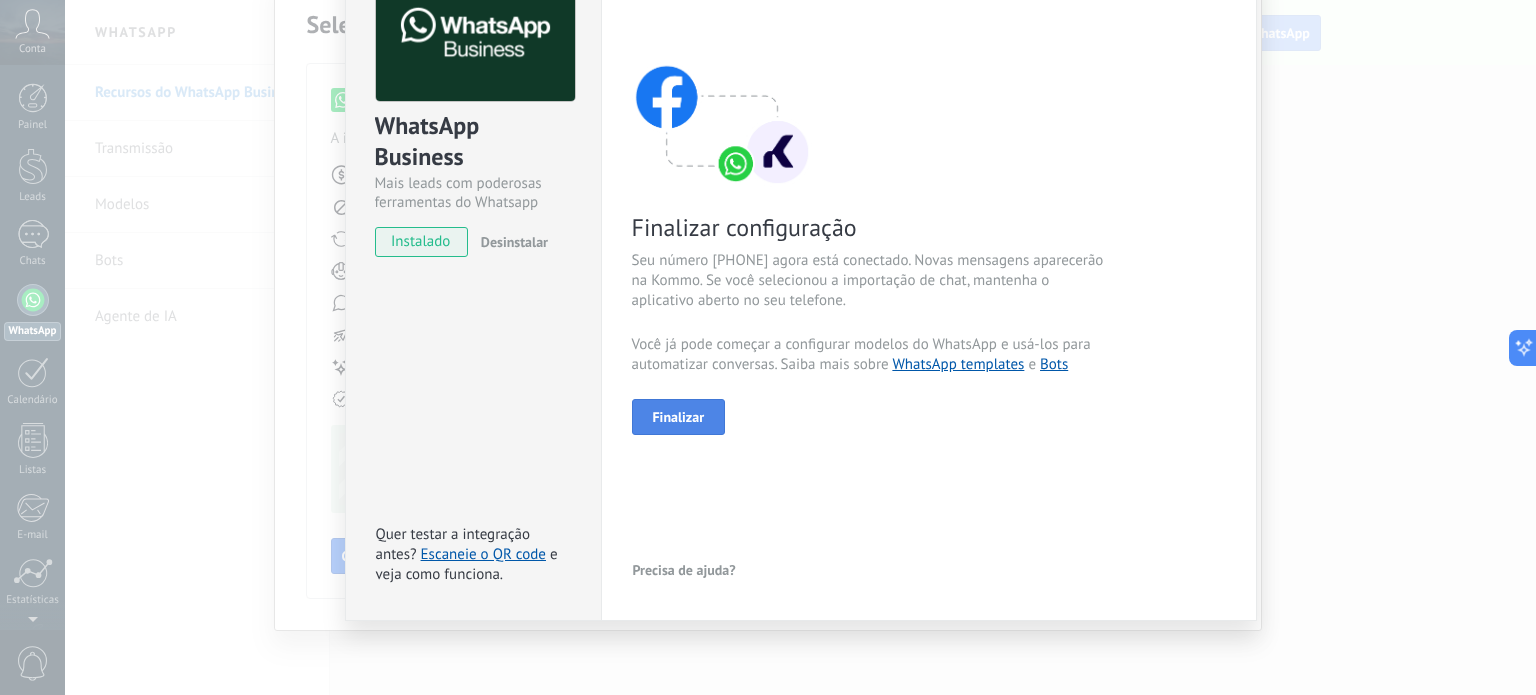 click on "Finalizar" at bounding box center [679, 417] 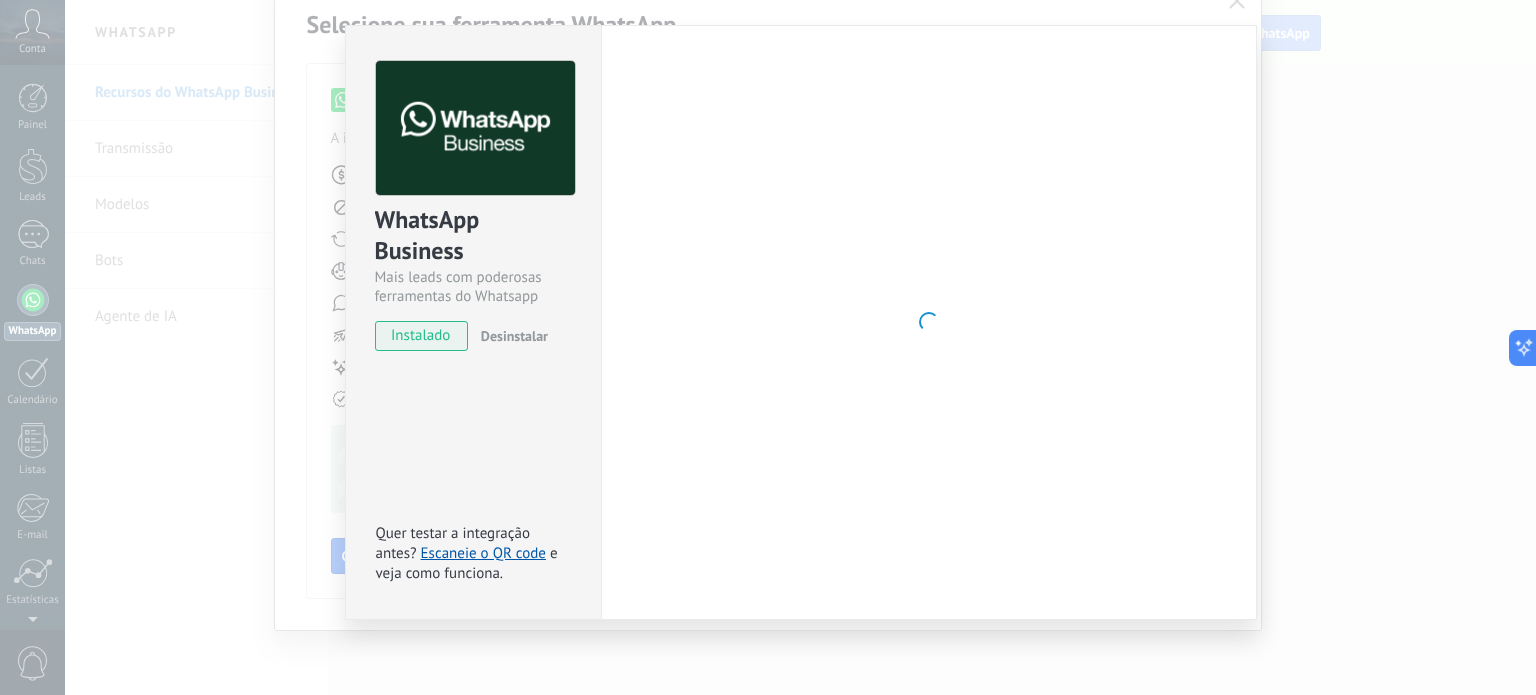 scroll, scrollTop: 40, scrollLeft: 0, axis: vertical 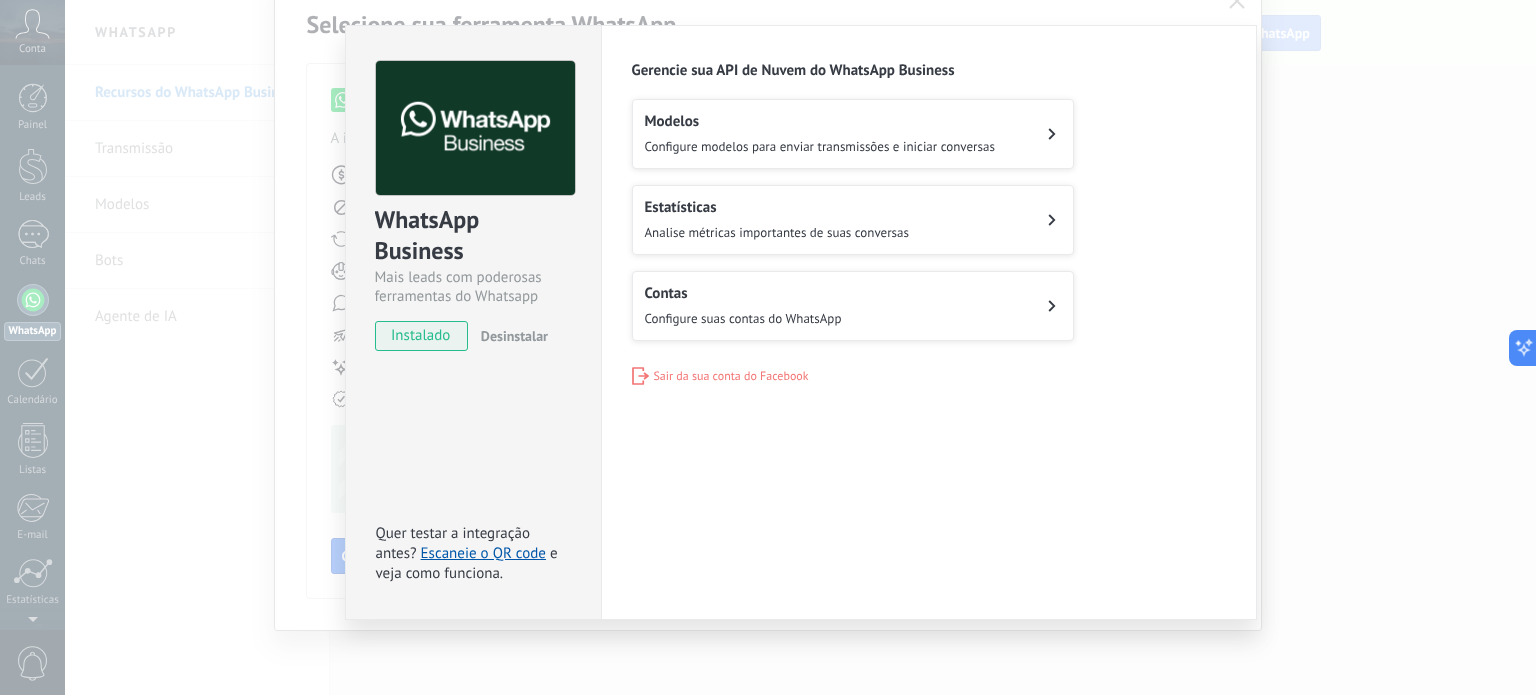 click on "Modelos" at bounding box center (820, 121) 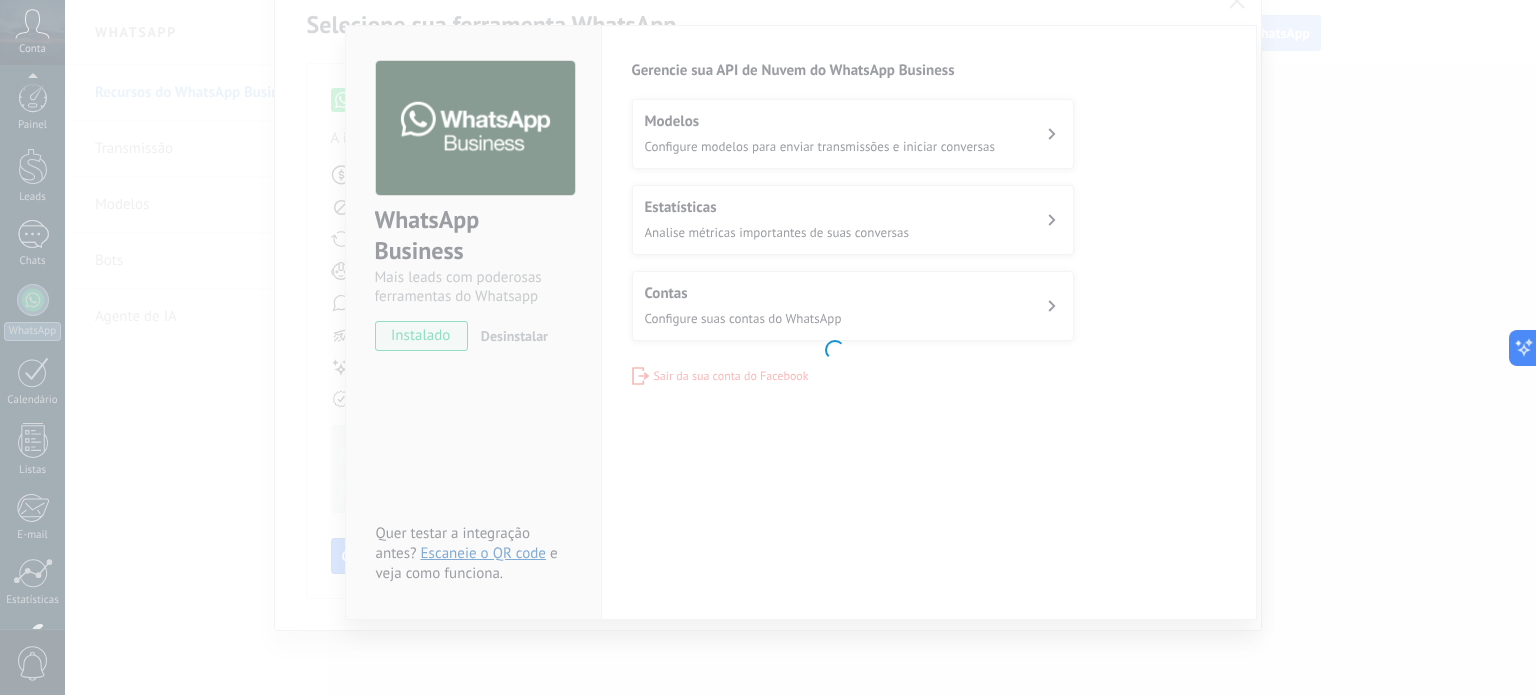 scroll, scrollTop: 136, scrollLeft: 0, axis: vertical 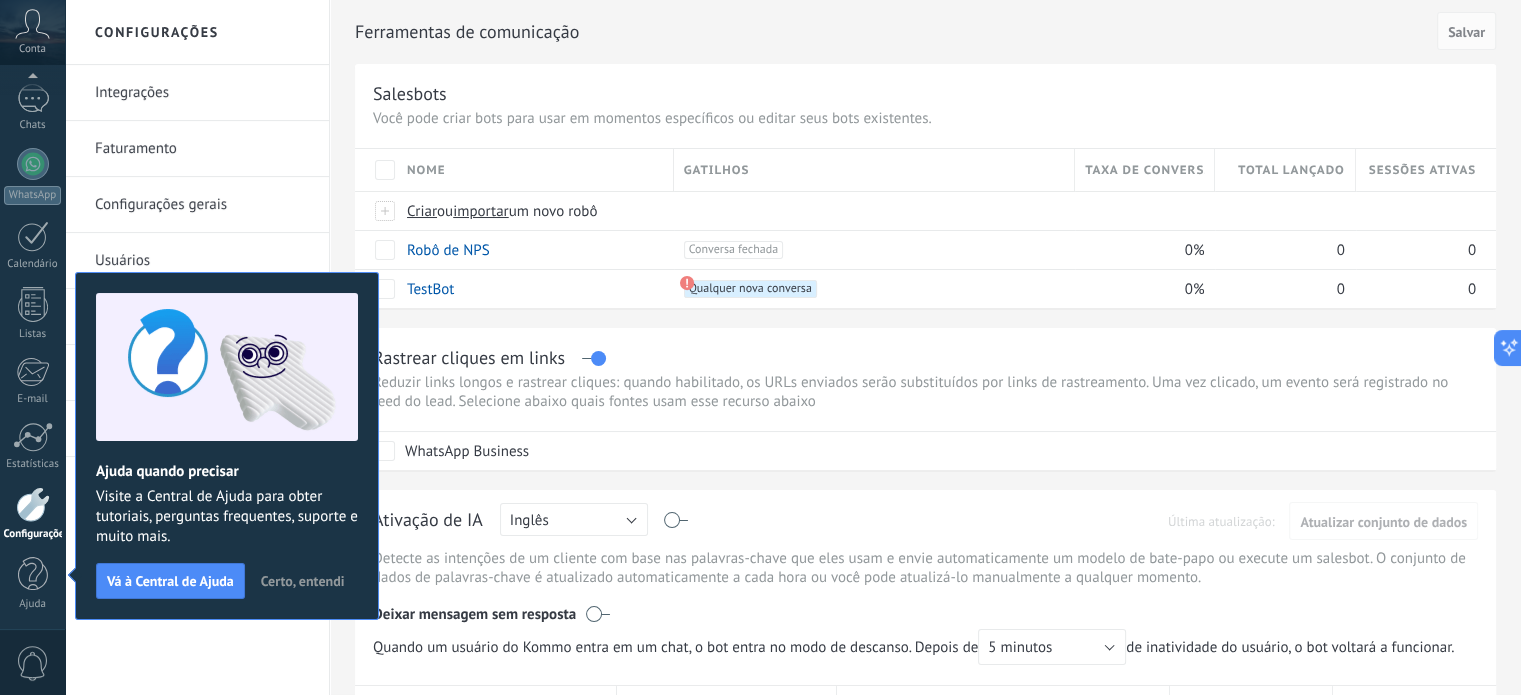 click on "Certo, entendi" at bounding box center [303, 581] 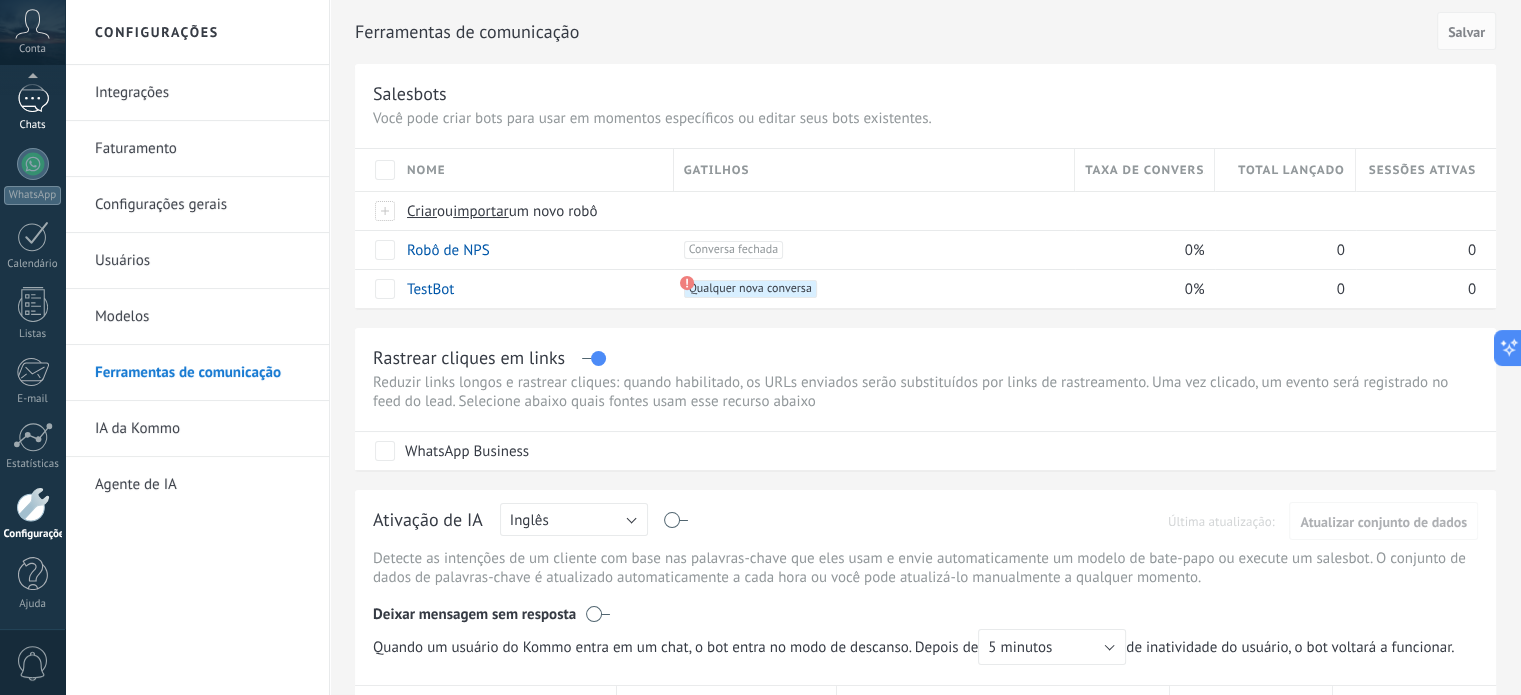 click at bounding box center (33, 98) 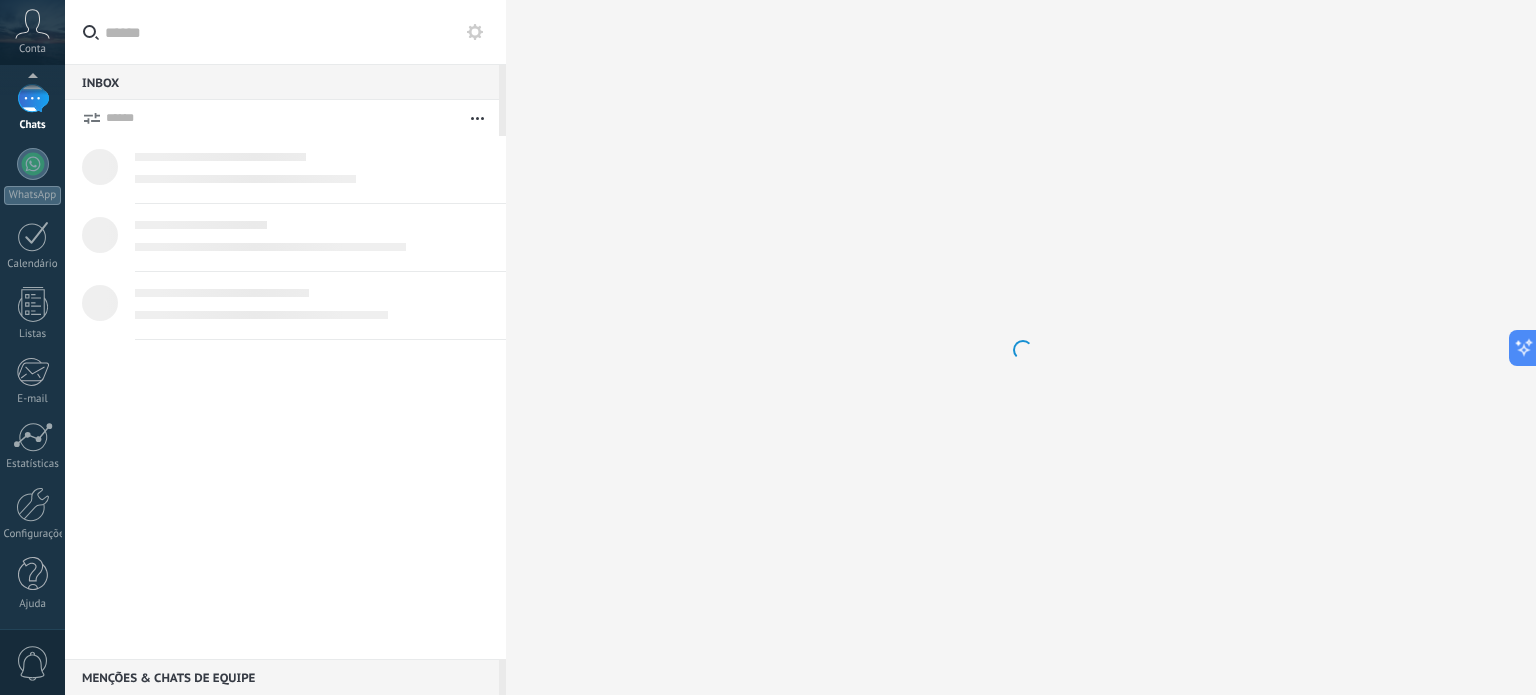 scroll, scrollTop: 0, scrollLeft: 0, axis: both 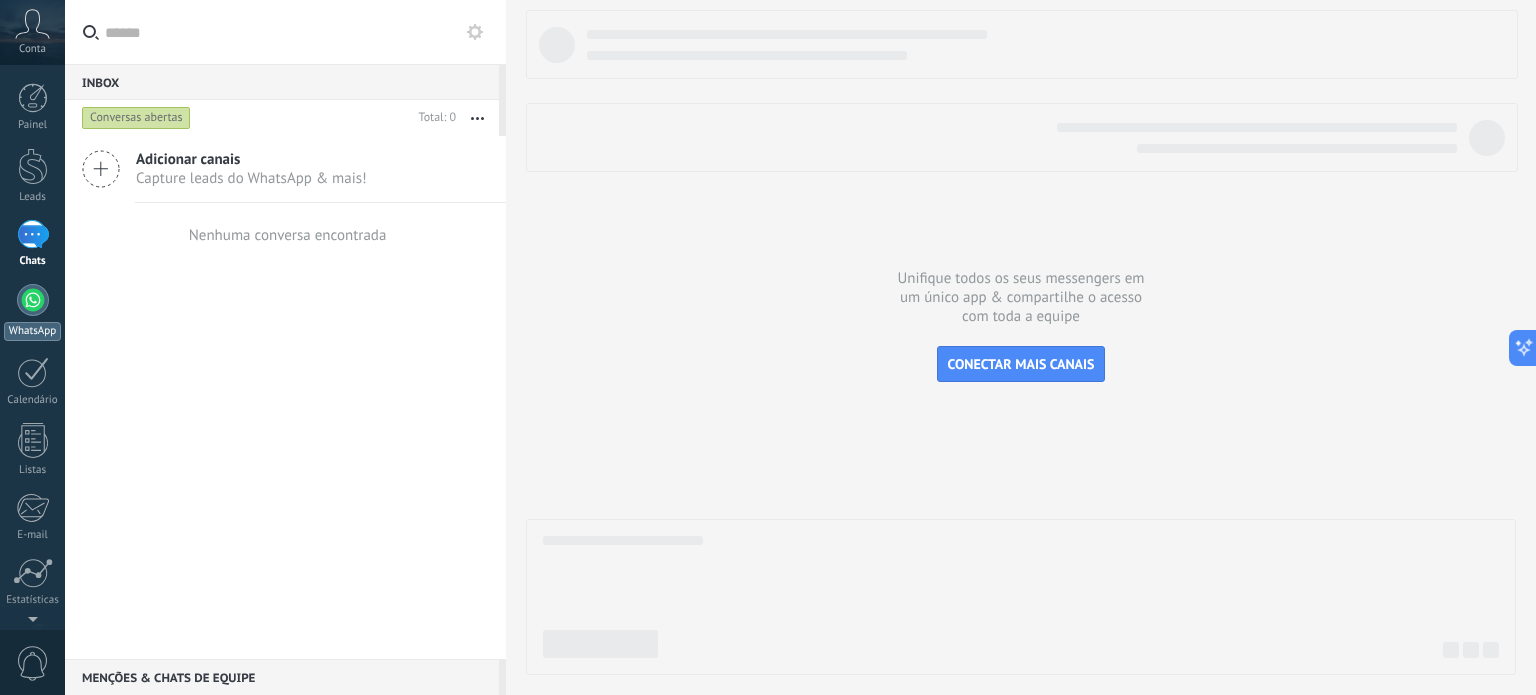 click at bounding box center [33, 300] 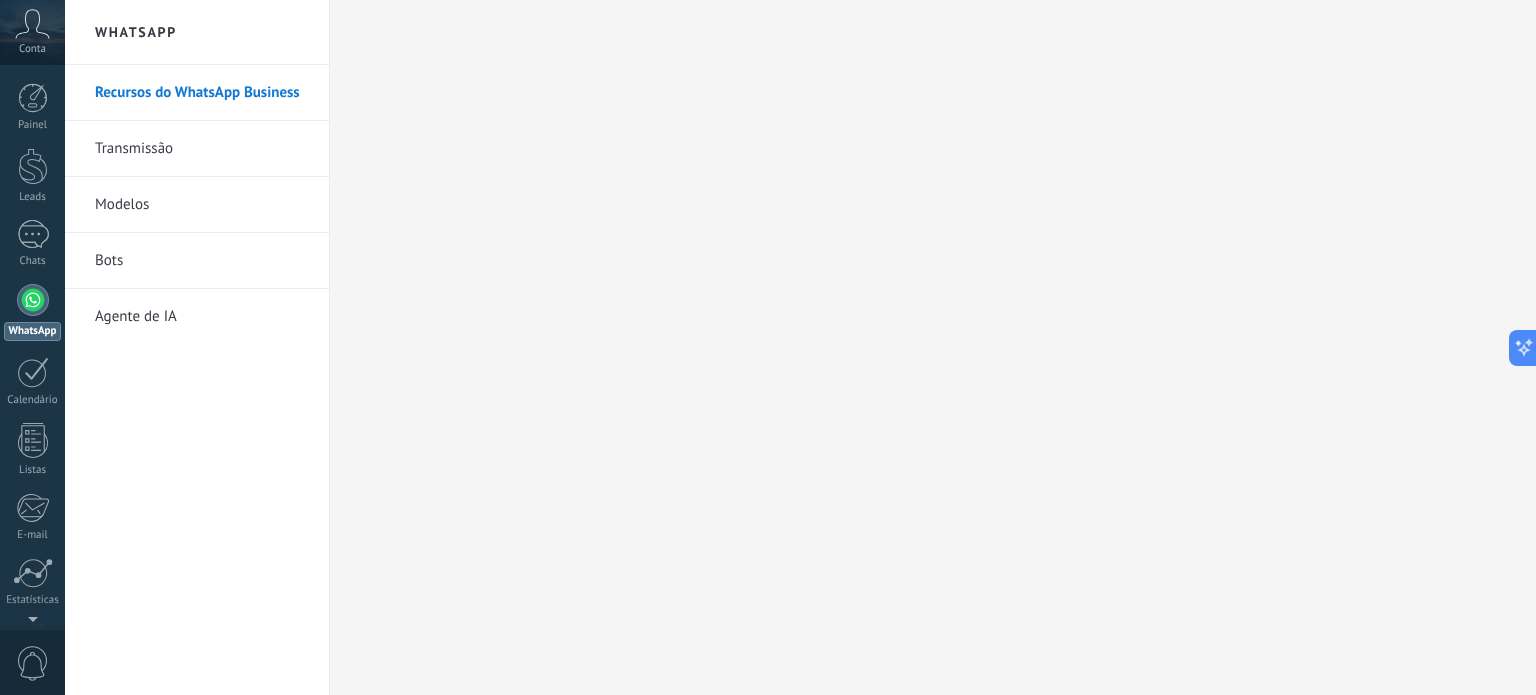 click on "Recursos do WhatsApp Business" at bounding box center [202, 93] 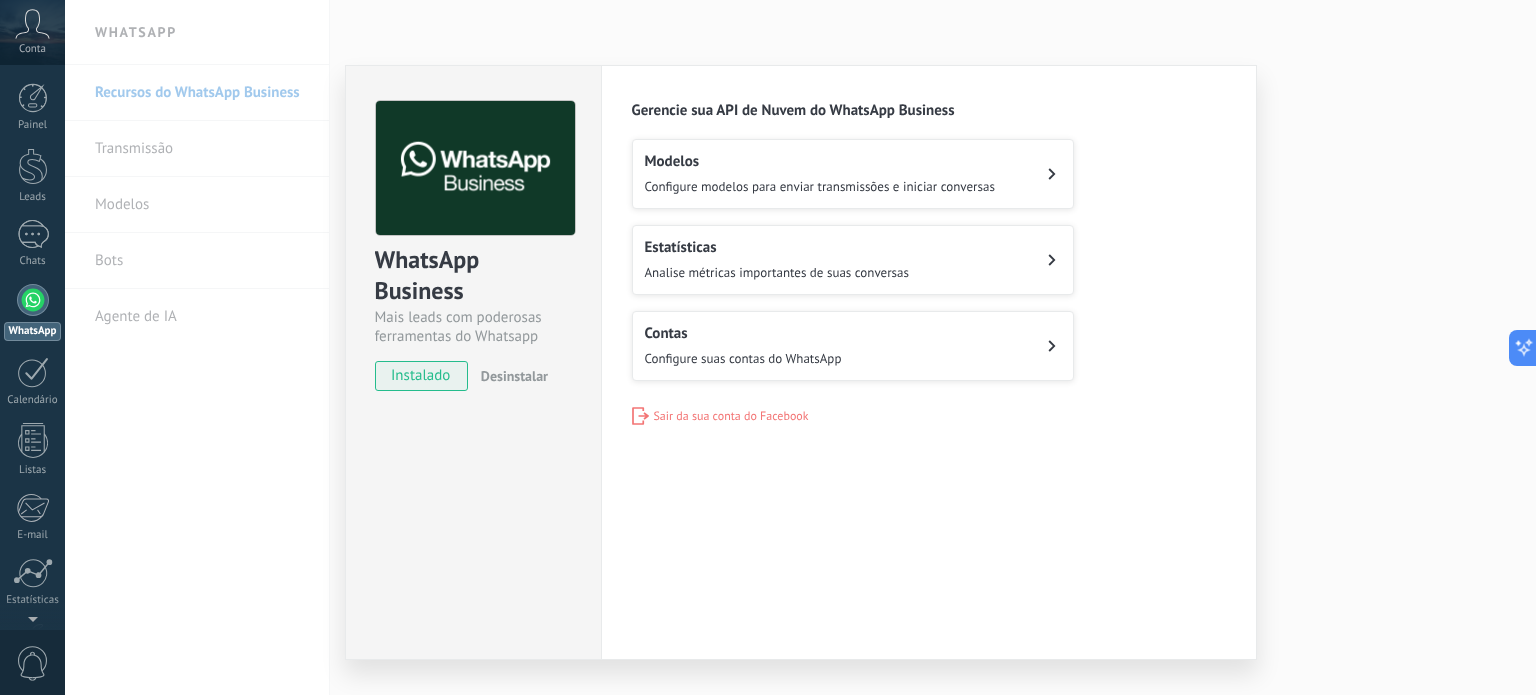 click on "WhatsApp Business Mais leads com poderosas ferramentas do Whatsapp instalado Desinstalar" at bounding box center (473, 236) 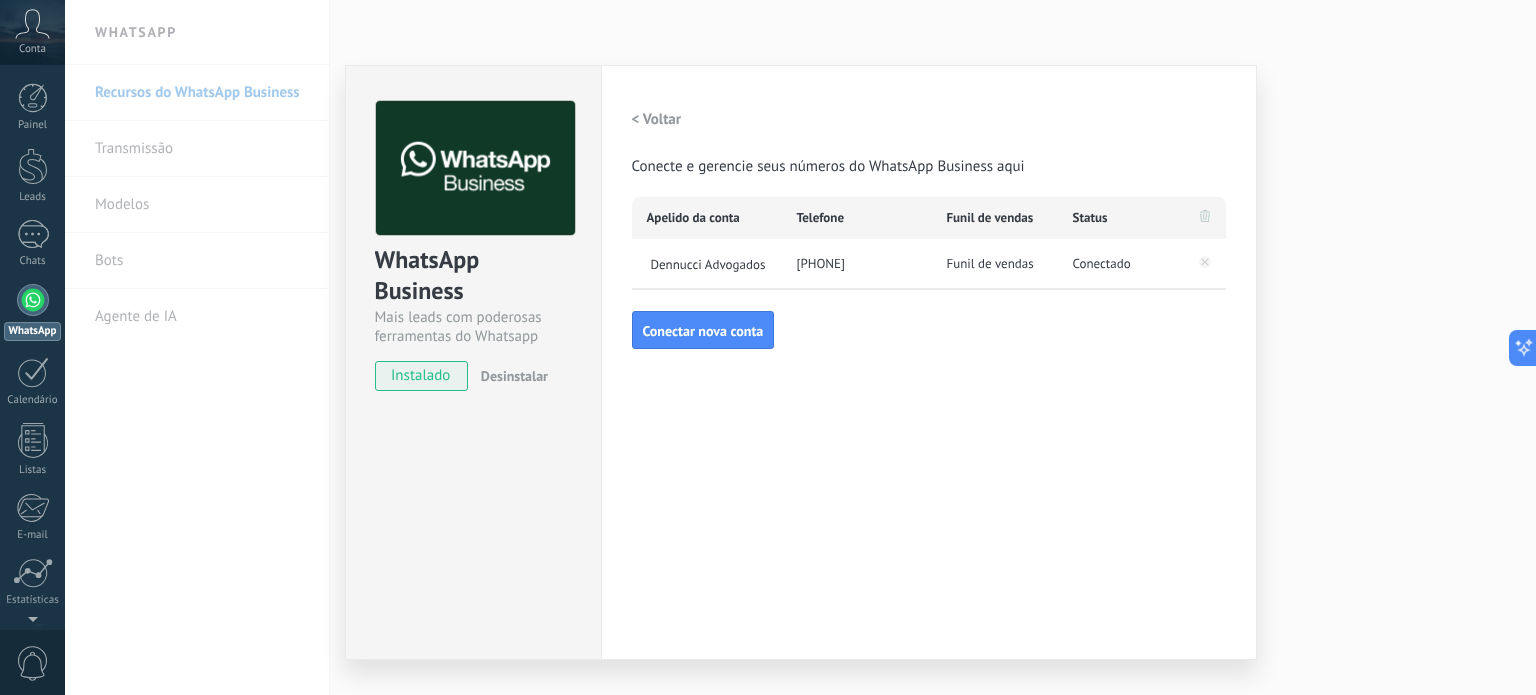 click on "Funil de vendas" at bounding box center (990, 264) 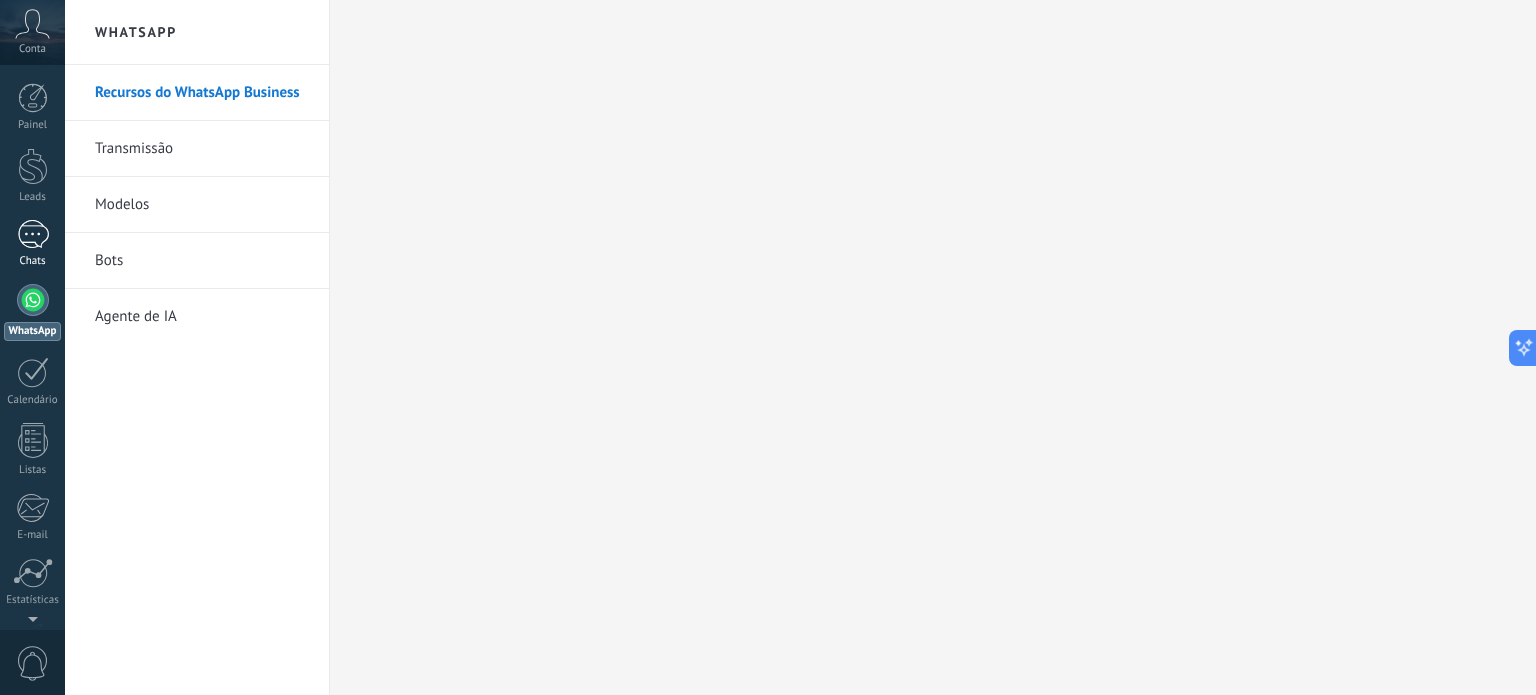 click on "Chats" at bounding box center [32, 244] 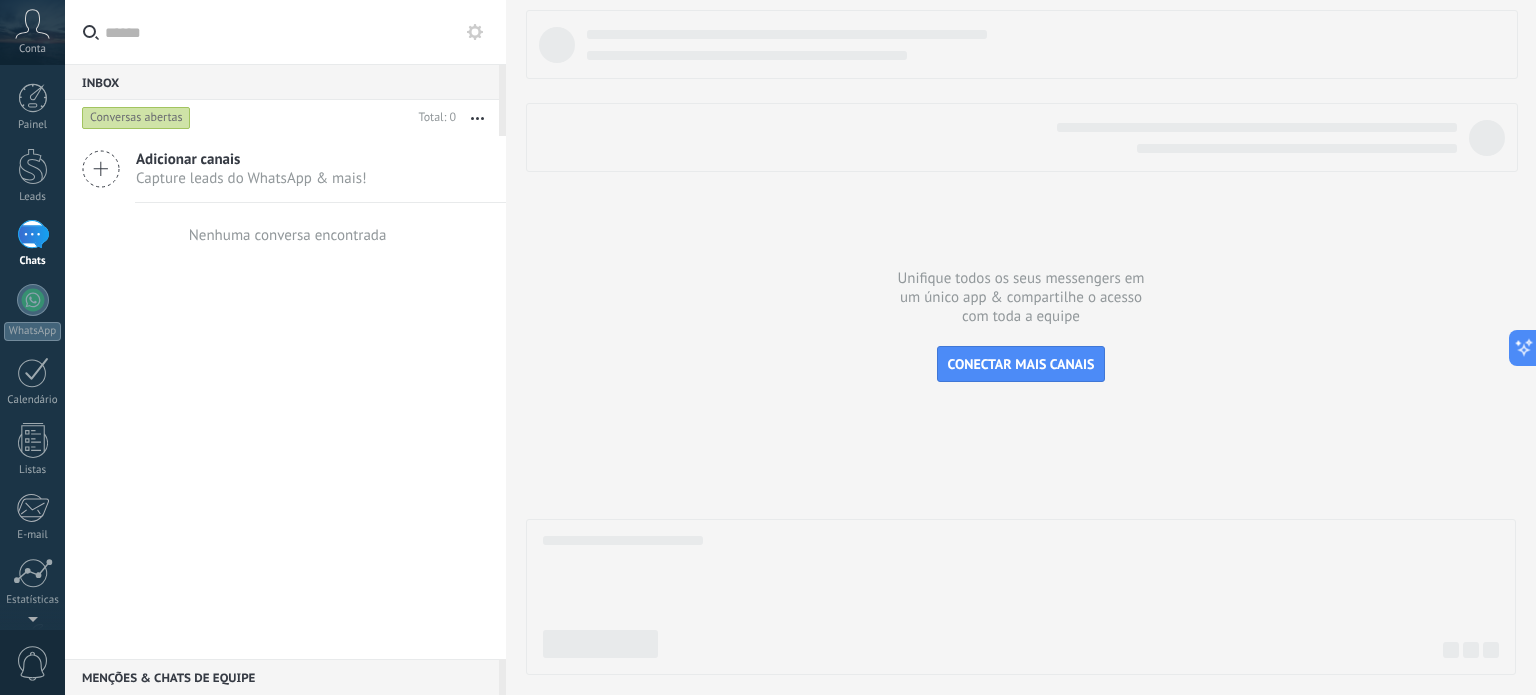 click on "Conta" at bounding box center [32, 49] 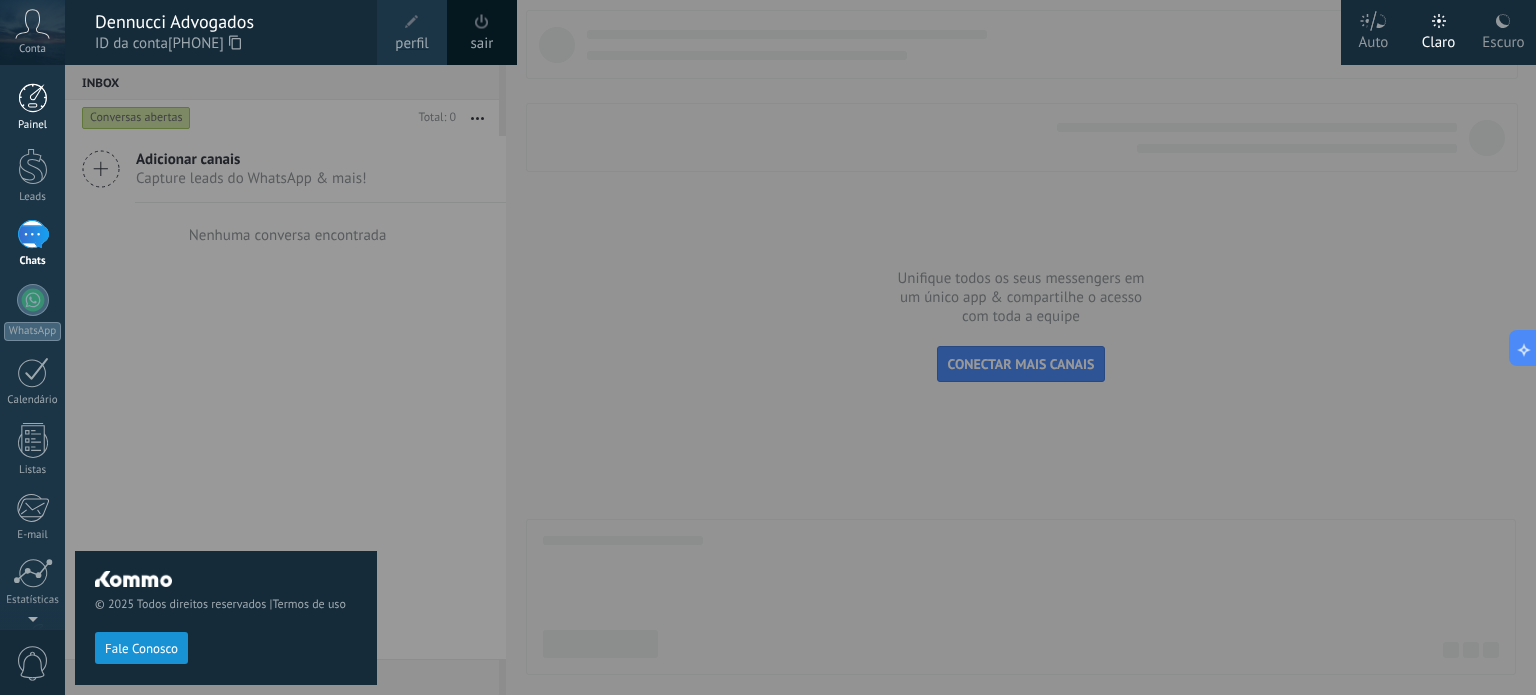 click at bounding box center (33, 98) 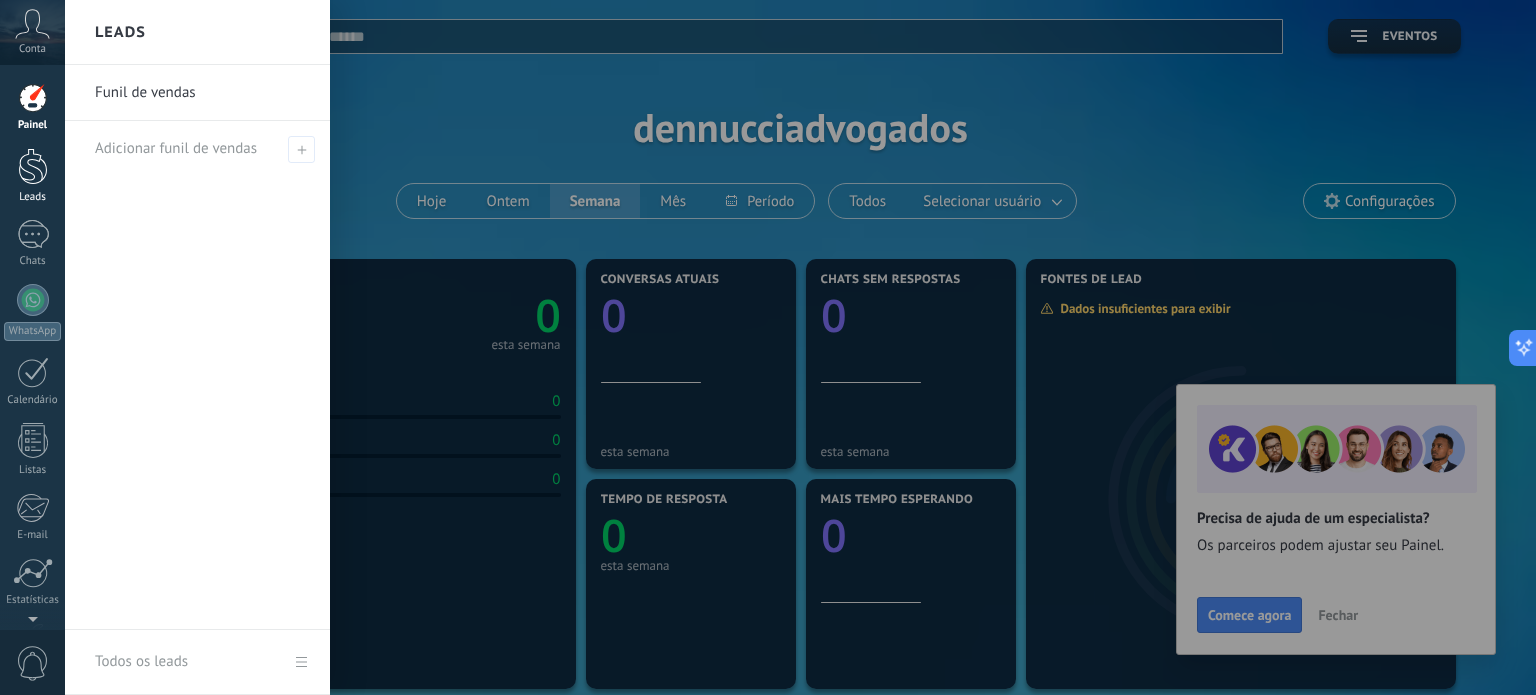 click at bounding box center (33, 166) 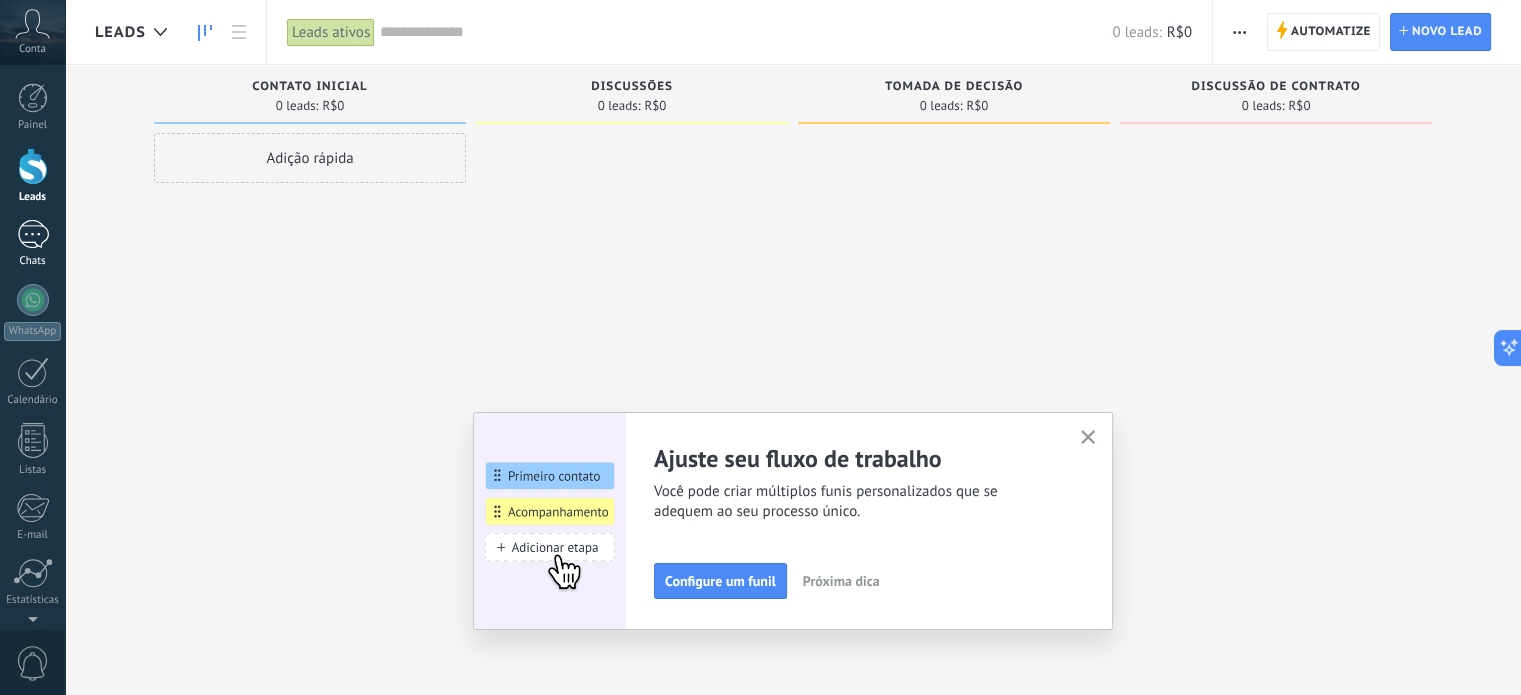 click on "Chats" at bounding box center (33, 261) 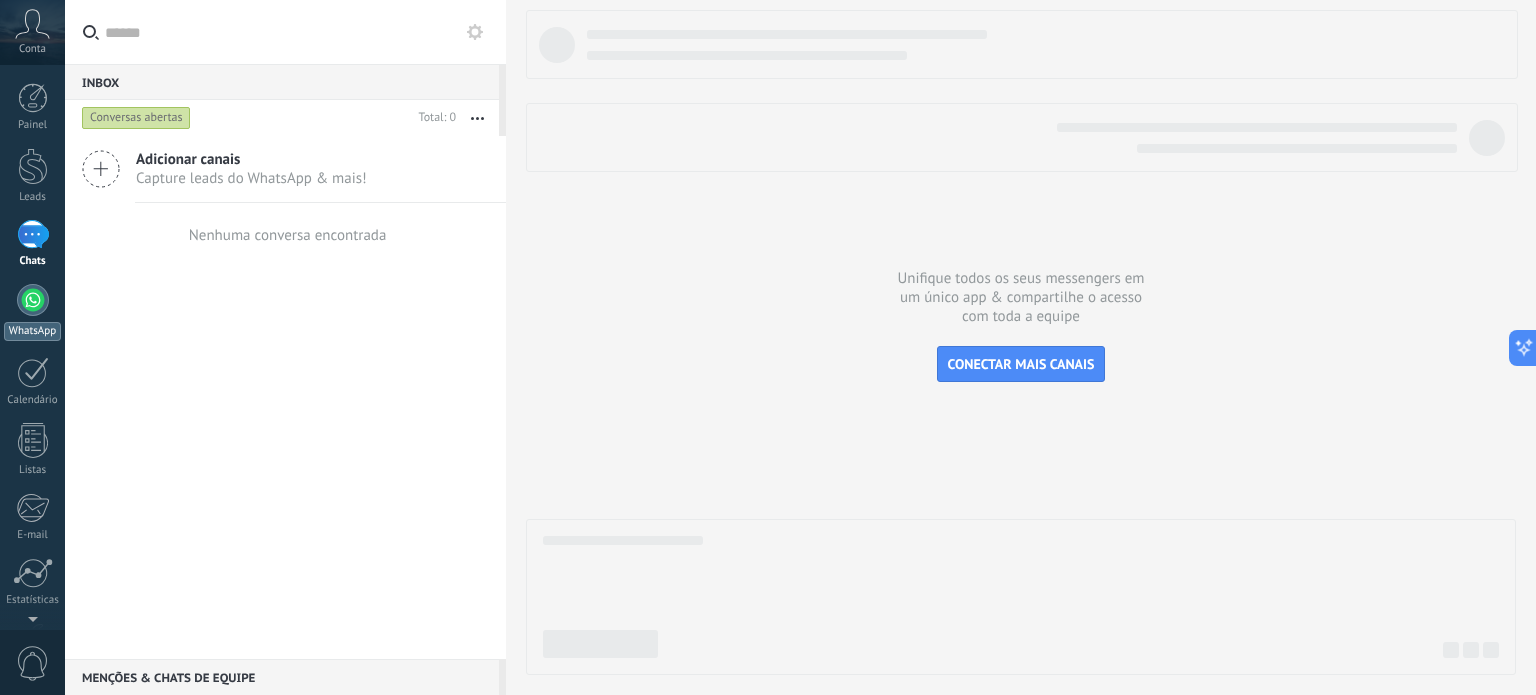 click at bounding box center (33, 300) 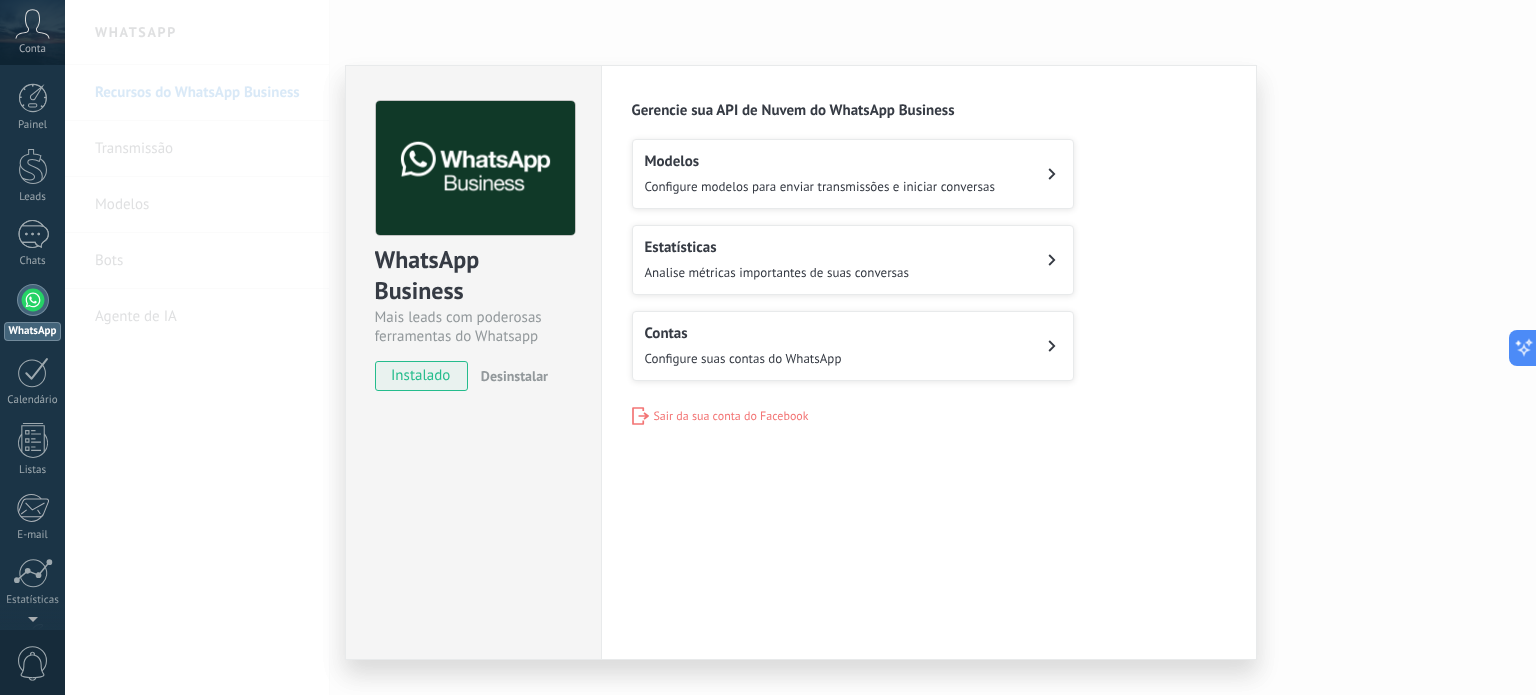 click on "Modelos Configure modelos para enviar transmissões e iniciar conversas" at bounding box center (820, 174) 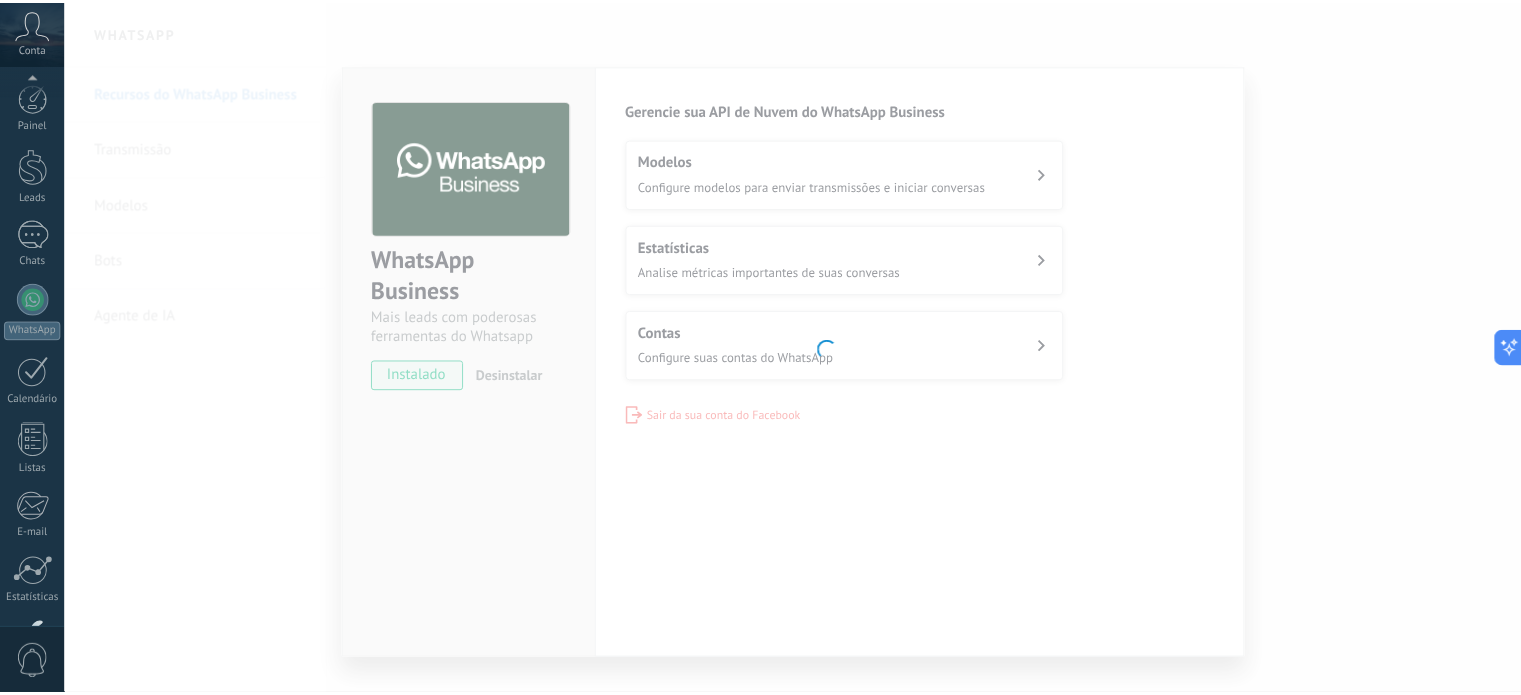 scroll, scrollTop: 136, scrollLeft: 0, axis: vertical 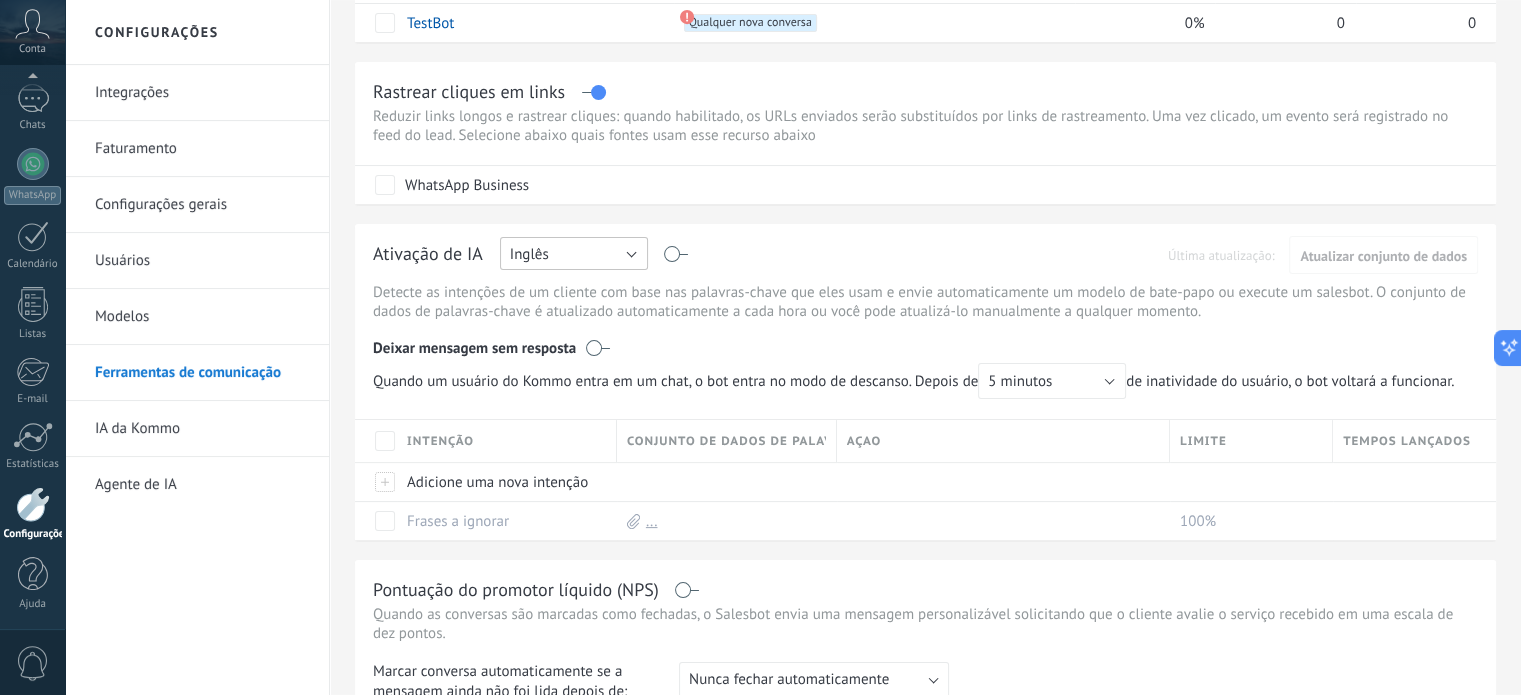 click on "Inglês" at bounding box center (574, 253) 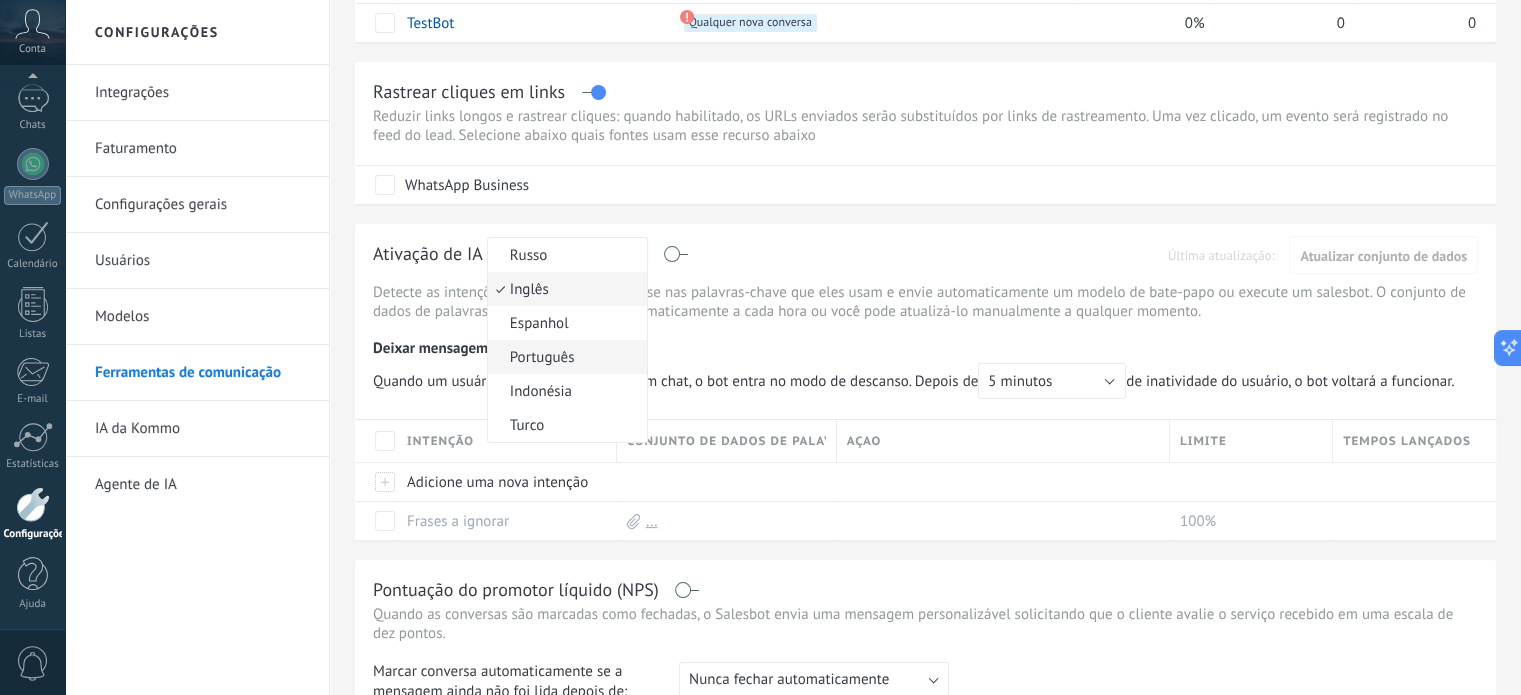 click on "Português" at bounding box center (564, 357) 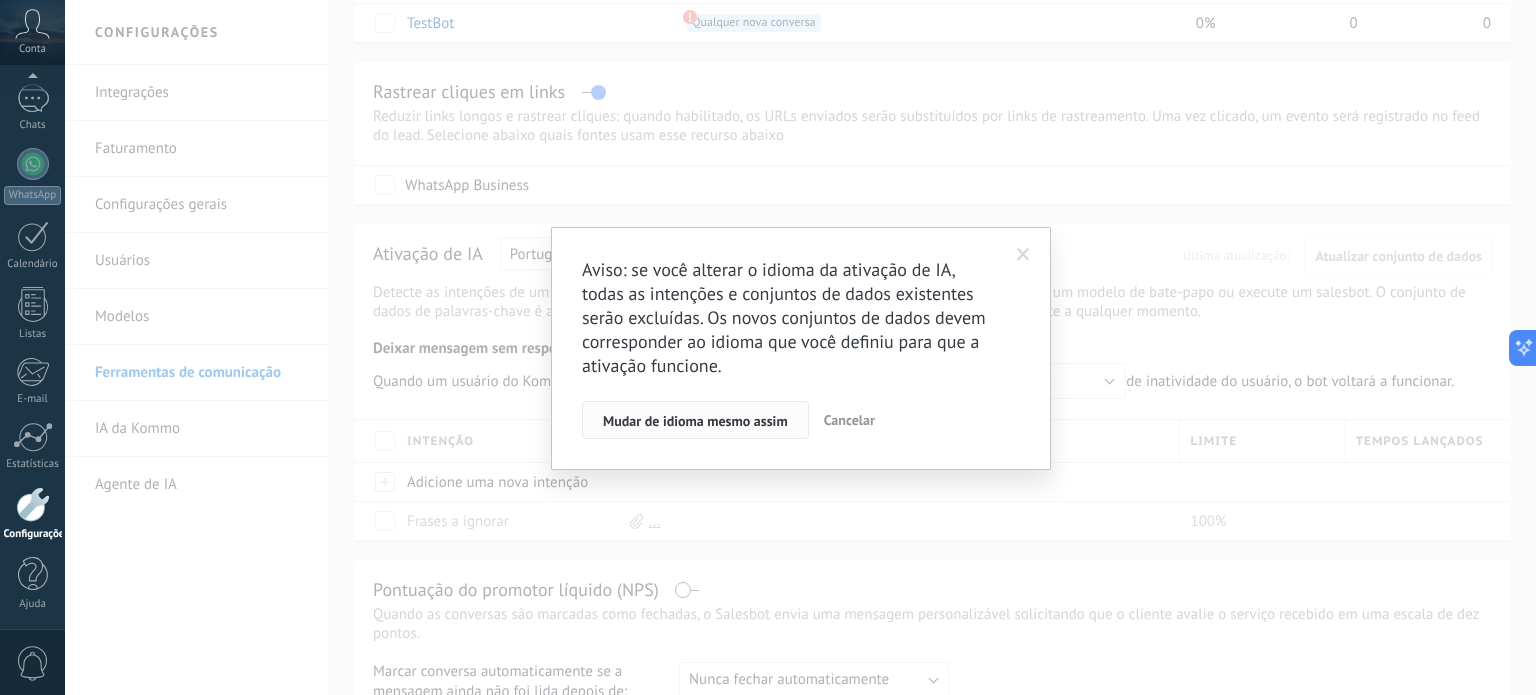 click on "Mudar de idioma mesmo assim" at bounding box center [695, 420] 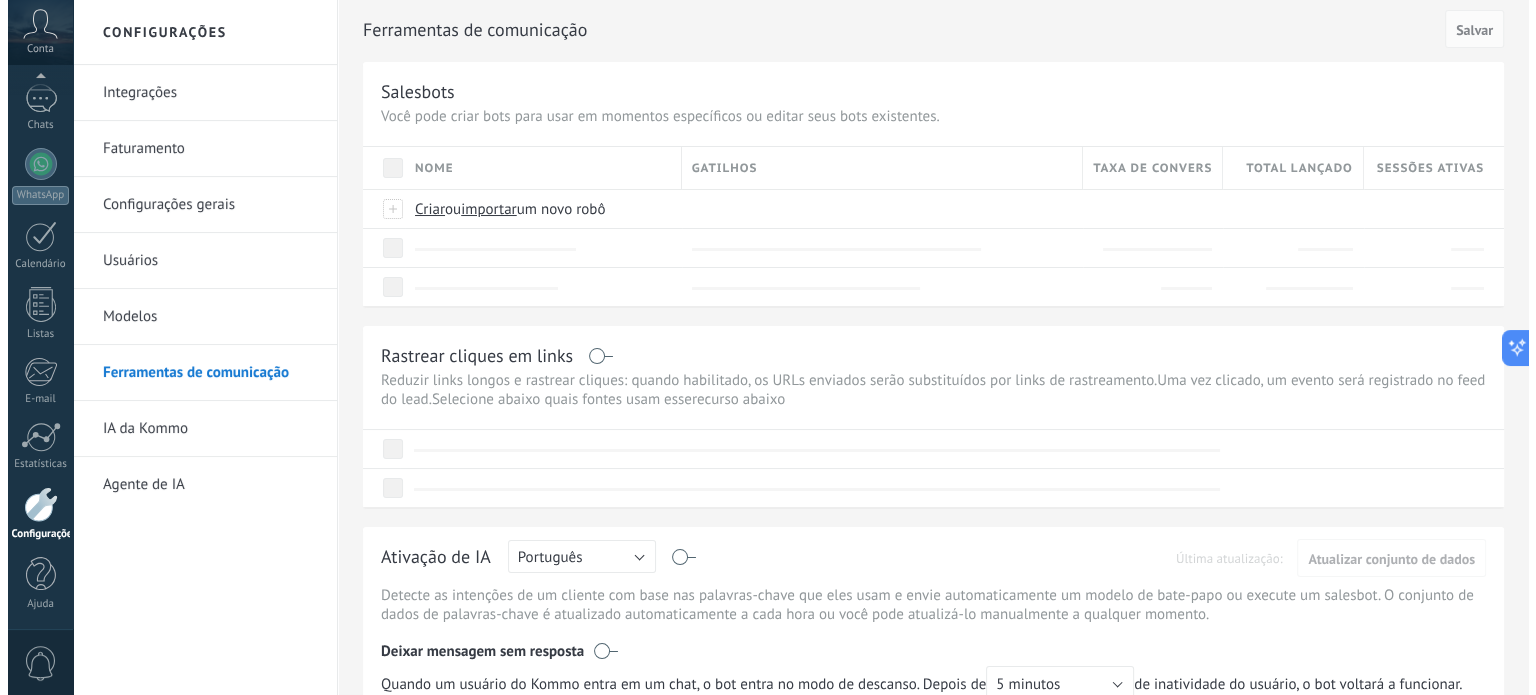 scroll, scrollTop: 0, scrollLeft: 0, axis: both 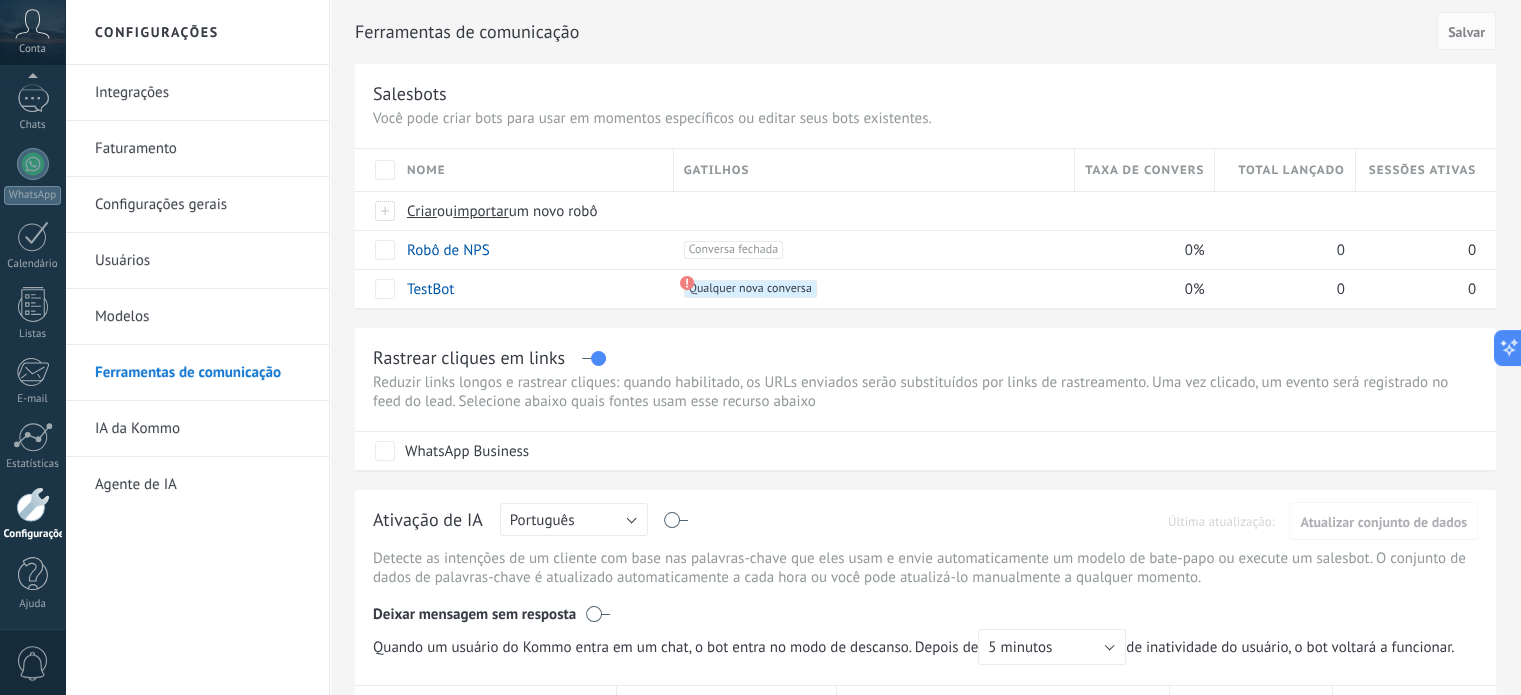 click on "IA da Kommo" at bounding box center [202, 429] 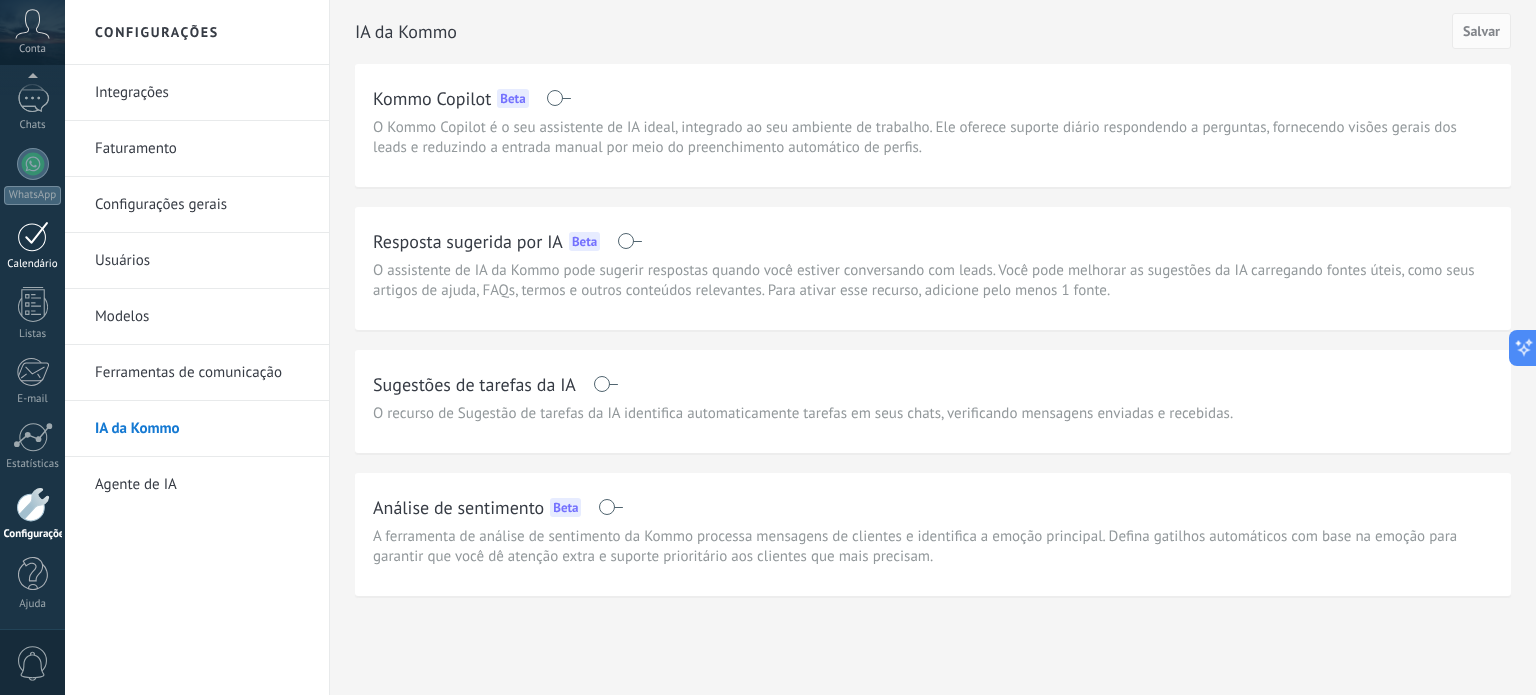 click at bounding box center [33, 236] 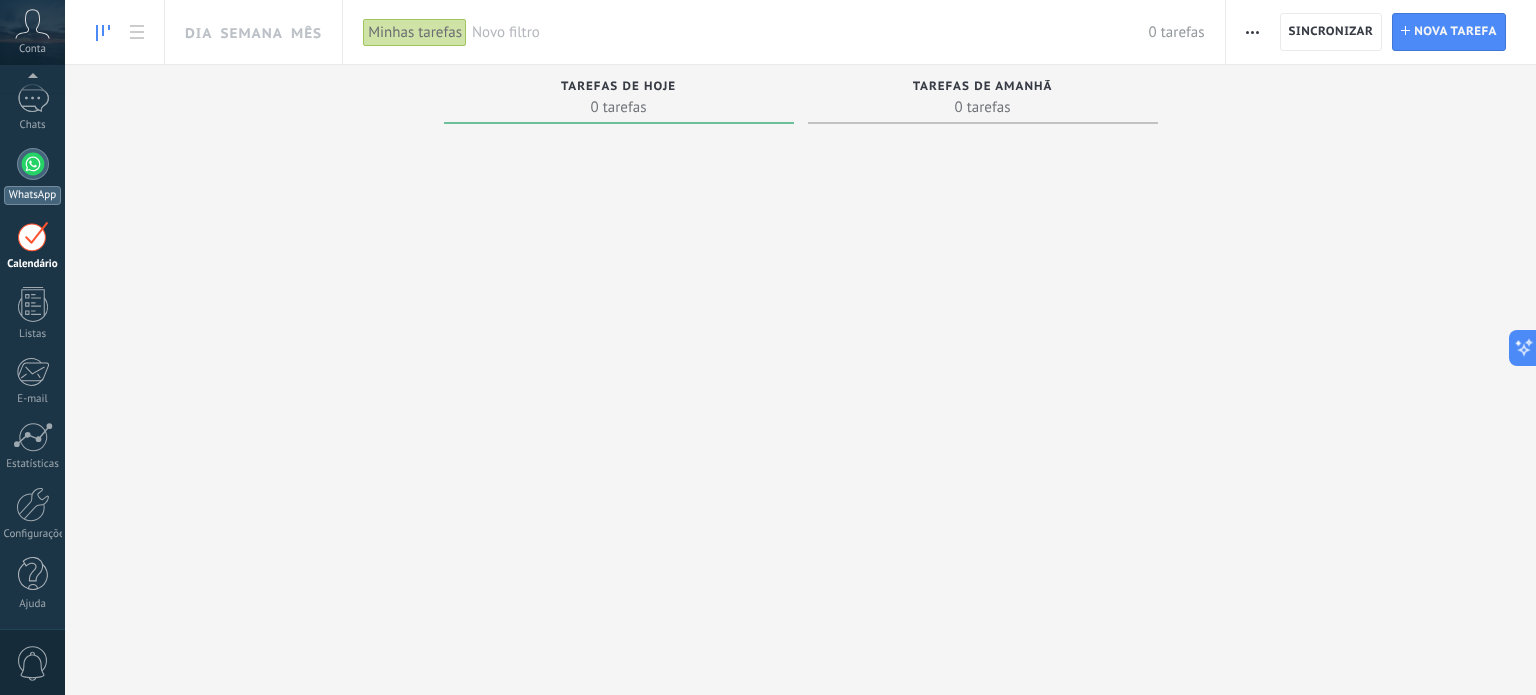 click at bounding box center (33, 164) 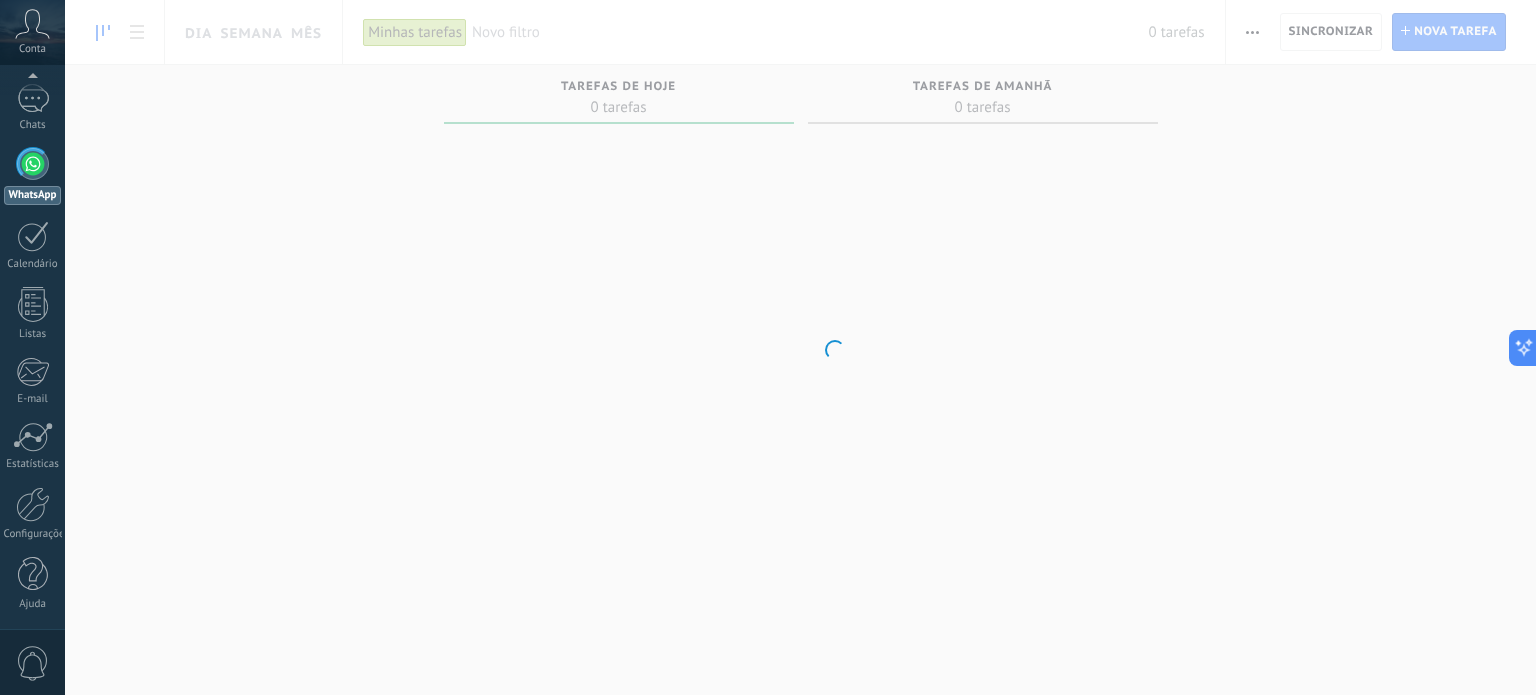 scroll, scrollTop: 0, scrollLeft: 0, axis: both 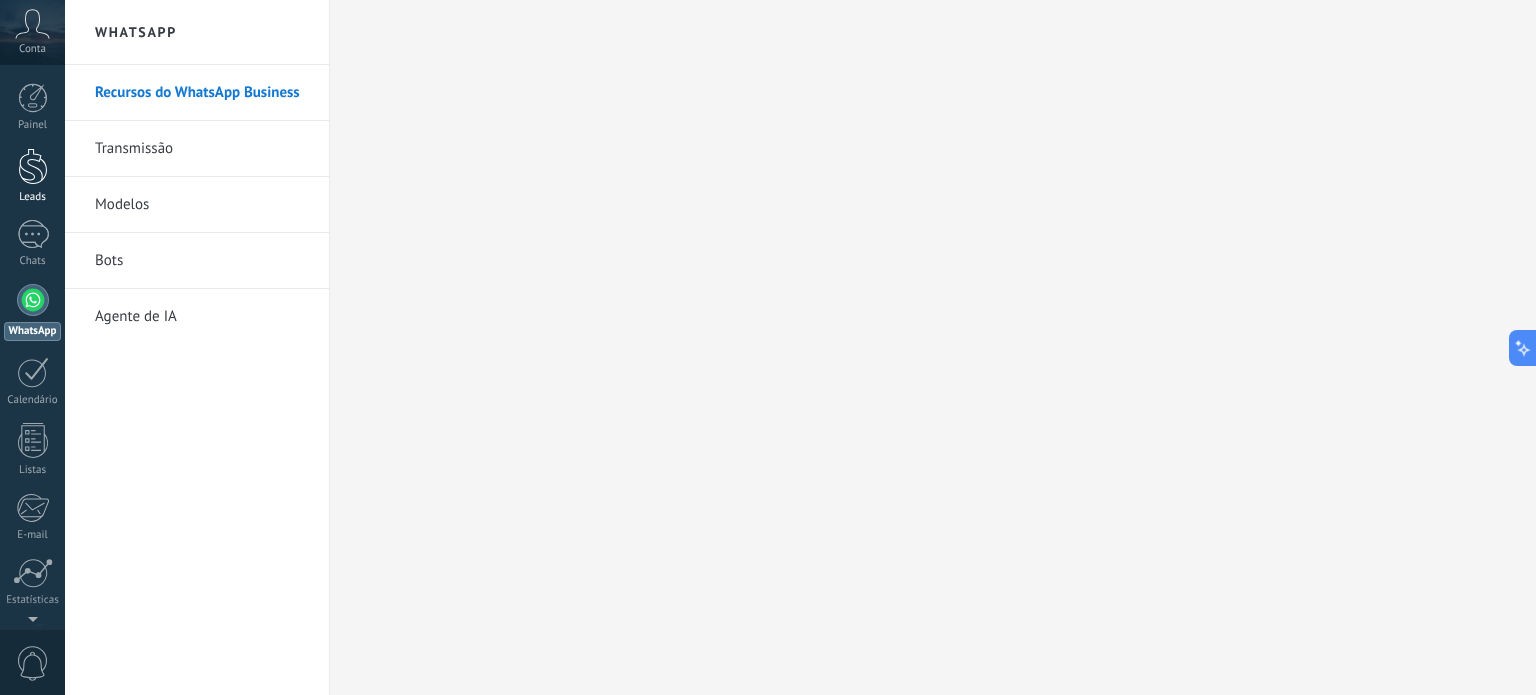 click on "Leads" at bounding box center [32, 176] 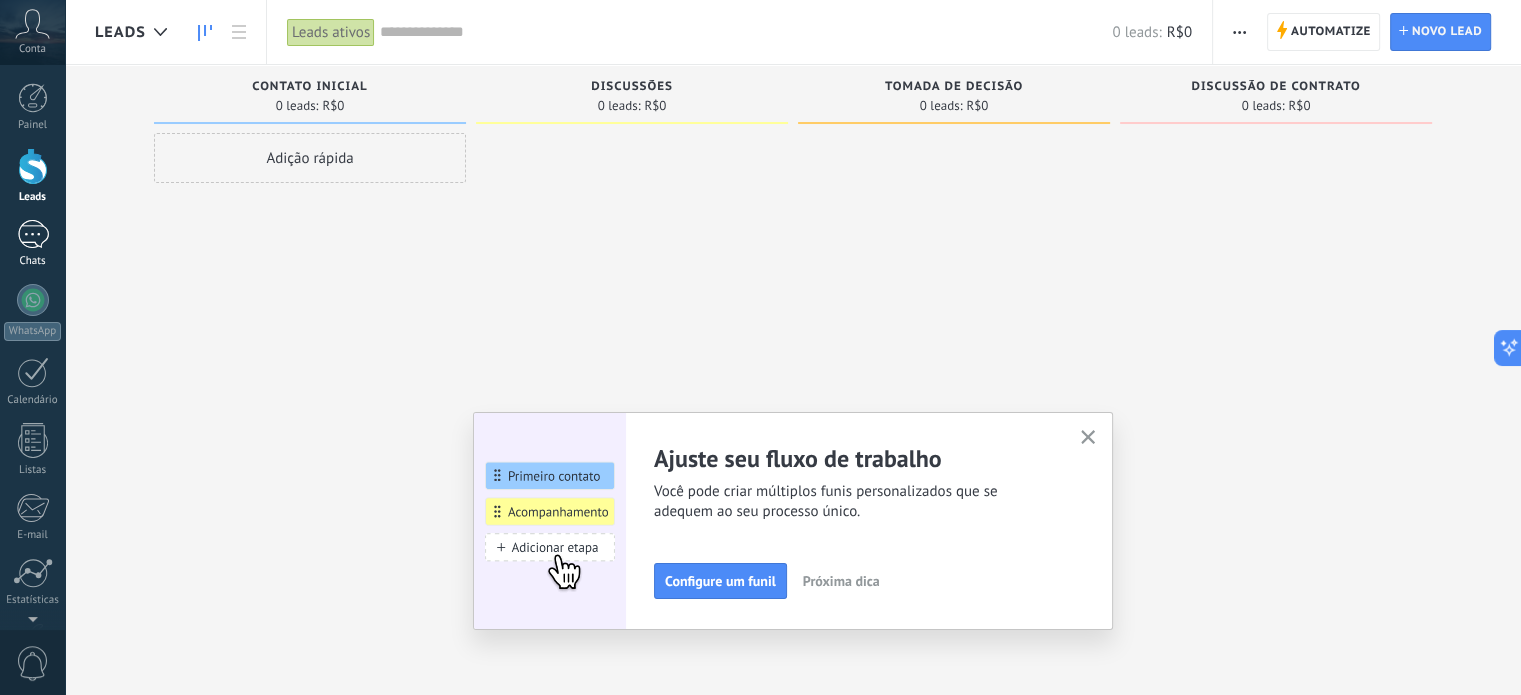 click on "Chats" at bounding box center (32, 244) 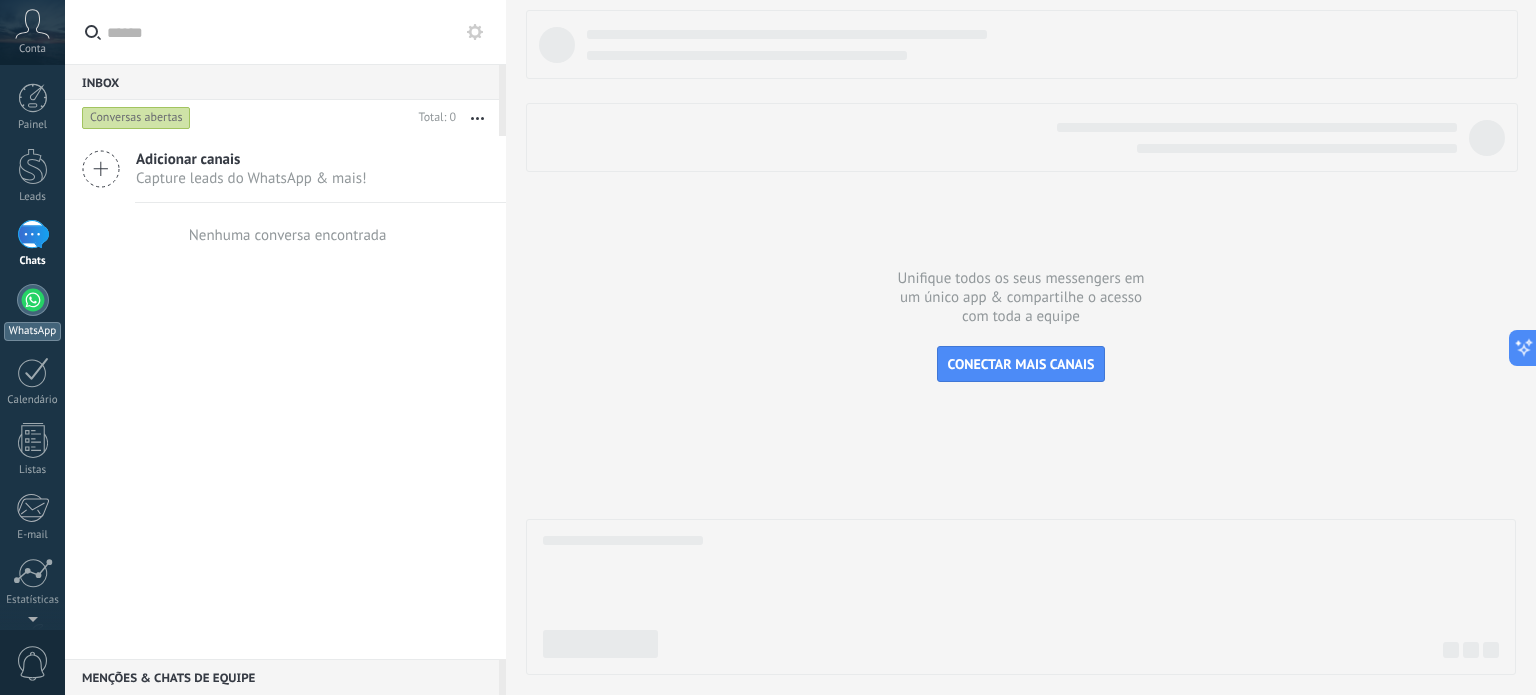 click at bounding box center (33, 300) 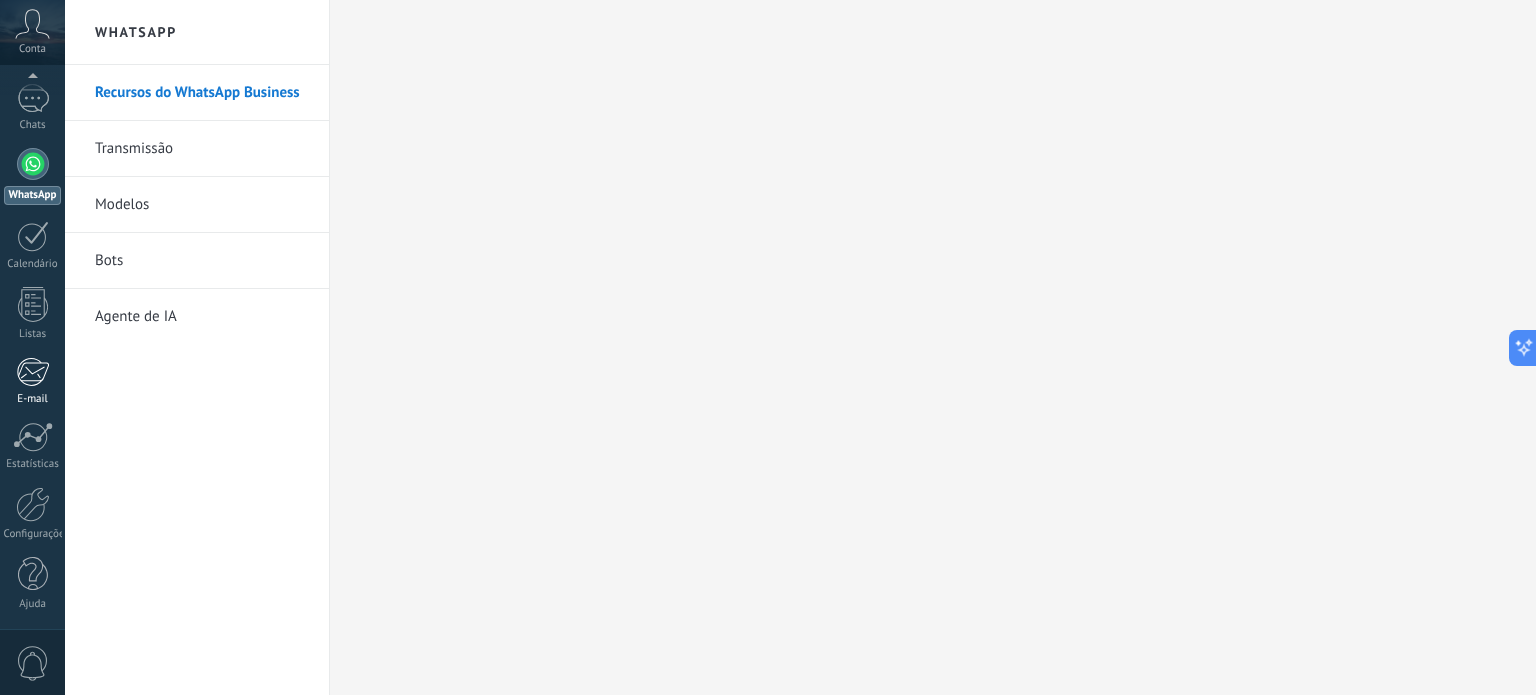 scroll, scrollTop: 0, scrollLeft: 0, axis: both 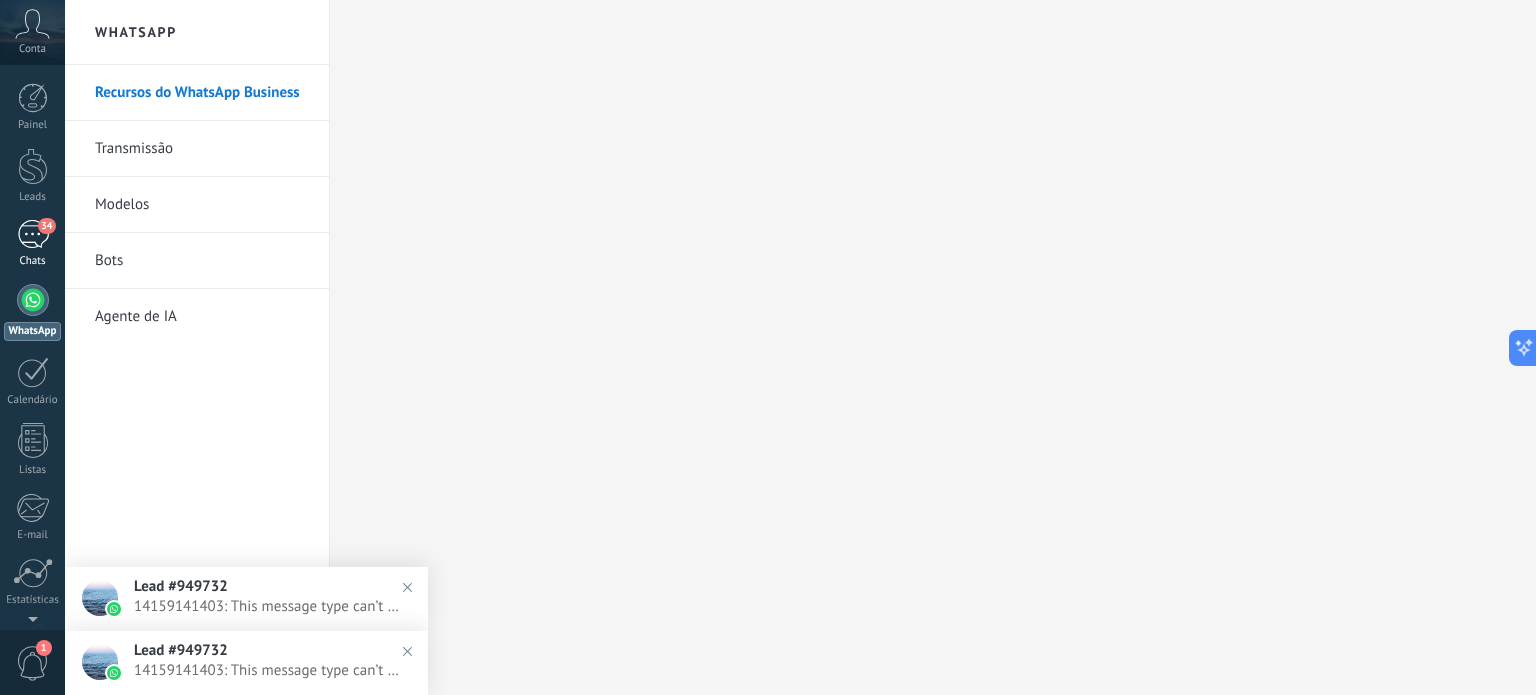 click on "34
Chats" at bounding box center [32, 244] 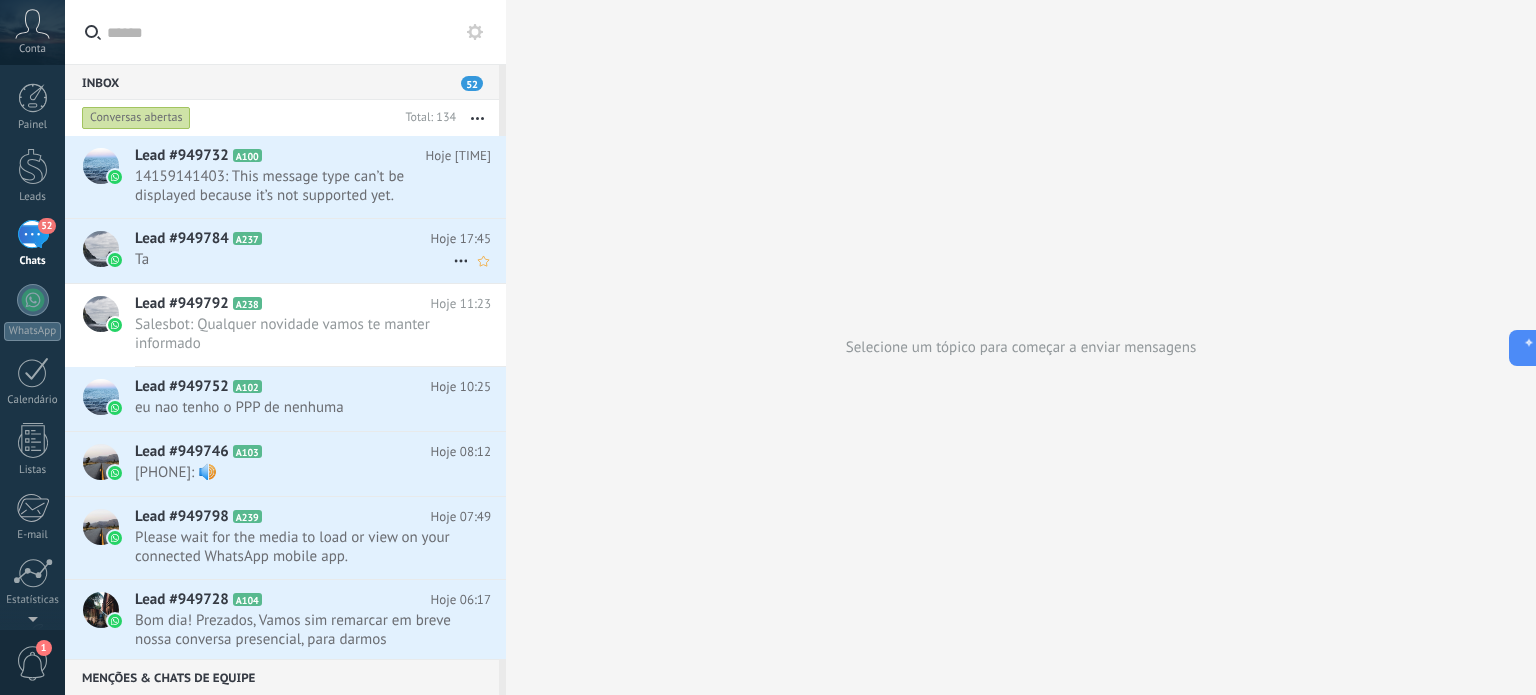 click on "Lead #949784" at bounding box center [182, 239] 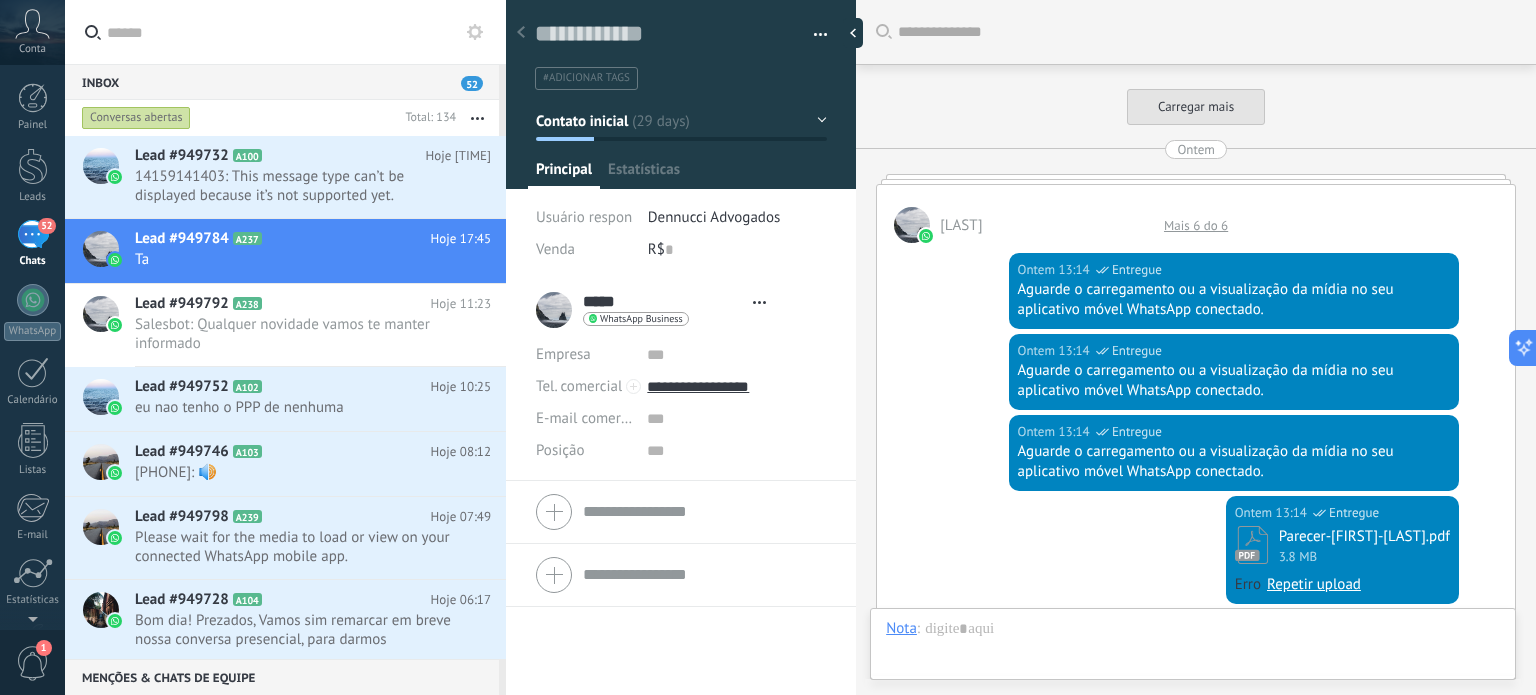 scroll, scrollTop: 1660, scrollLeft: 0, axis: vertical 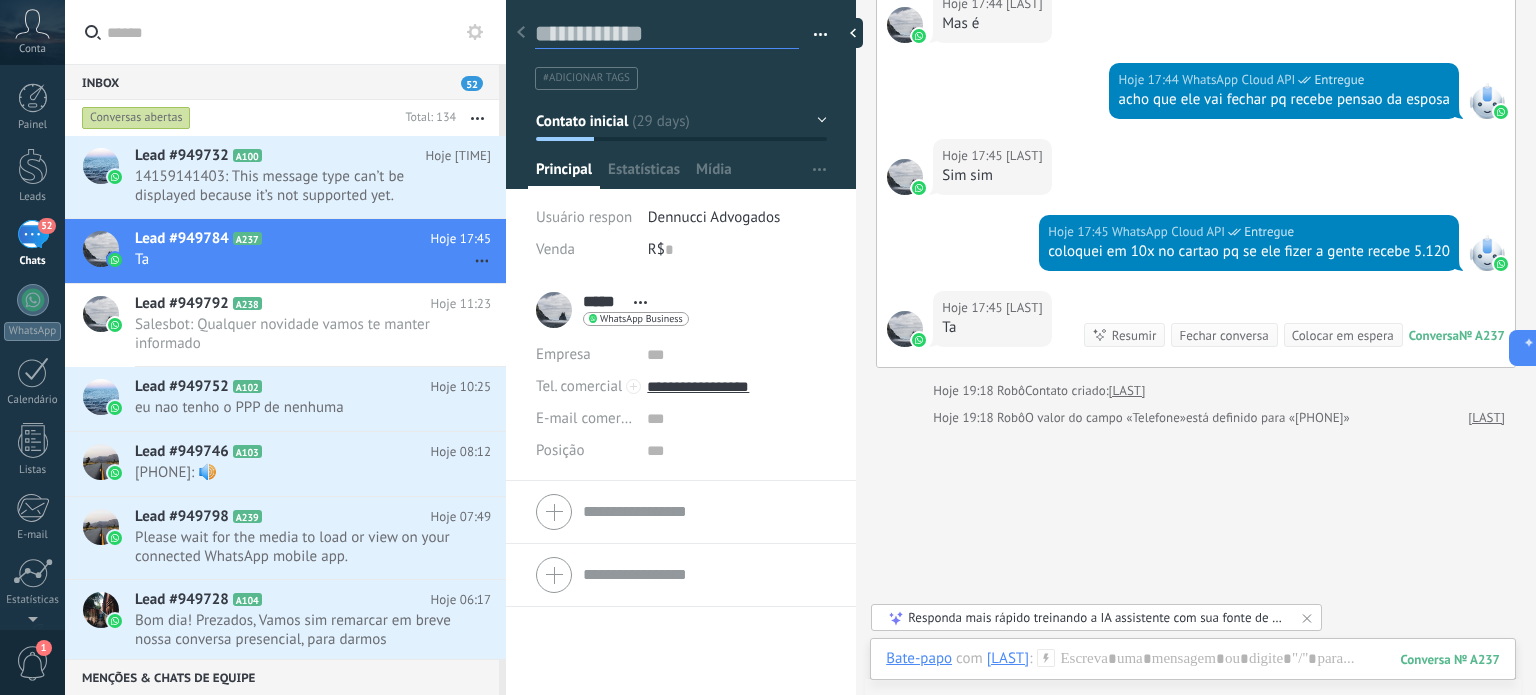 click at bounding box center [667, 34] 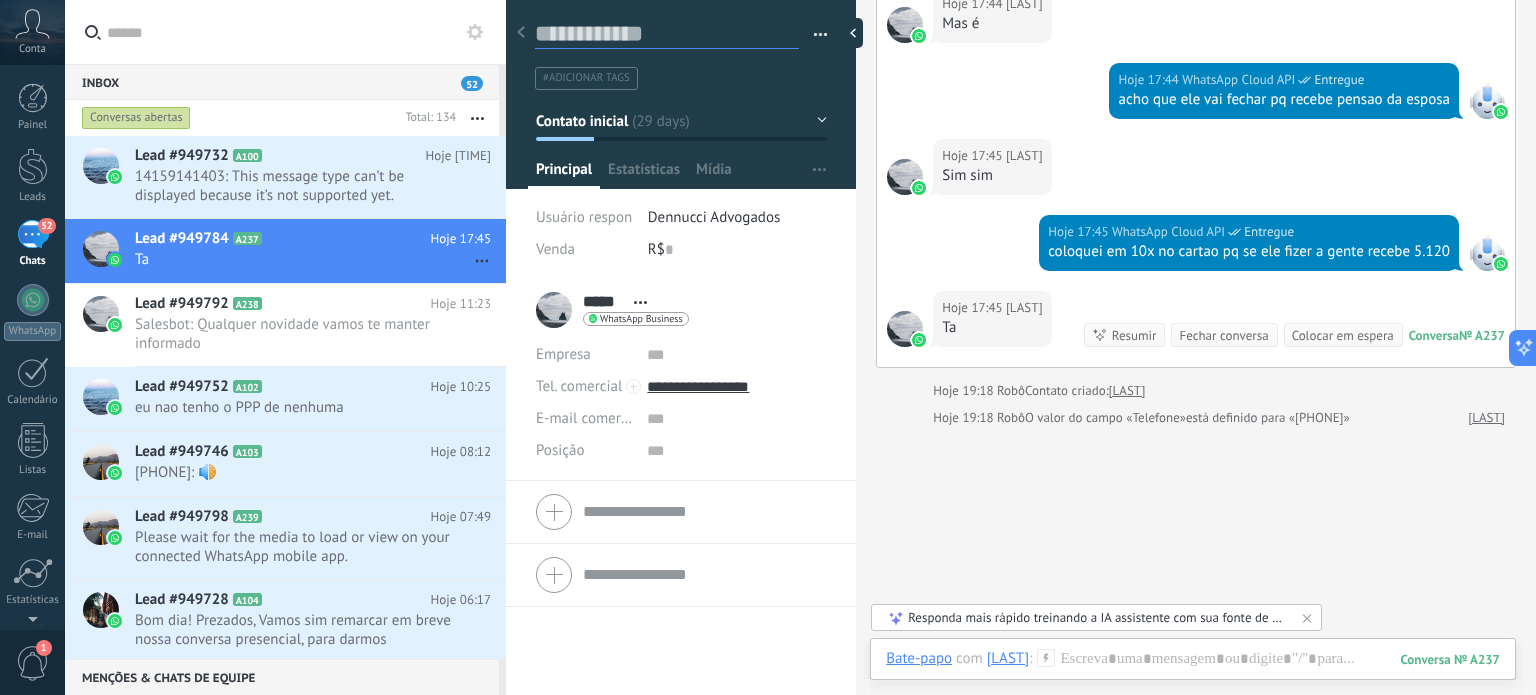 click at bounding box center [667, 34] 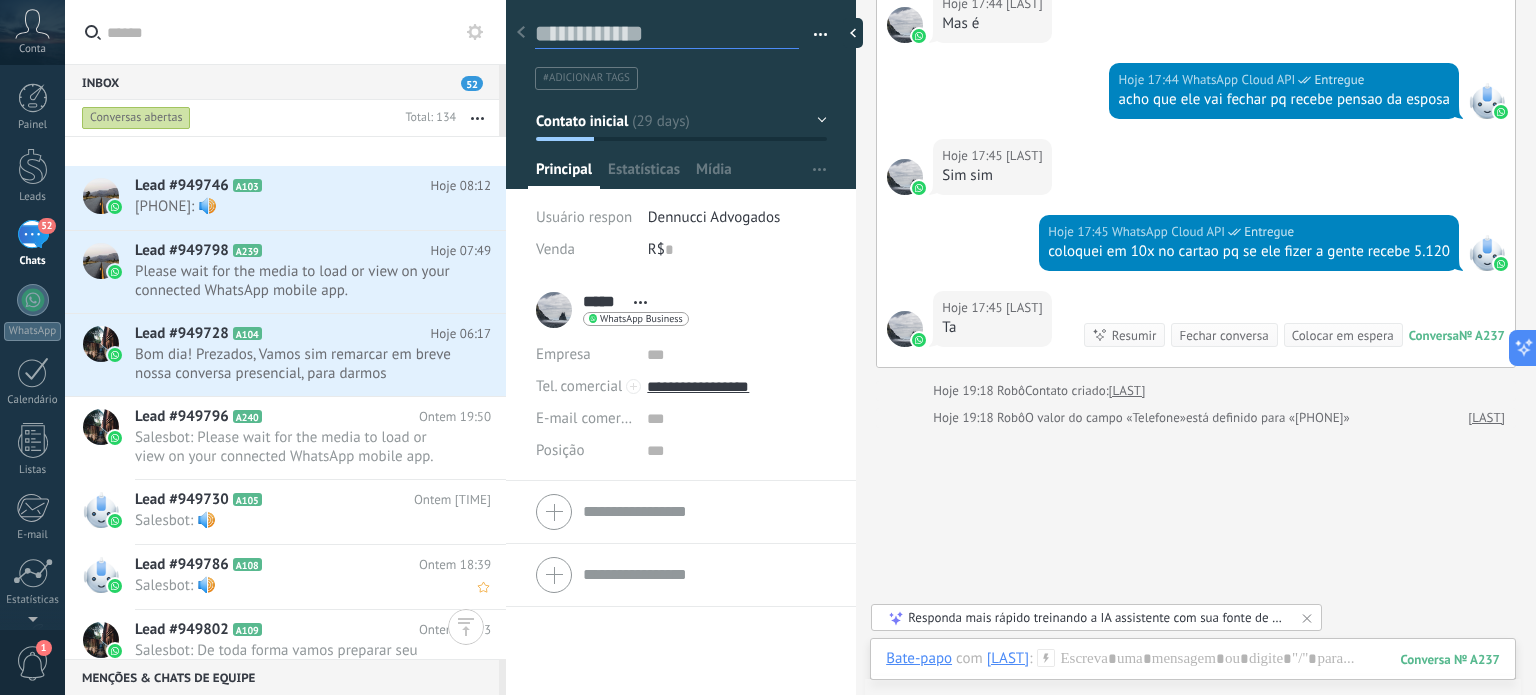 scroll, scrollTop: 534, scrollLeft: 0, axis: vertical 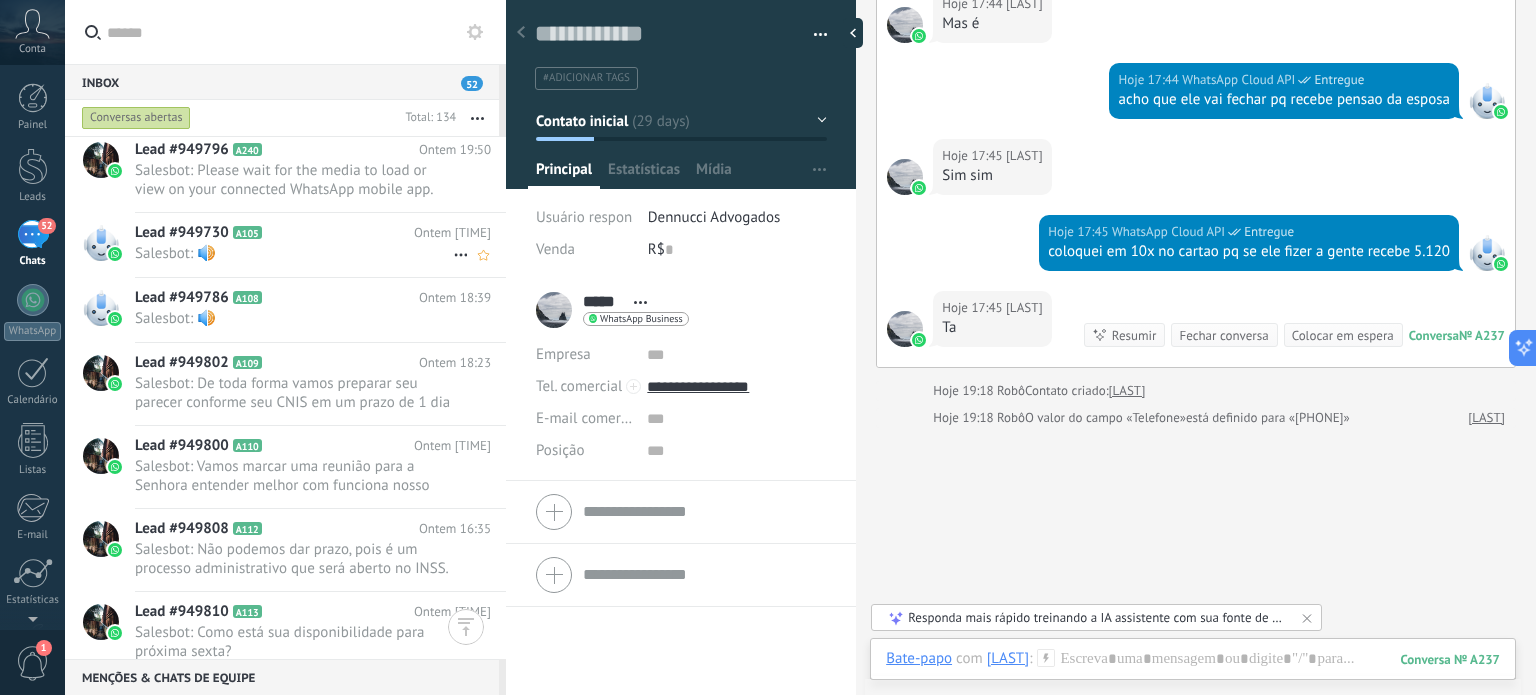 click on "Lead #949730
A105
Ontem [TIME]
Salesbot: 🔊" at bounding box center (320, 244) 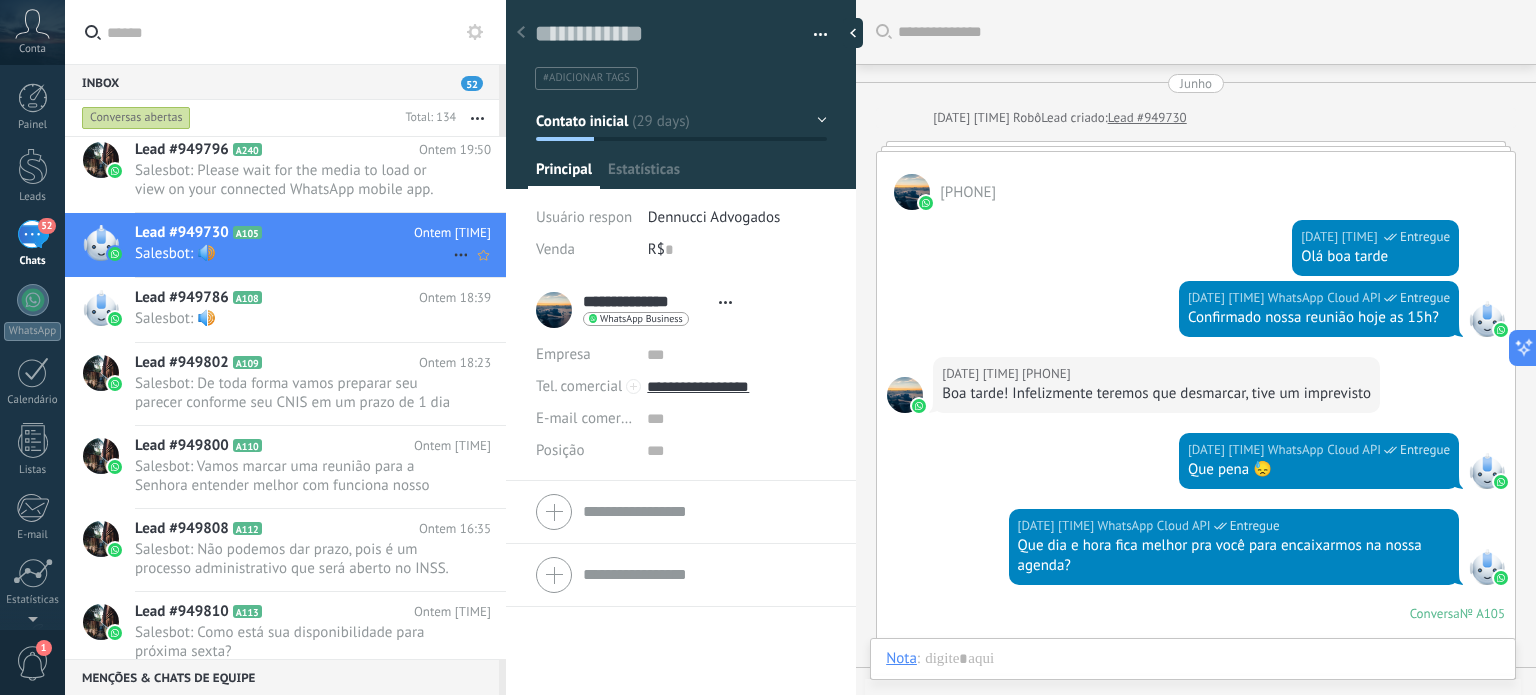 scroll, scrollTop: 29, scrollLeft: 0, axis: vertical 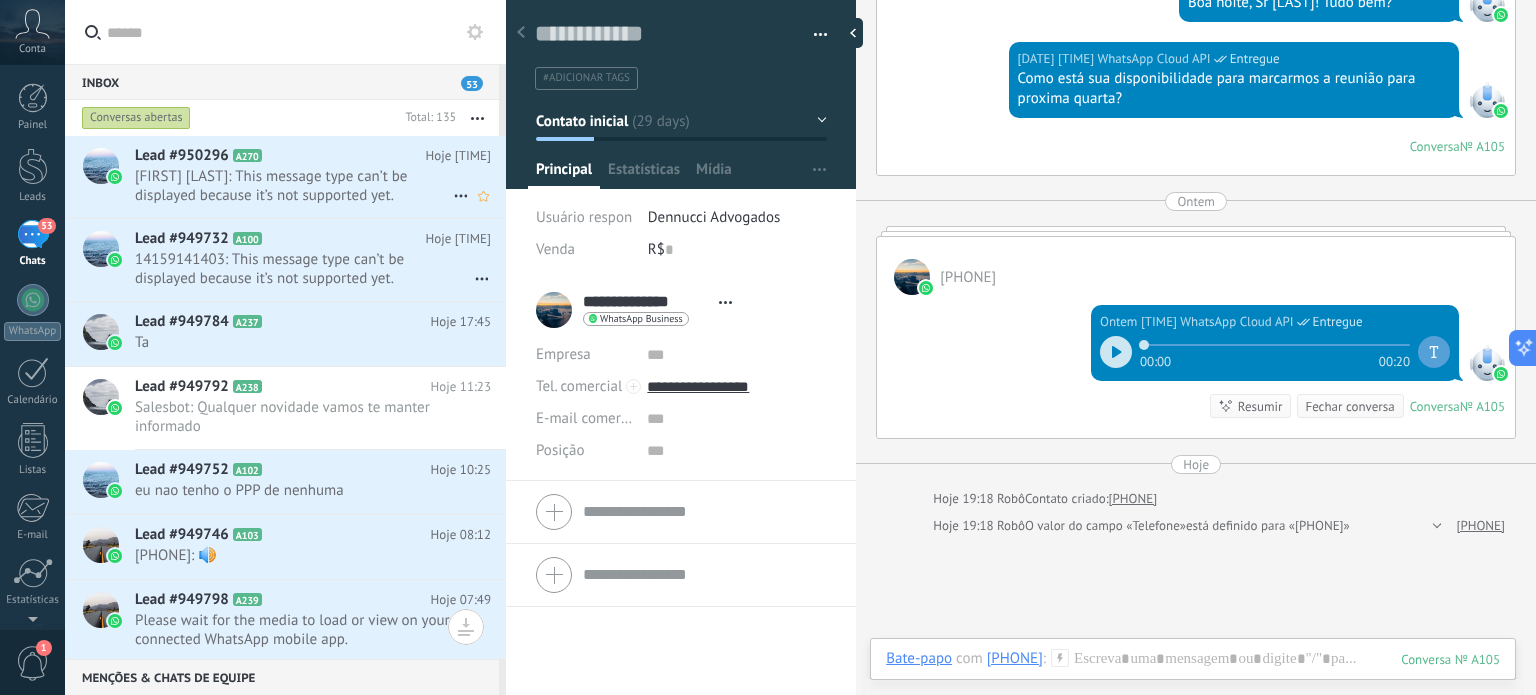click on "[FIRST] [LAST]: This message type can’t be displayed because it’s not supported yet." at bounding box center [294, 186] 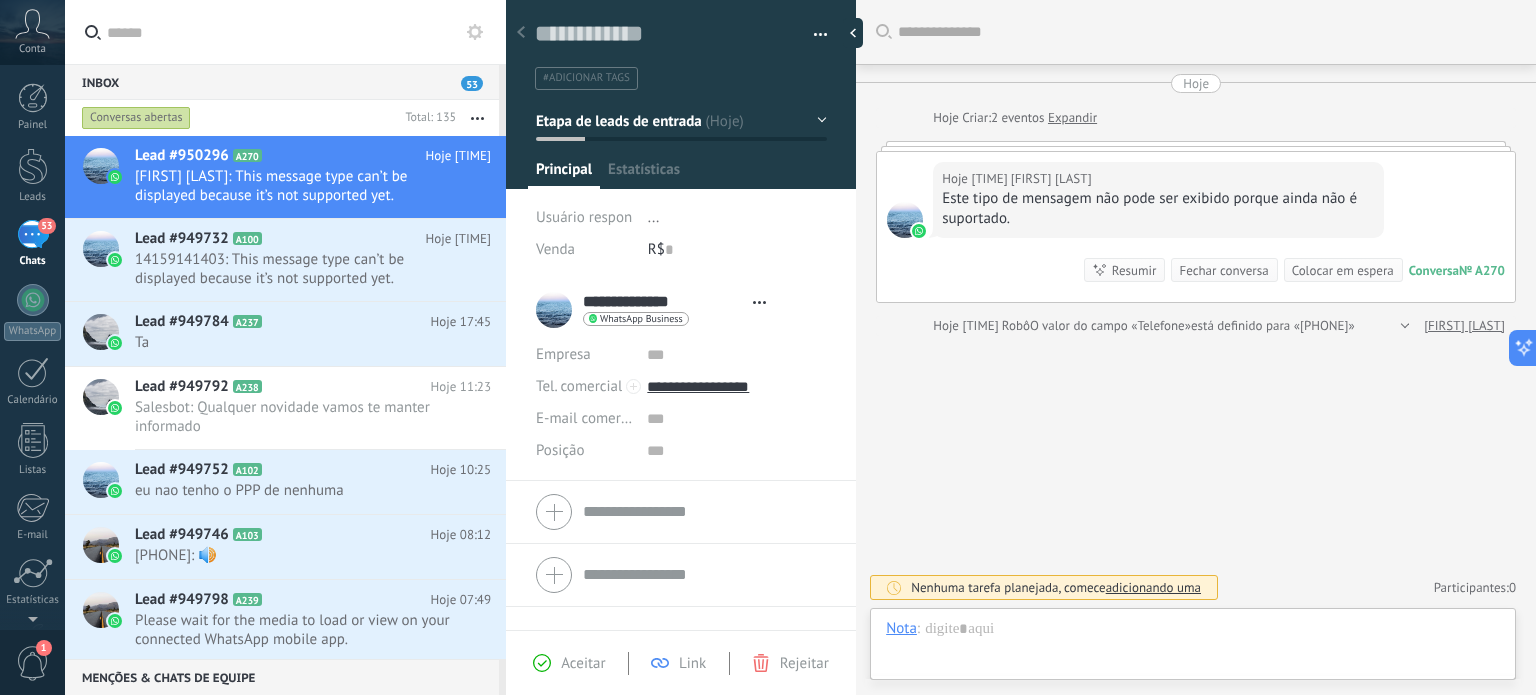 scroll, scrollTop: 29, scrollLeft: 0, axis: vertical 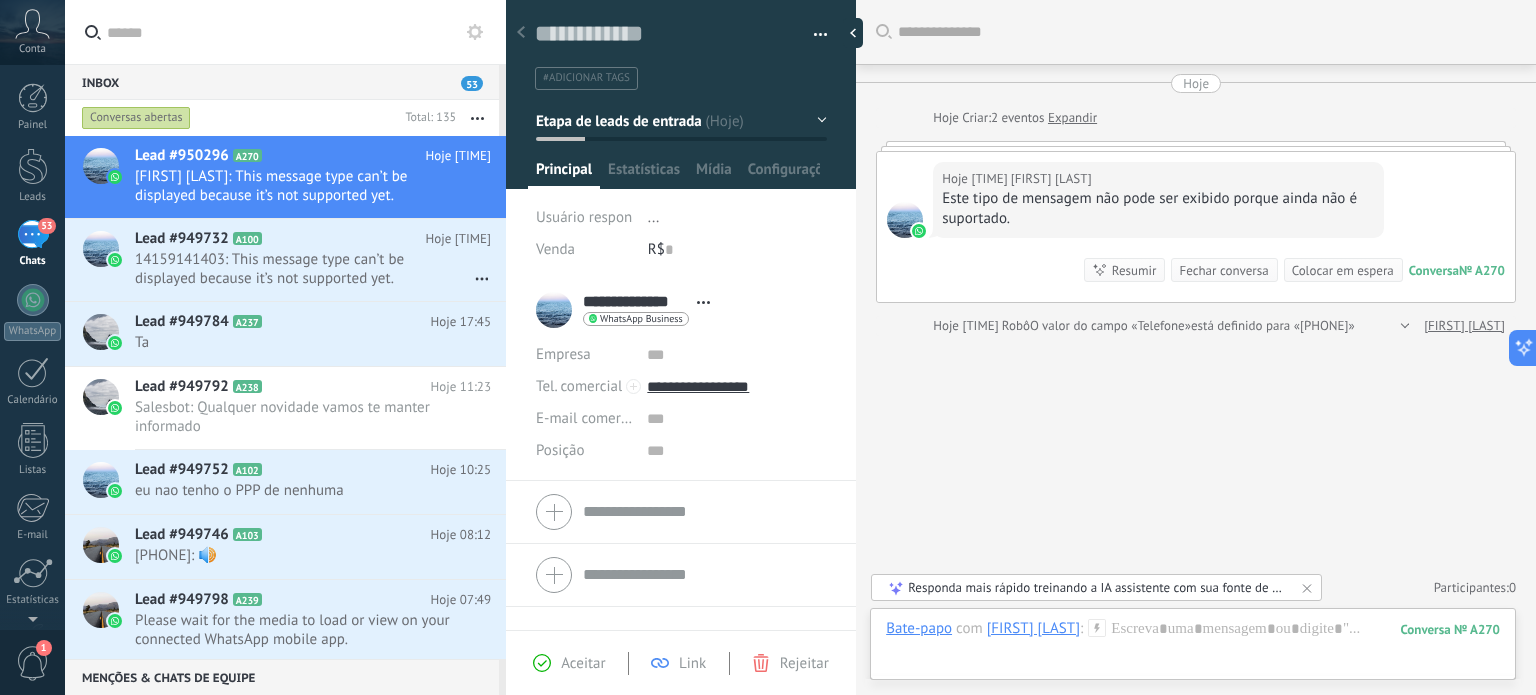 click on "53" at bounding box center [33, 234] 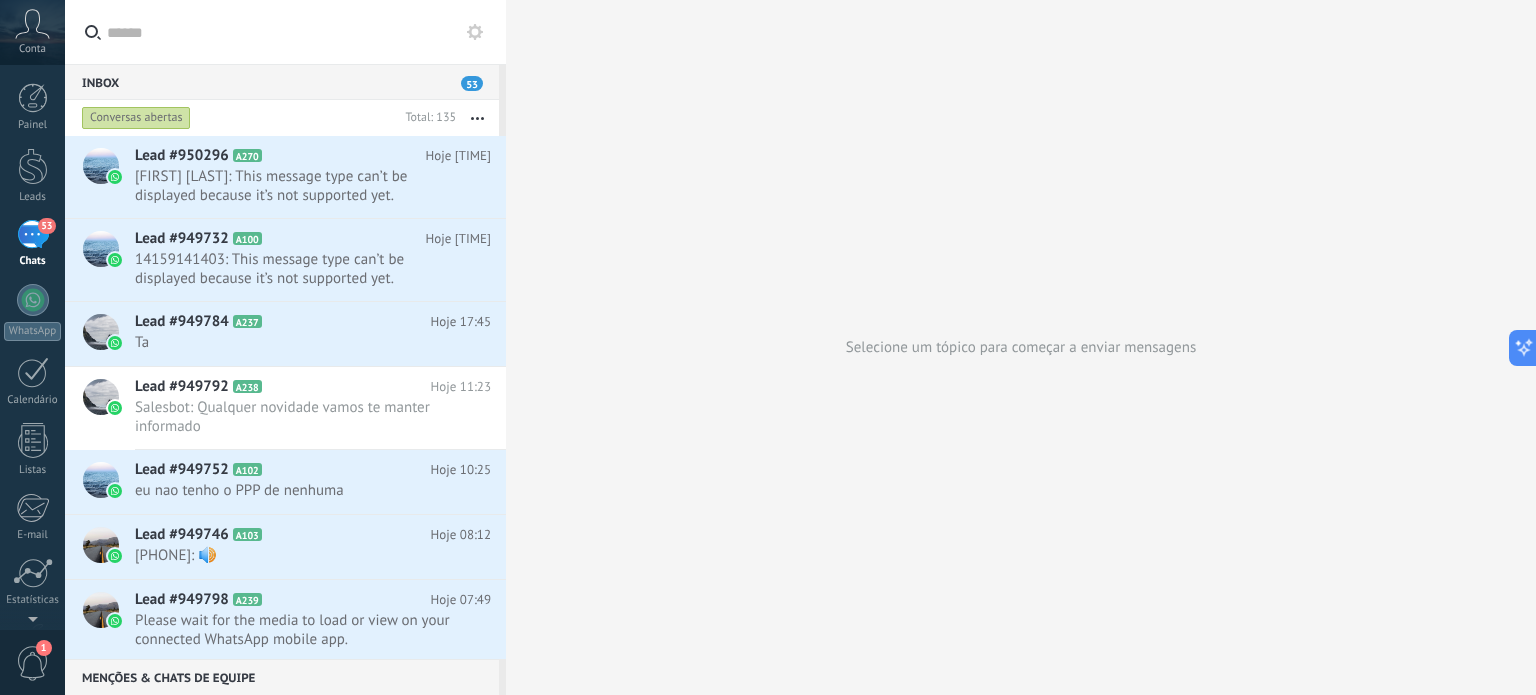 click on "53" at bounding box center (33, 234) 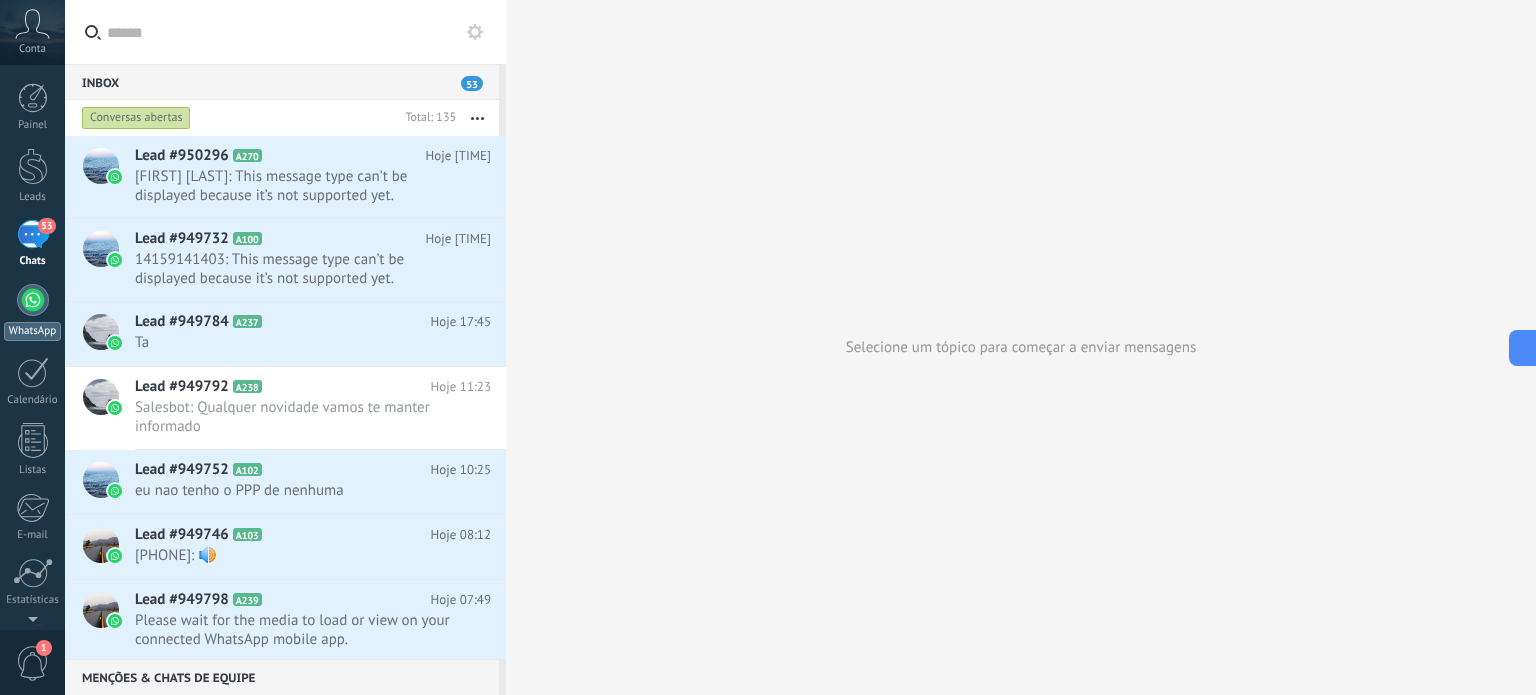 click at bounding box center [33, 300] 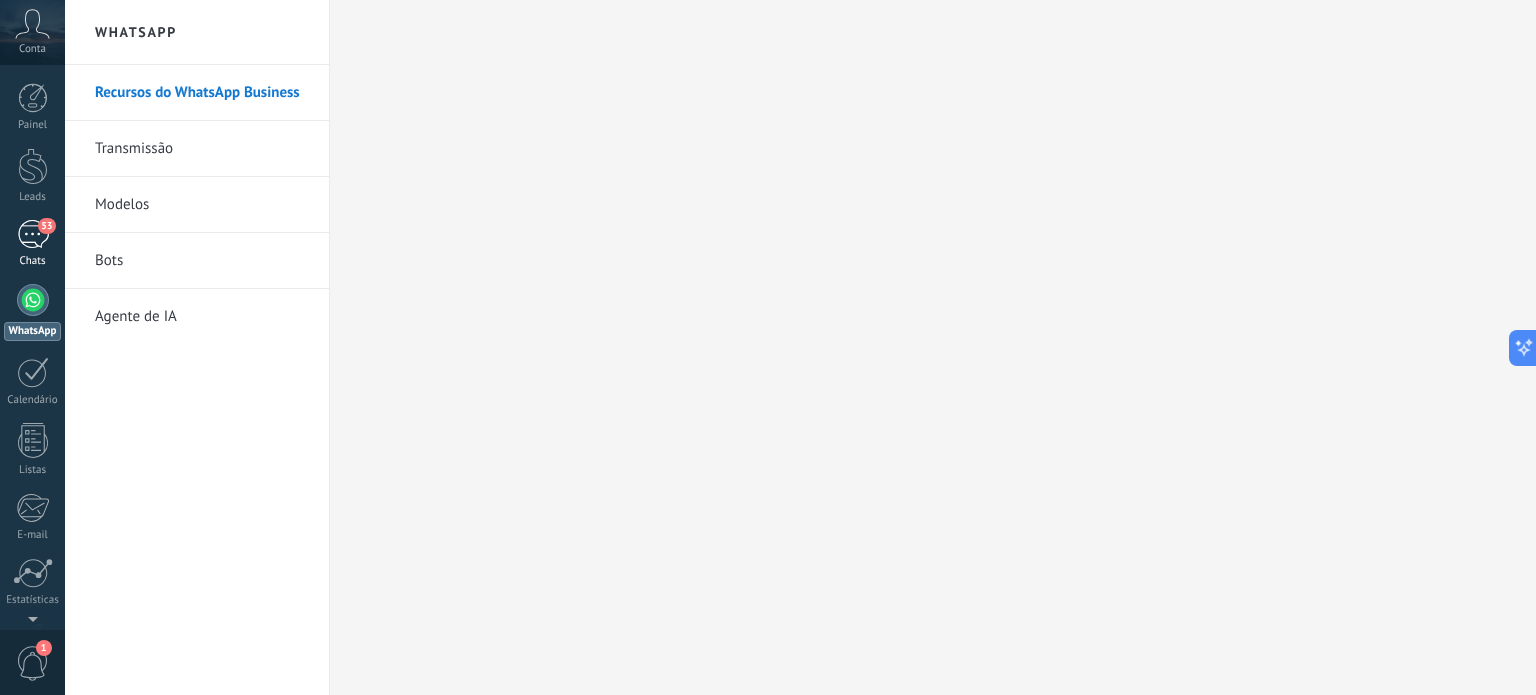 click on "53" at bounding box center [33, 234] 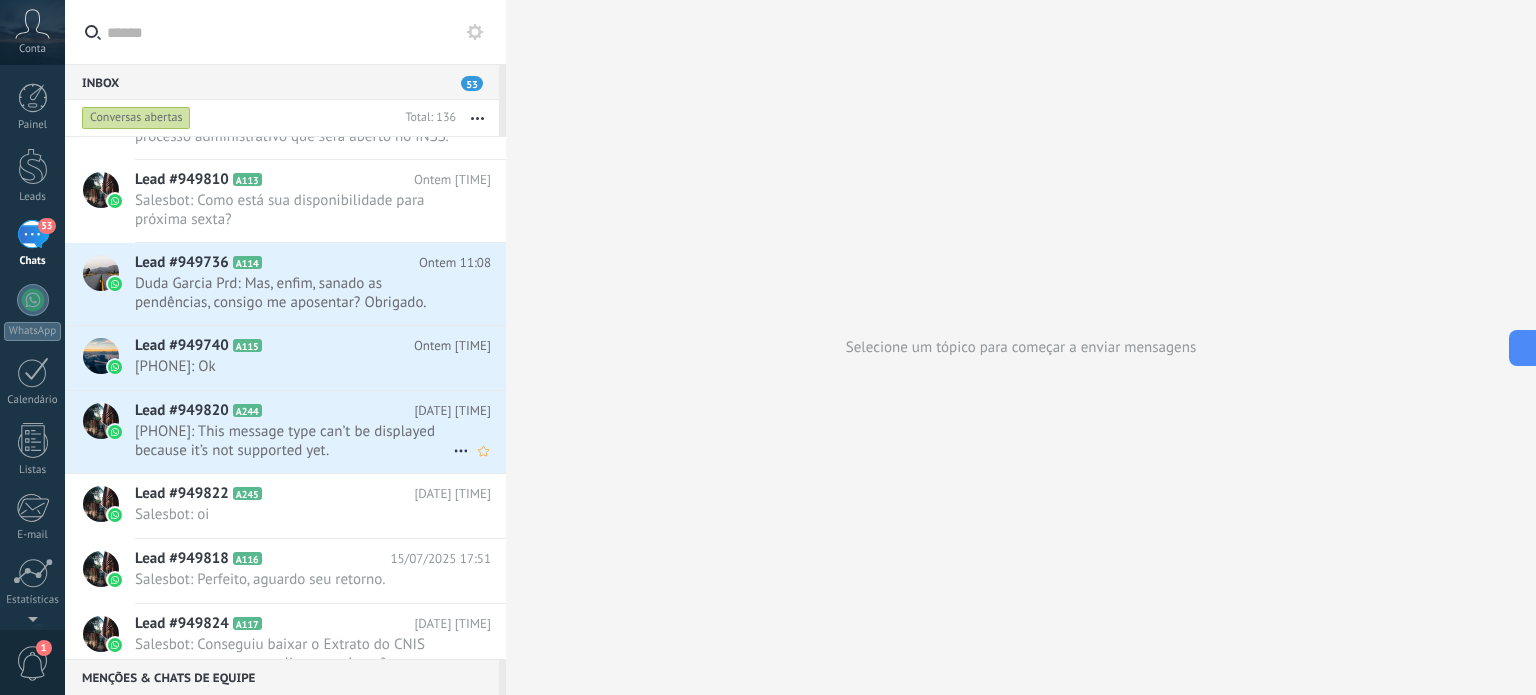 scroll, scrollTop: 0, scrollLeft: 0, axis: both 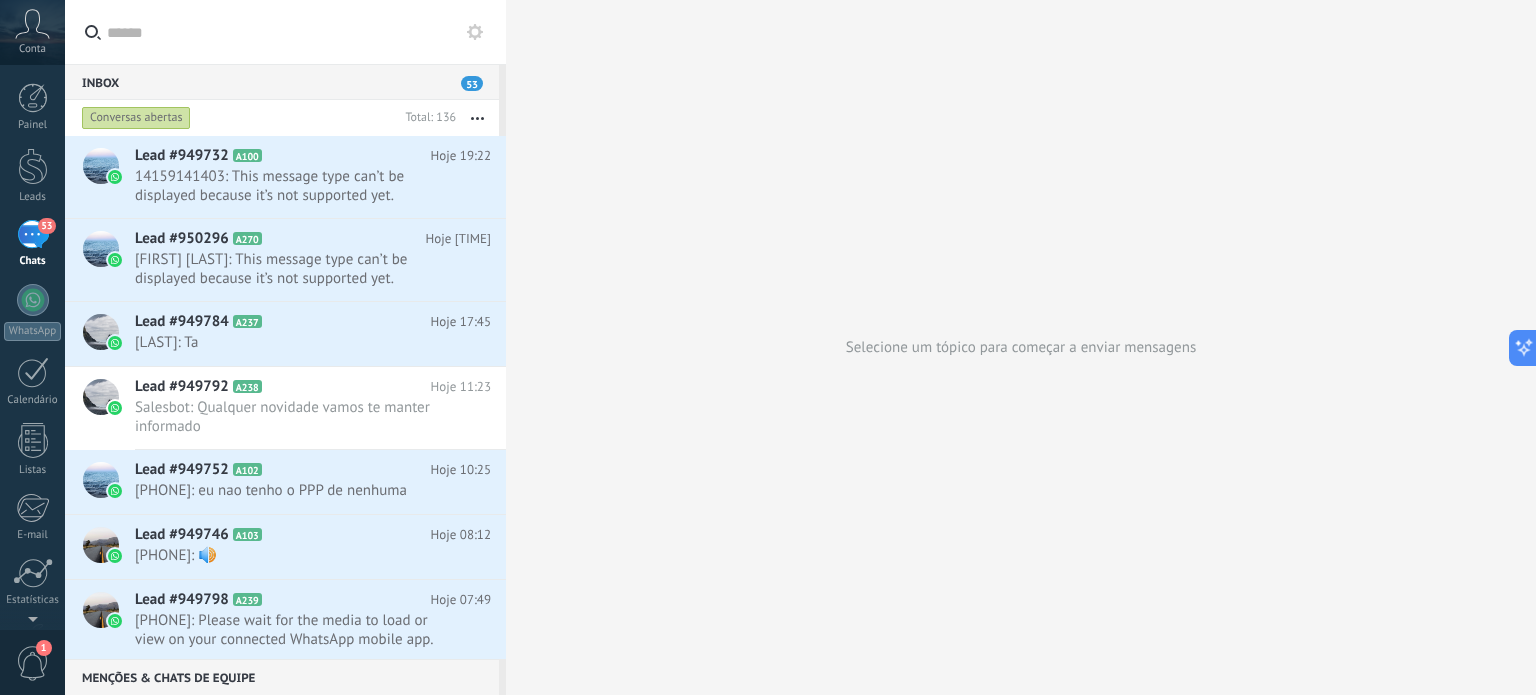 click on "53" at bounding box center (33, 234) 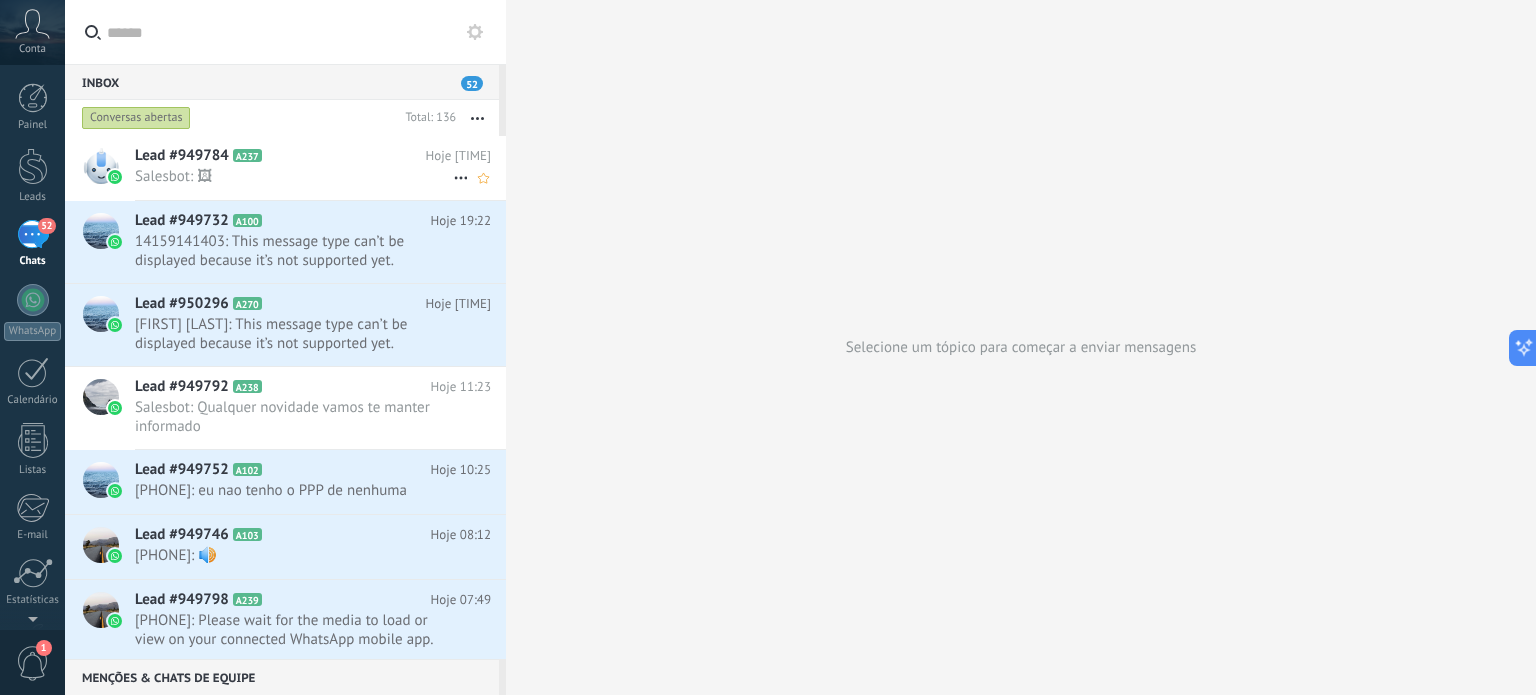 click on "Lead #949784
A237" at bounding box center (280, 156) 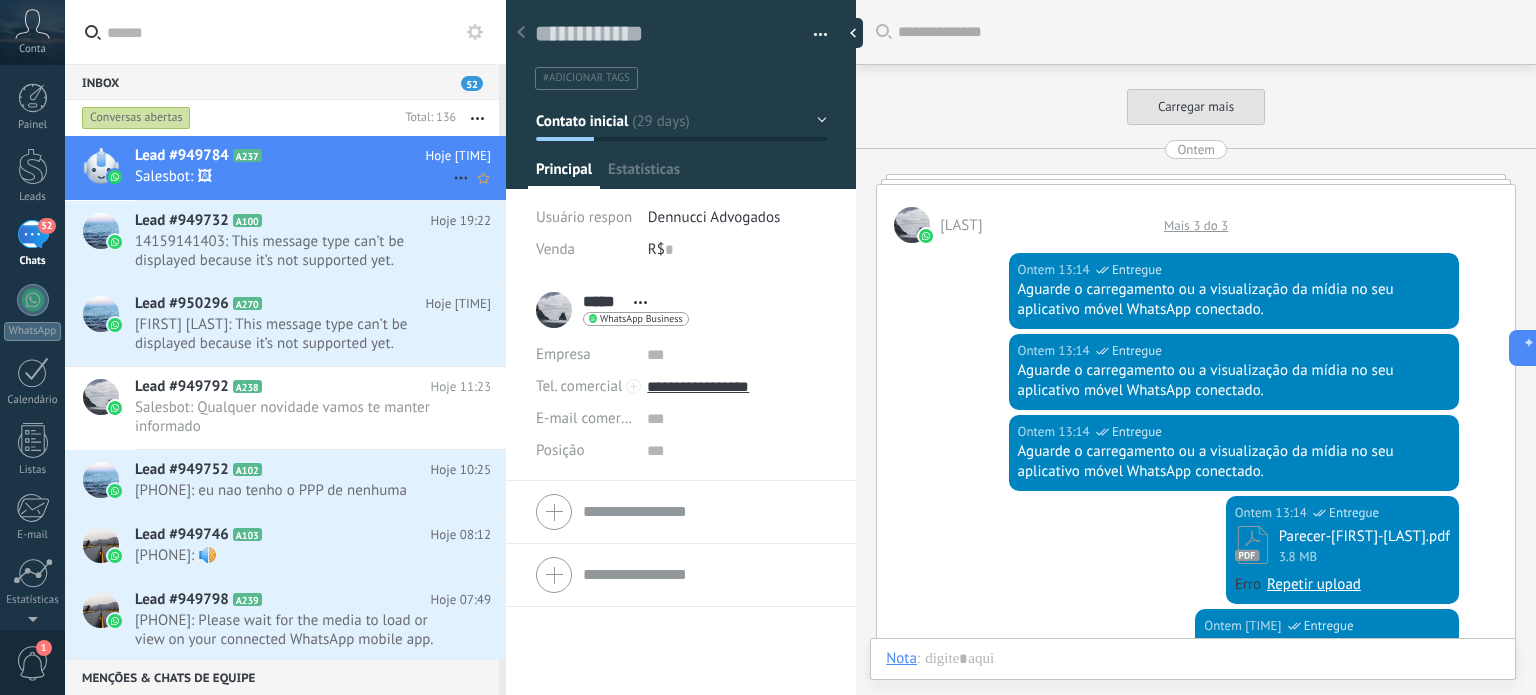 scroll, scrollTop: 1920, scrollLeft: 0, axis: vertical 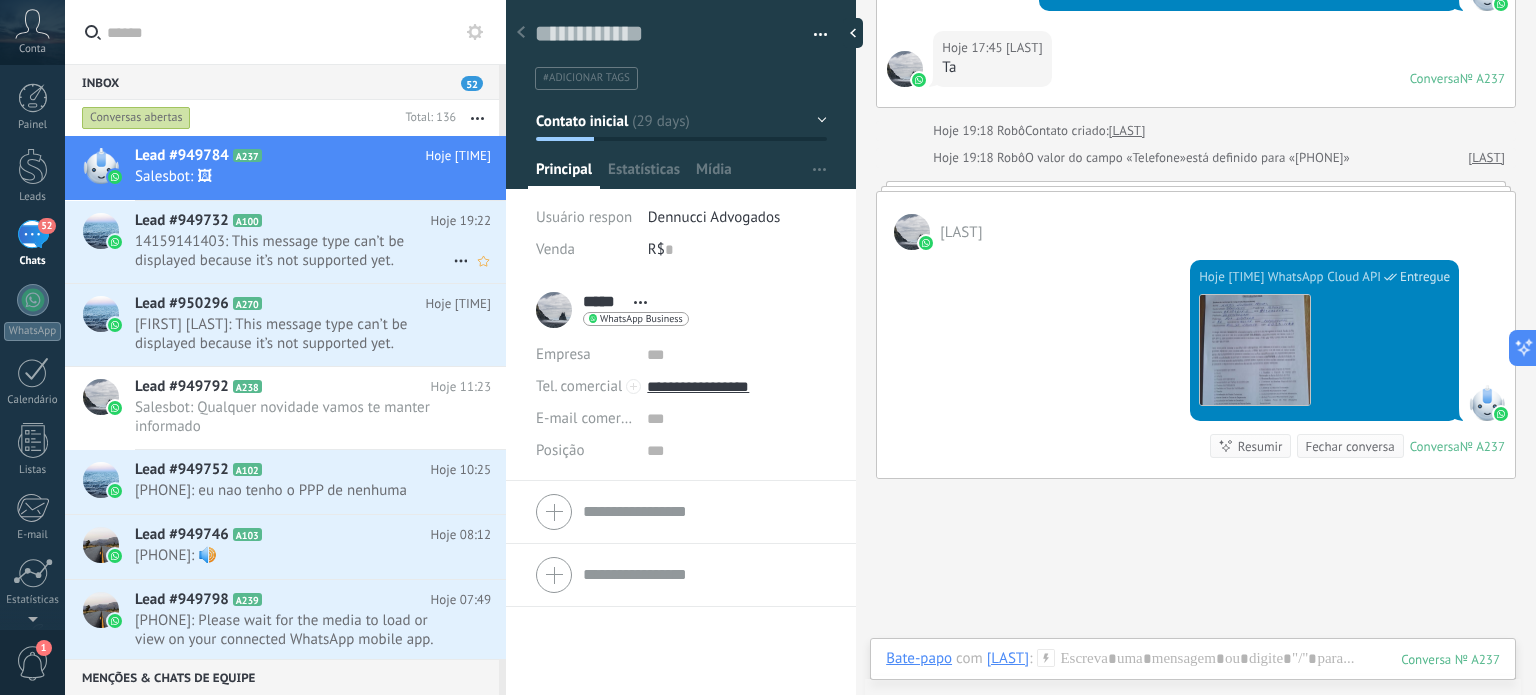 click on "14159141403: This message type can’t be displayed because it’s not supported yet." at bounding box center (294, 251) 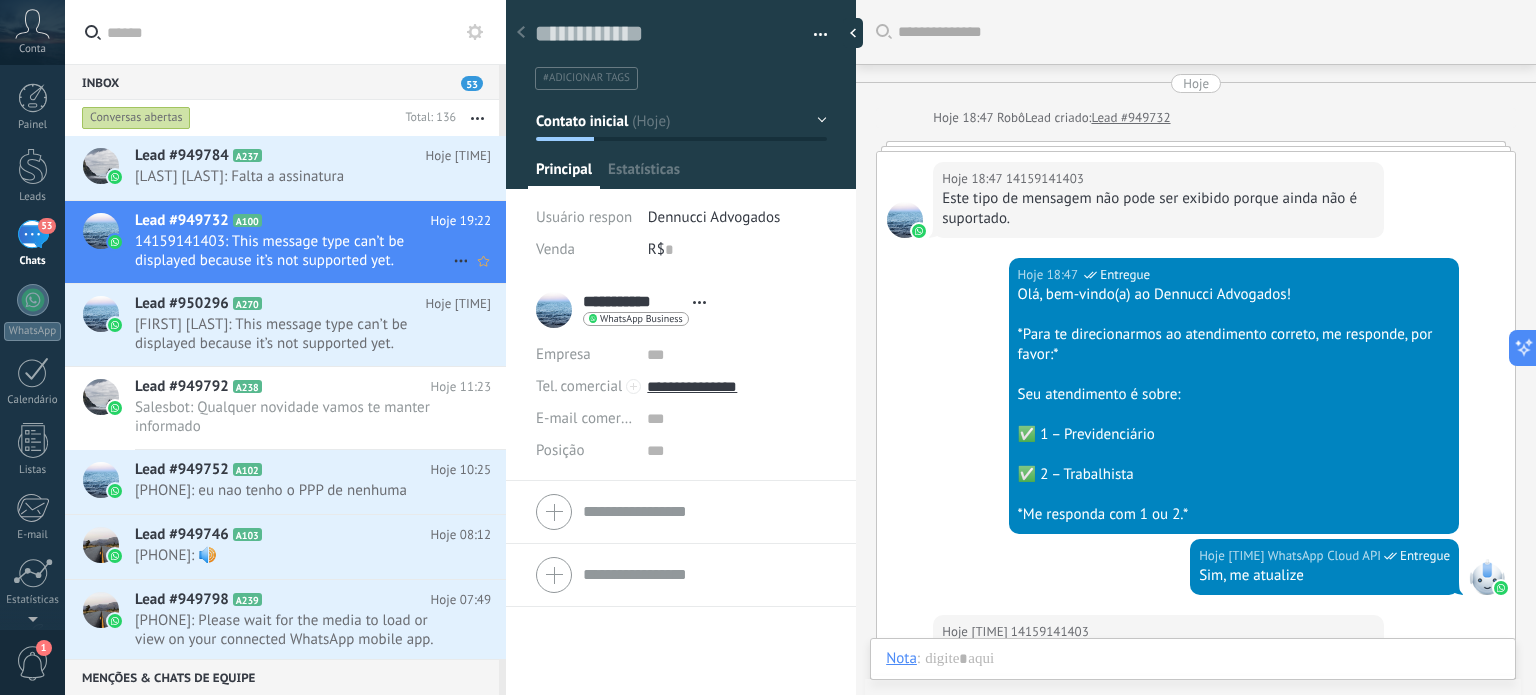 scroll, scrollTop: 750, scrollLeft: 0, axis: vertical 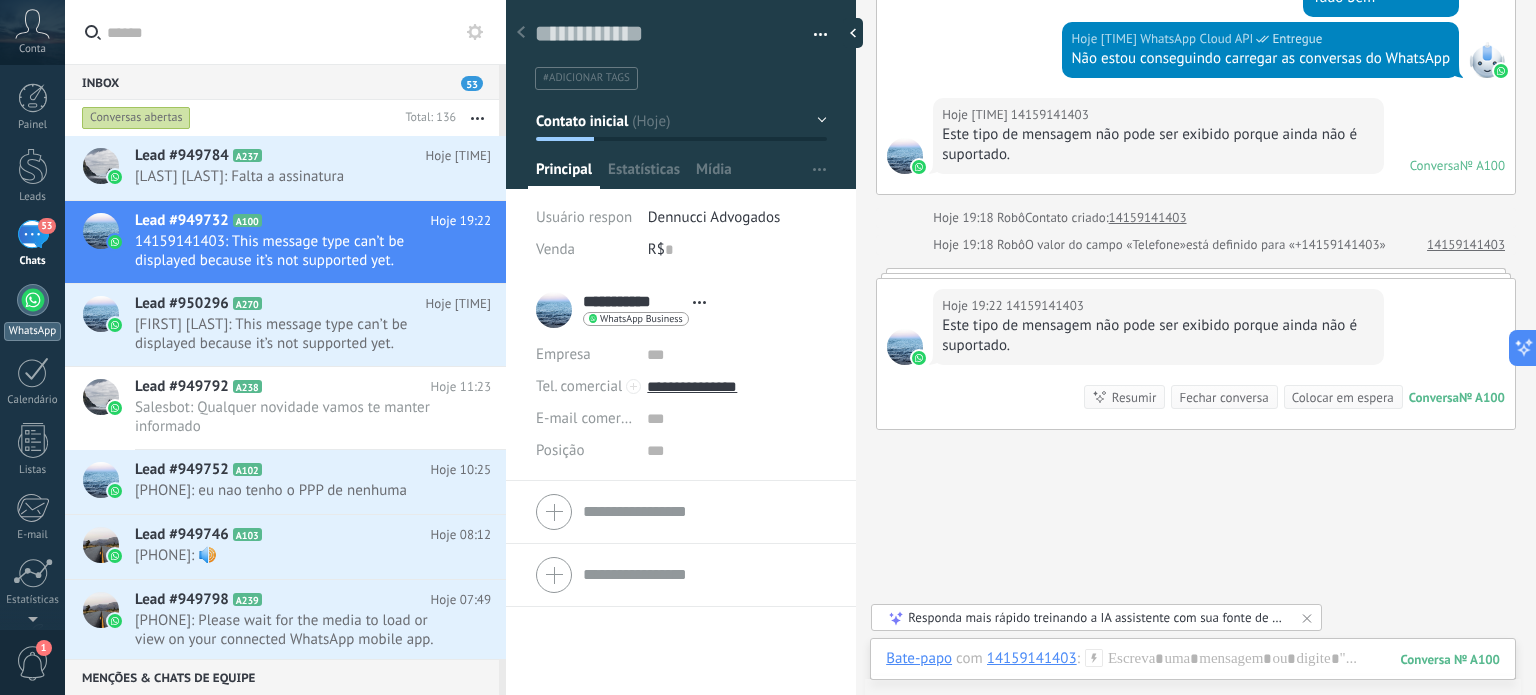 click on "WhatsApp" at bounding box center (32, 312) 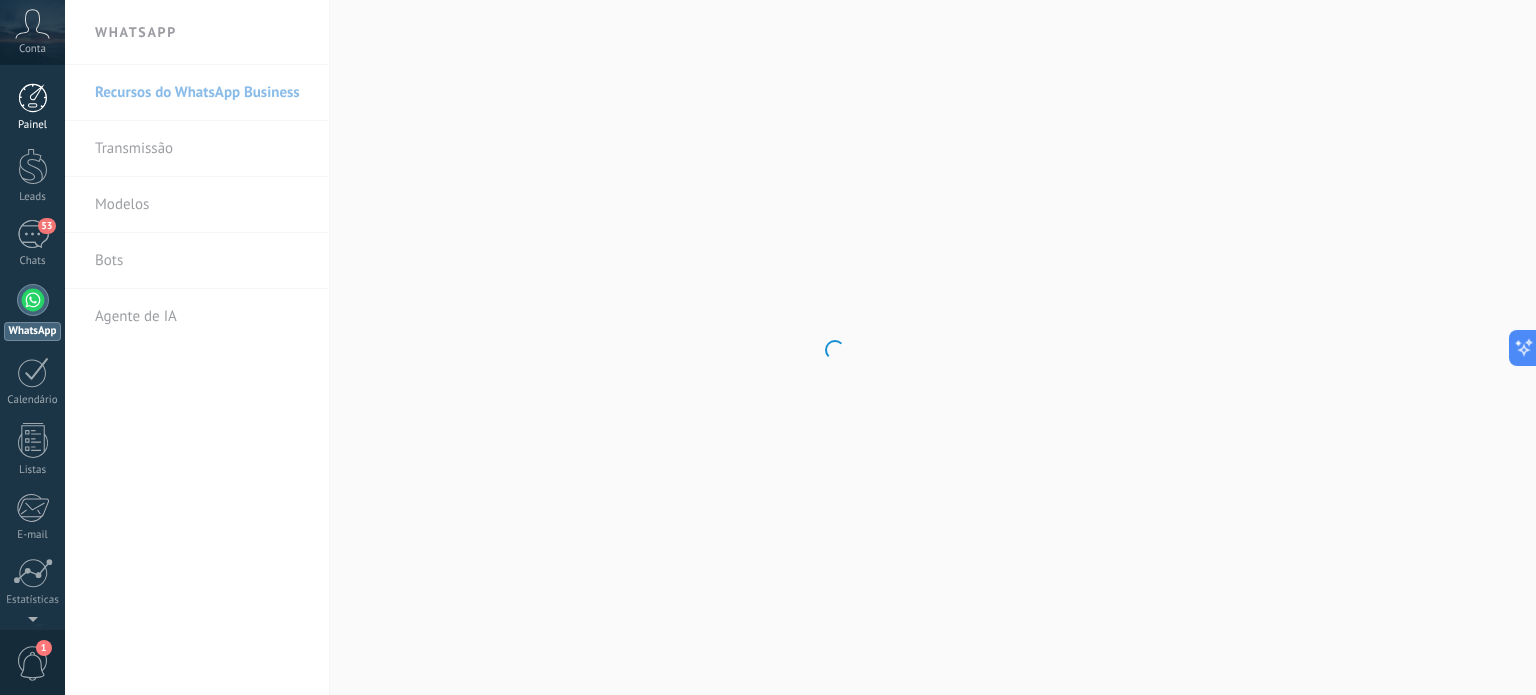 click at bounding box center [33, 98] 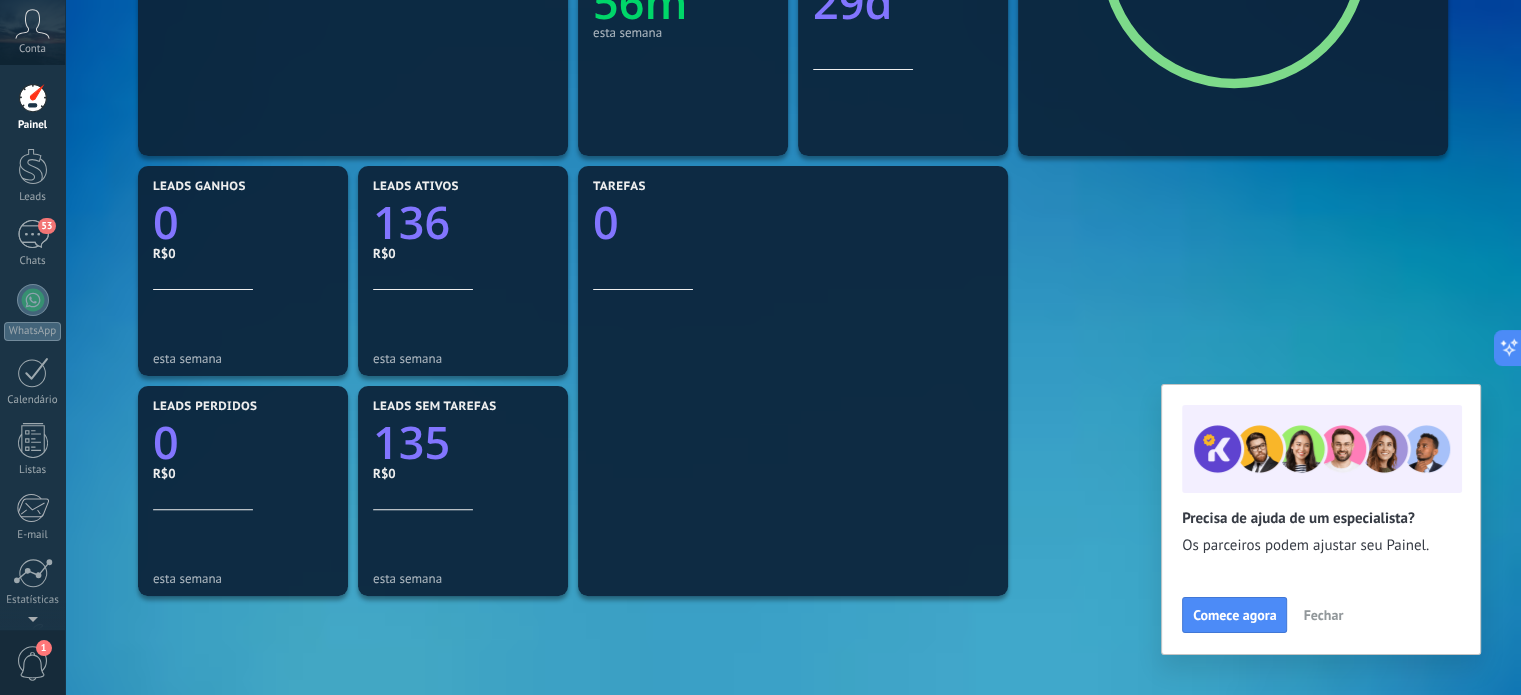 scroll, scrollTop: 0, scrollLeft: 0, axis: both 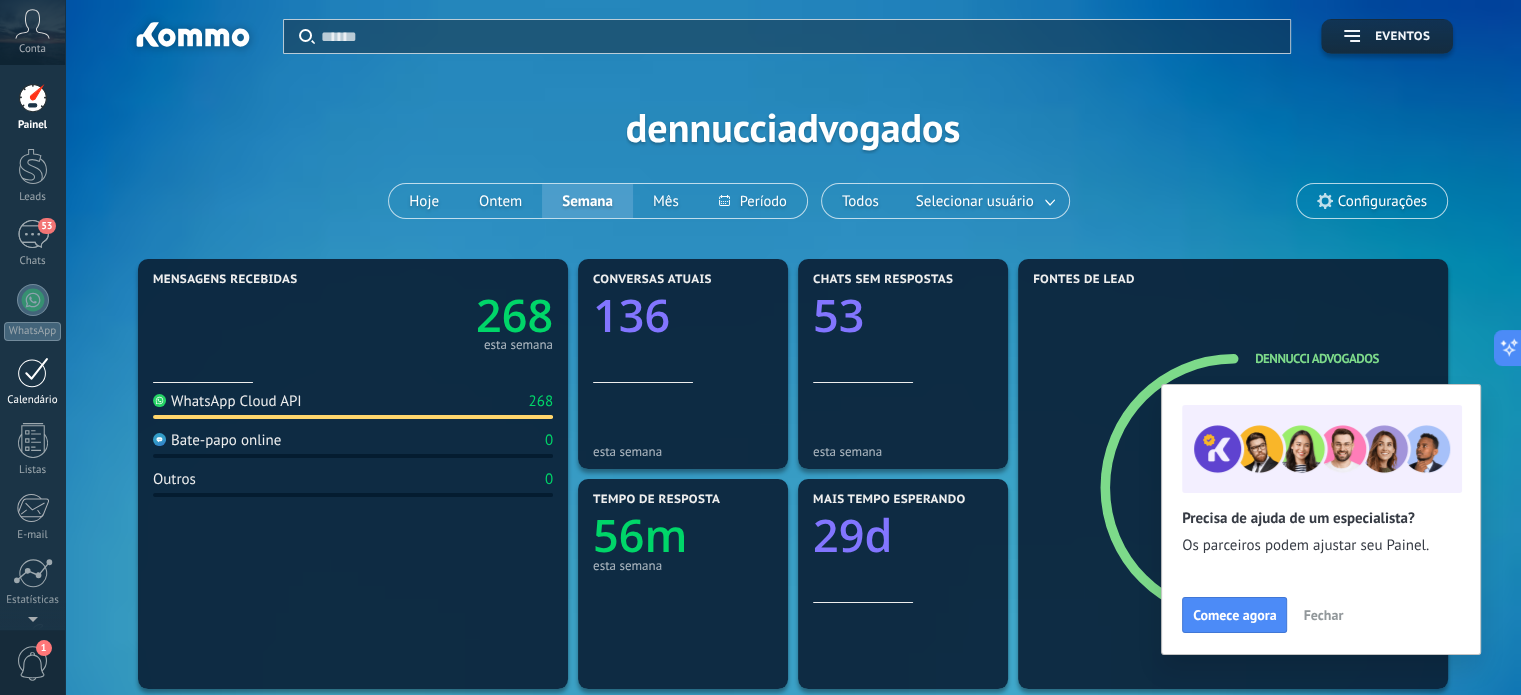 click at bounding box center (33, 372) 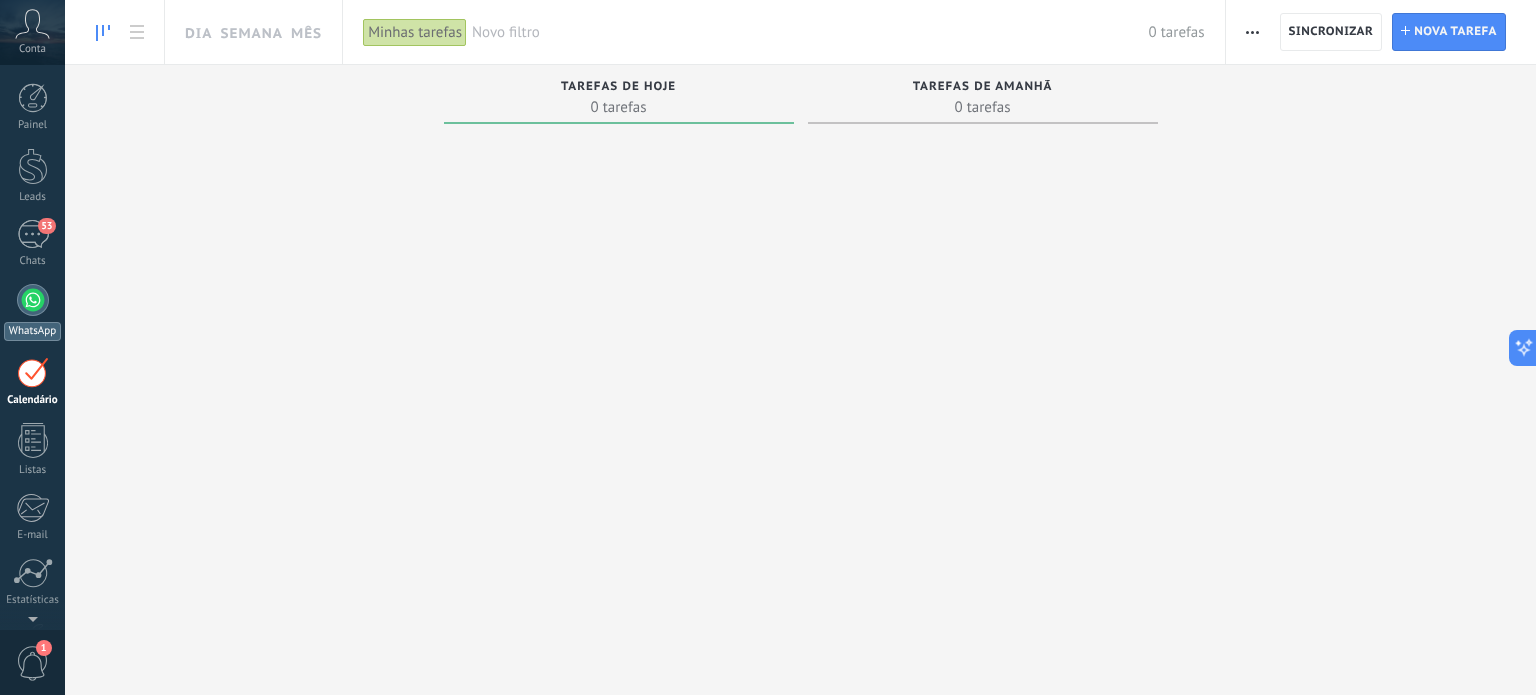 click at bounding box center (33, 300) 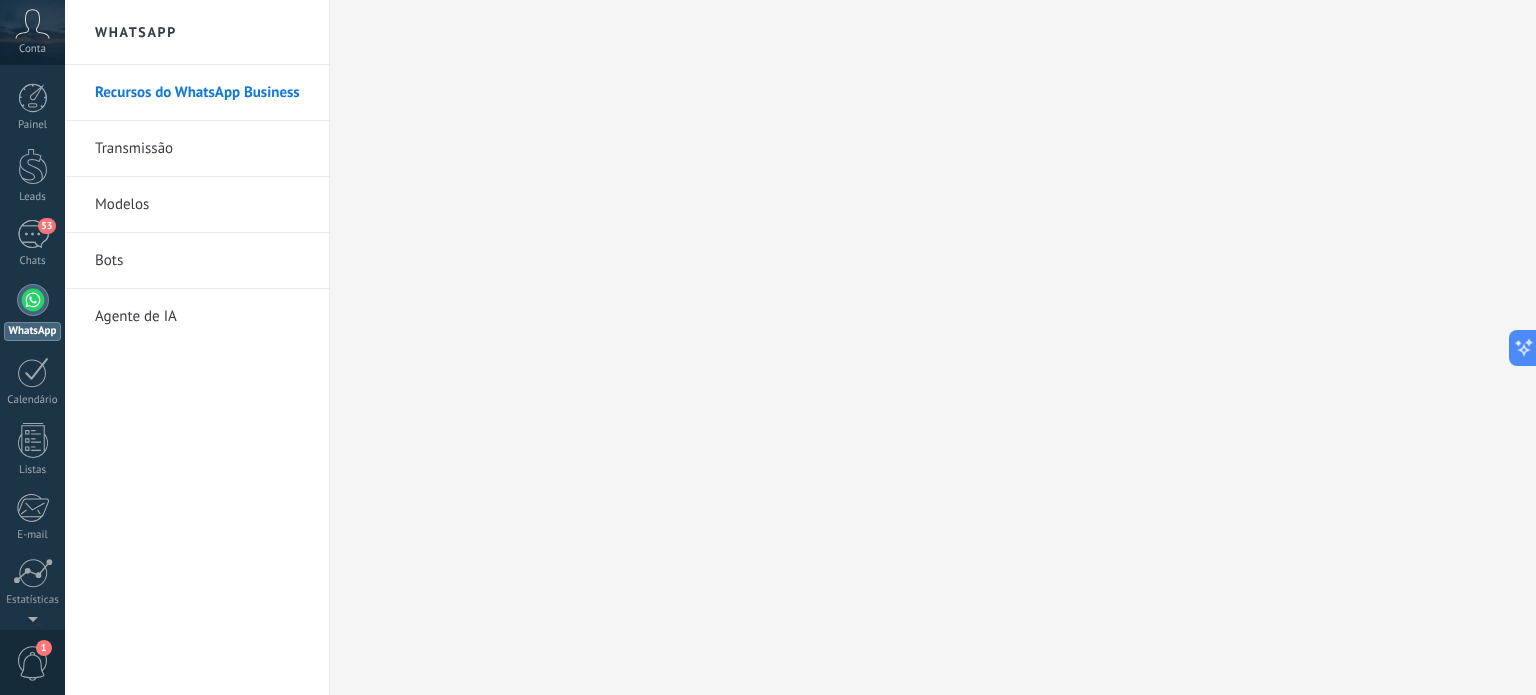 click 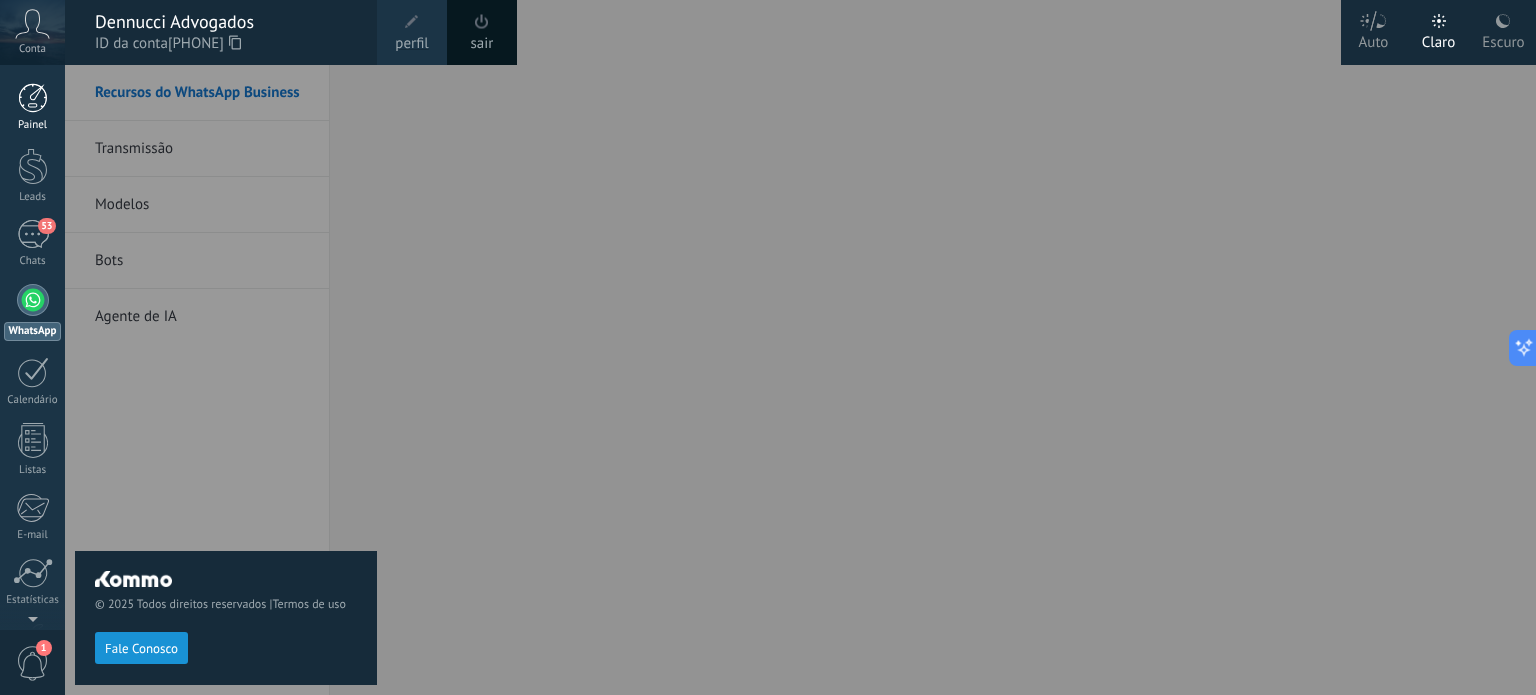 click on "Painel" at bounding box center [32, 107] 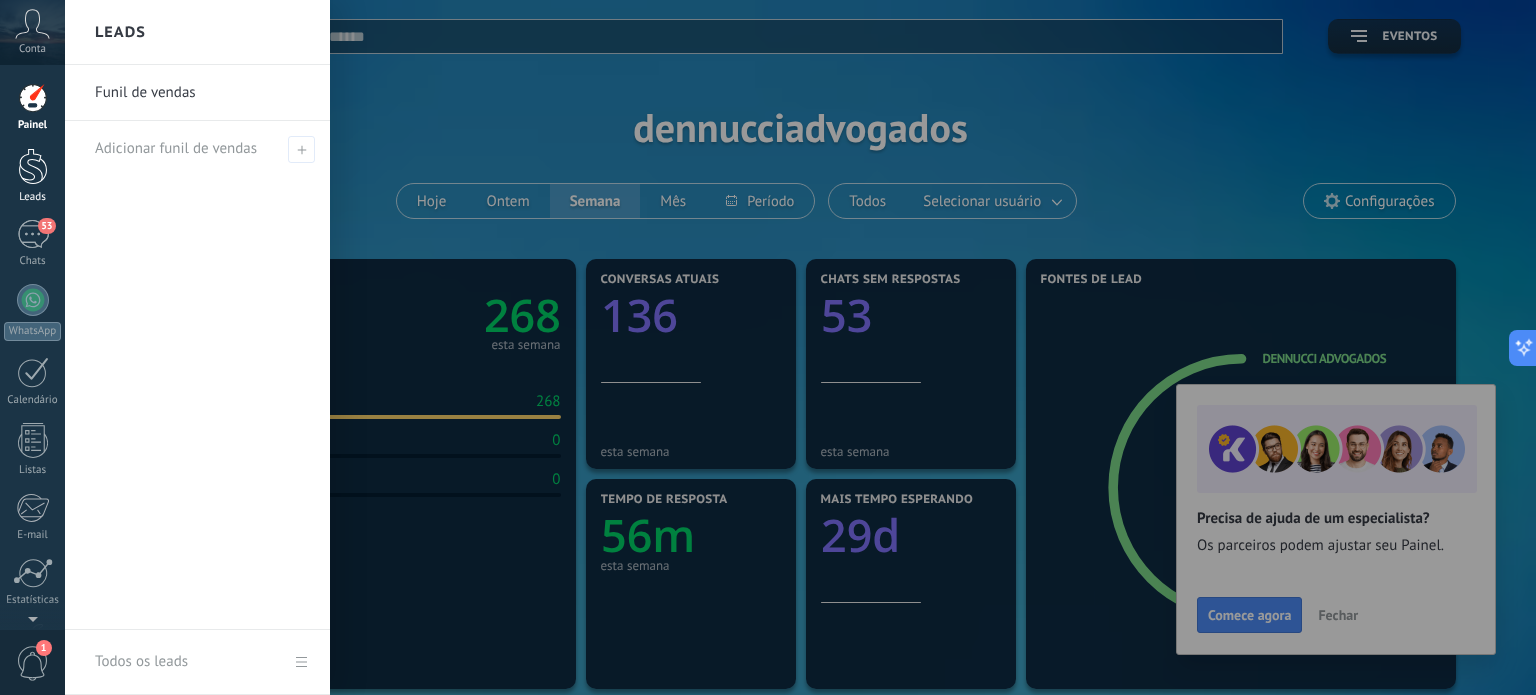 click at bounding box center (33, 166) 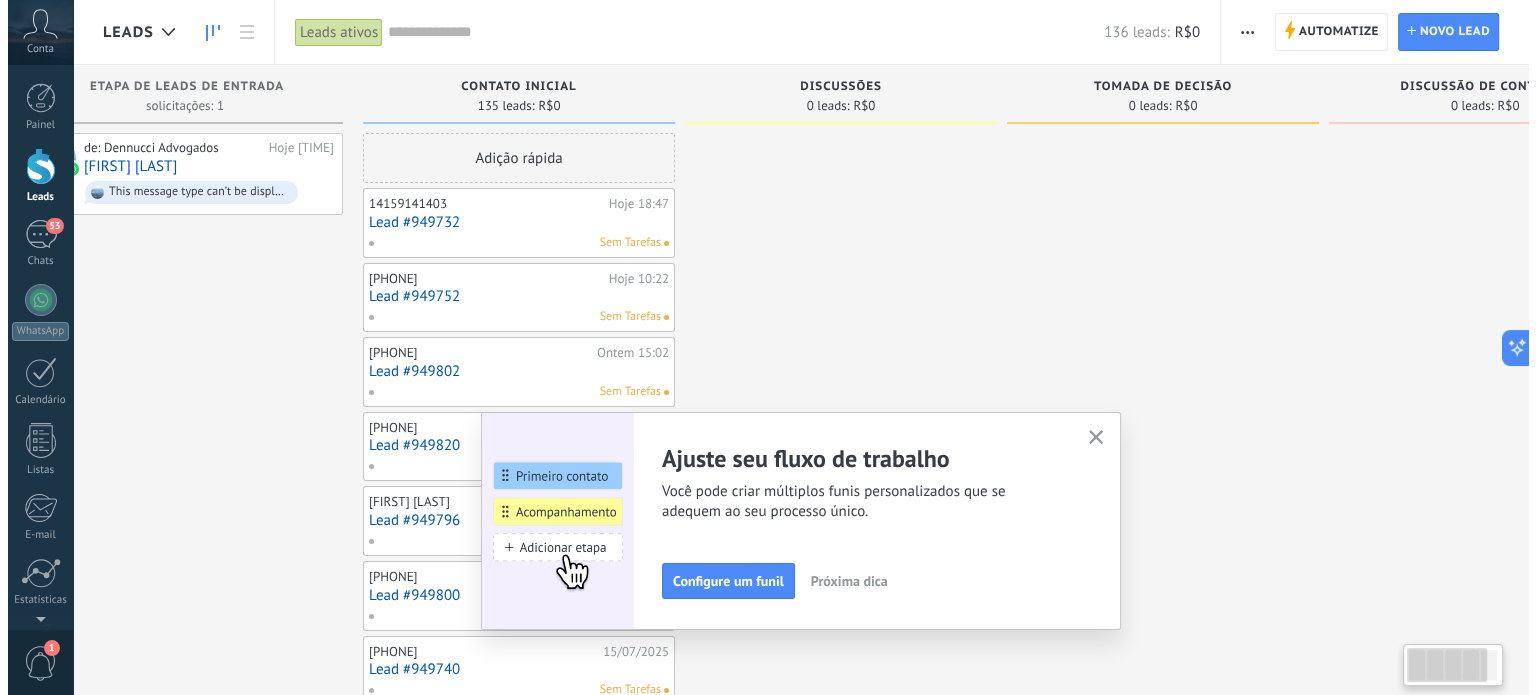 scroll, scrollTop: 0, scrollLeft: 0, axis: both 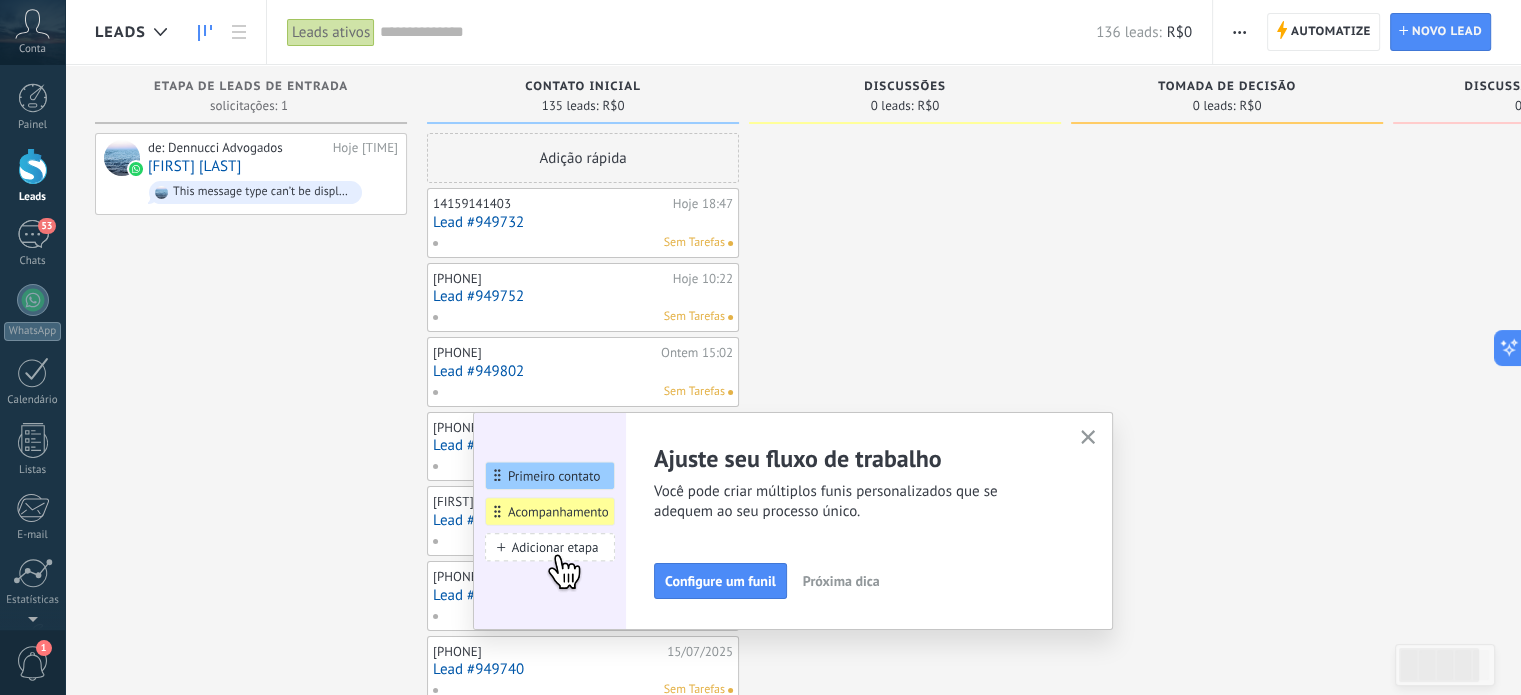 drag, startPoint x: 1256, startPoint y: 166, endPoint x: 1535, endPoint y: 87, distance: 289.96896 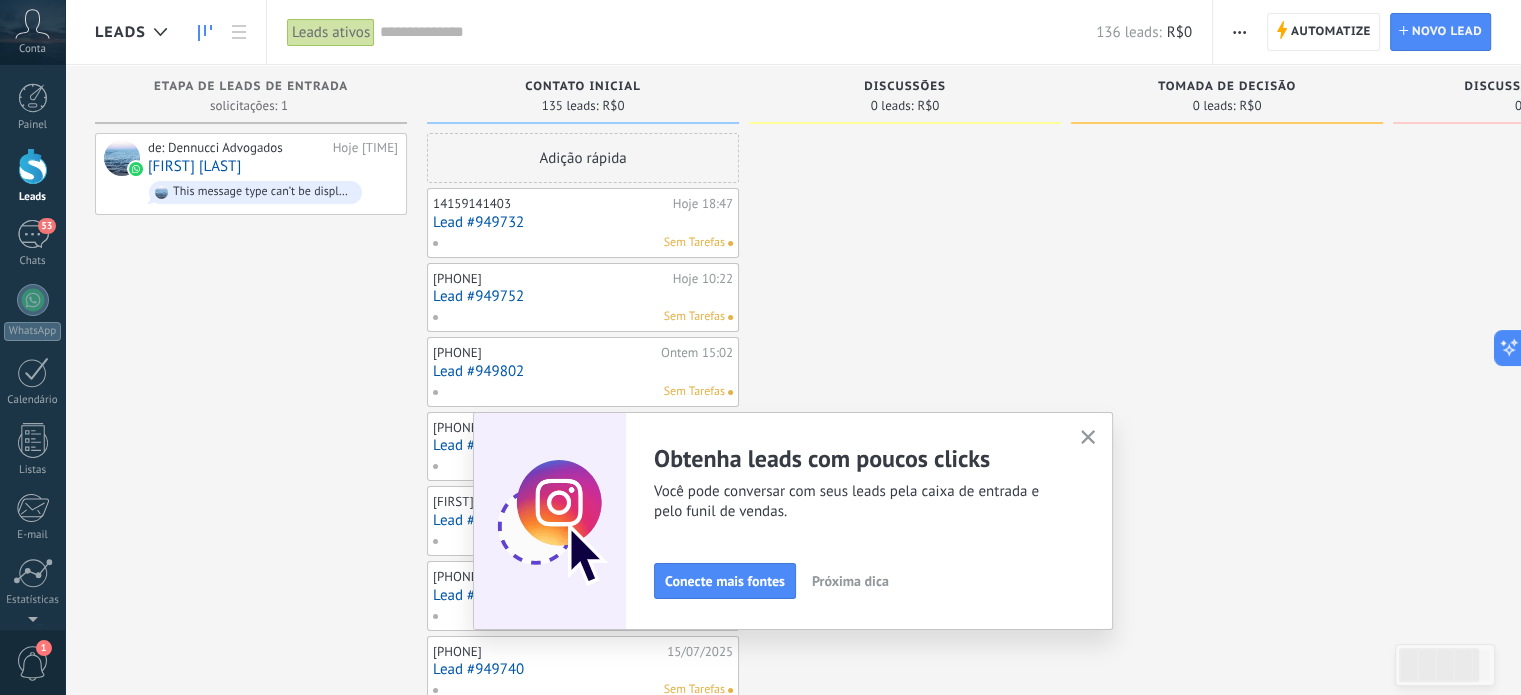 click 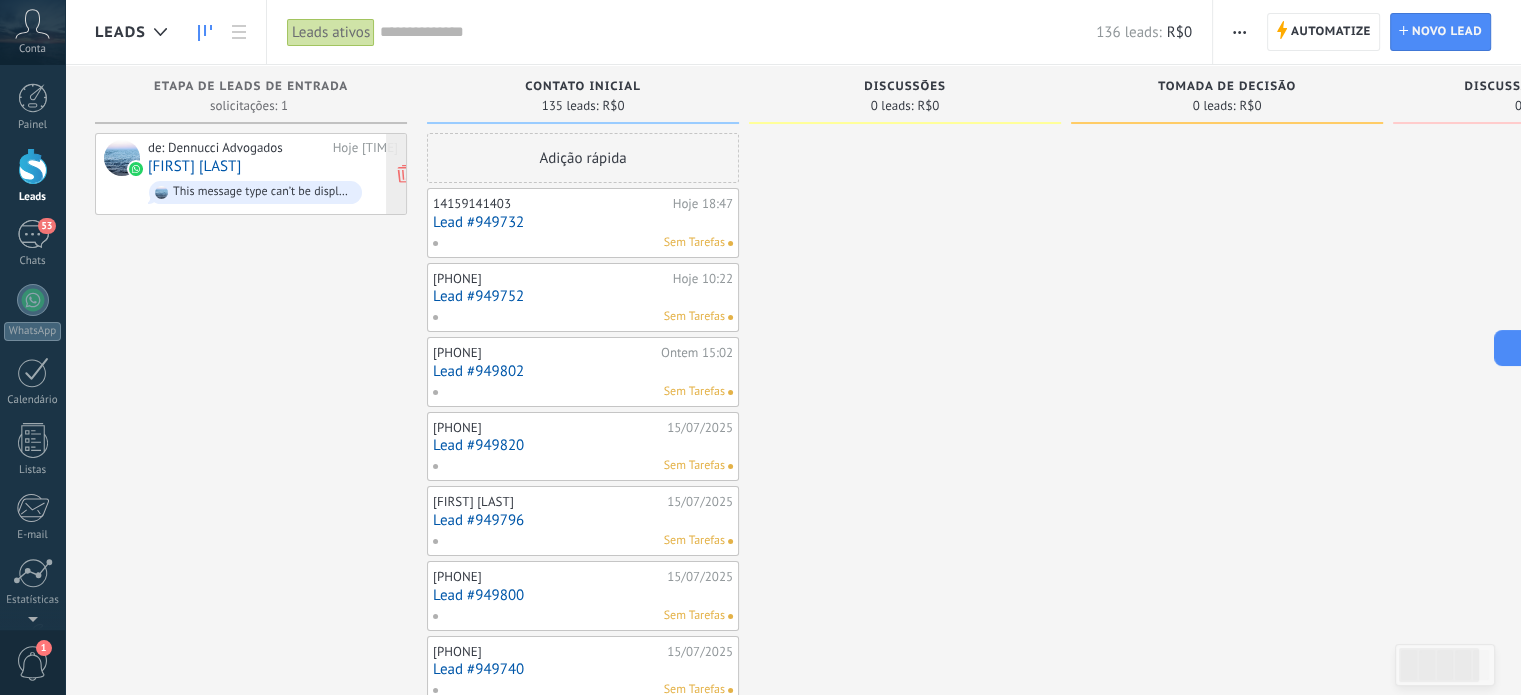 click on "[FIRST] [LAST]" at bounding box center [194, 166] 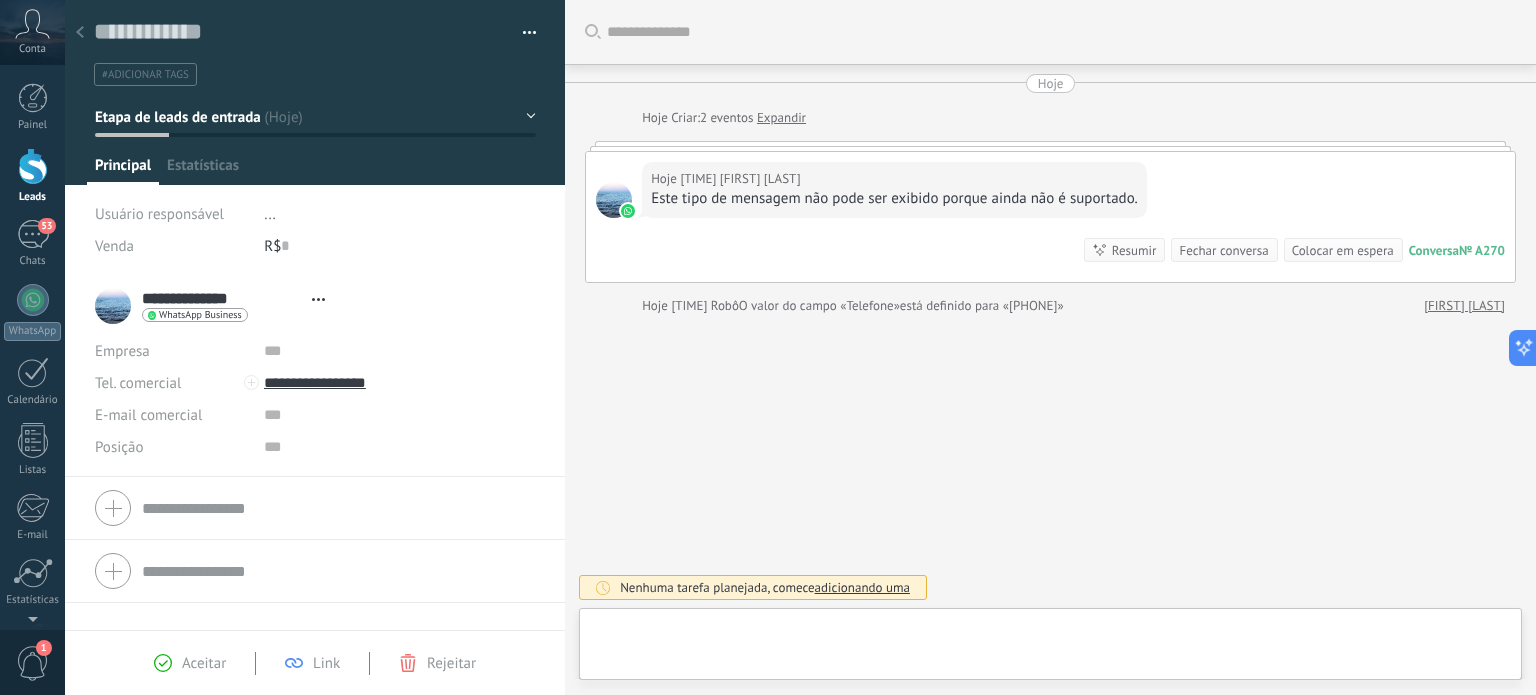 type on "**********" 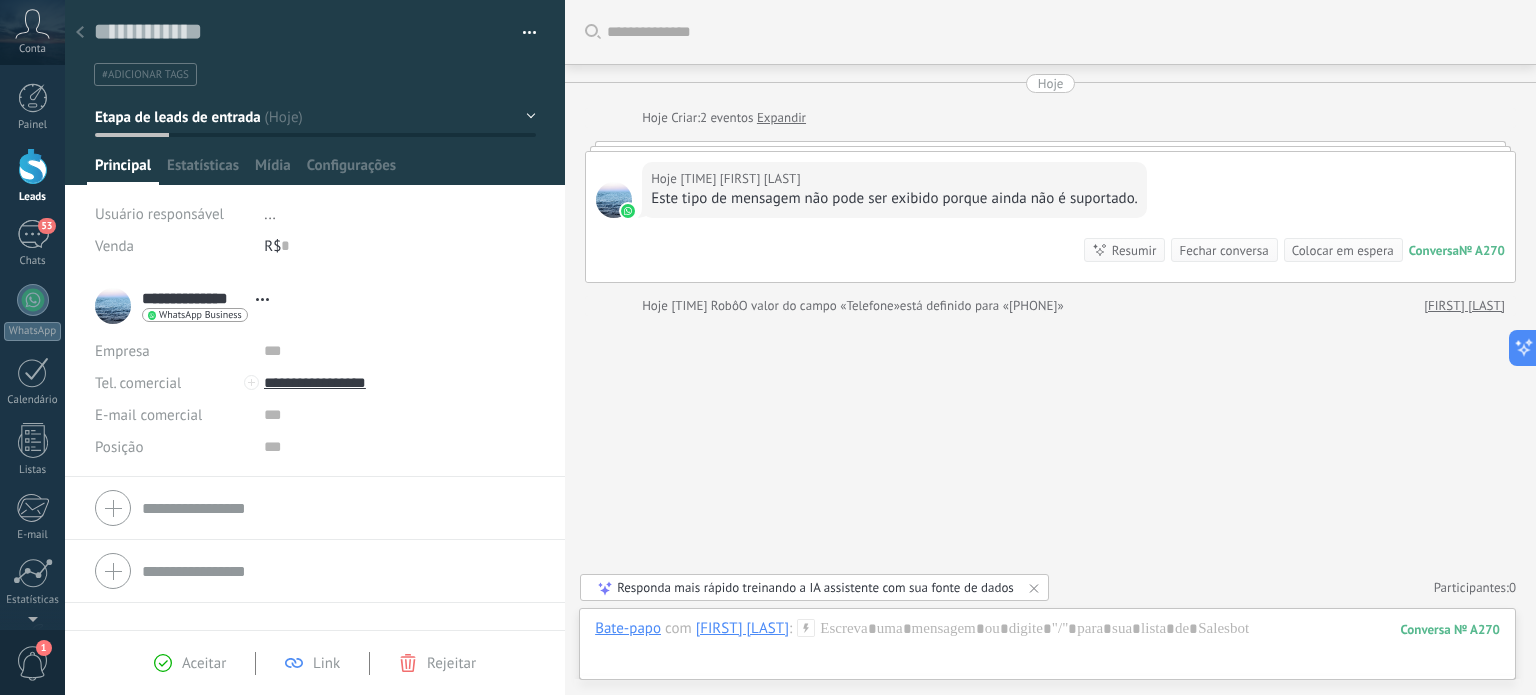 click on "Este tipo de mensagem não pode ser exibido porque ainda não é suportado." at bounding box center (894, 199) 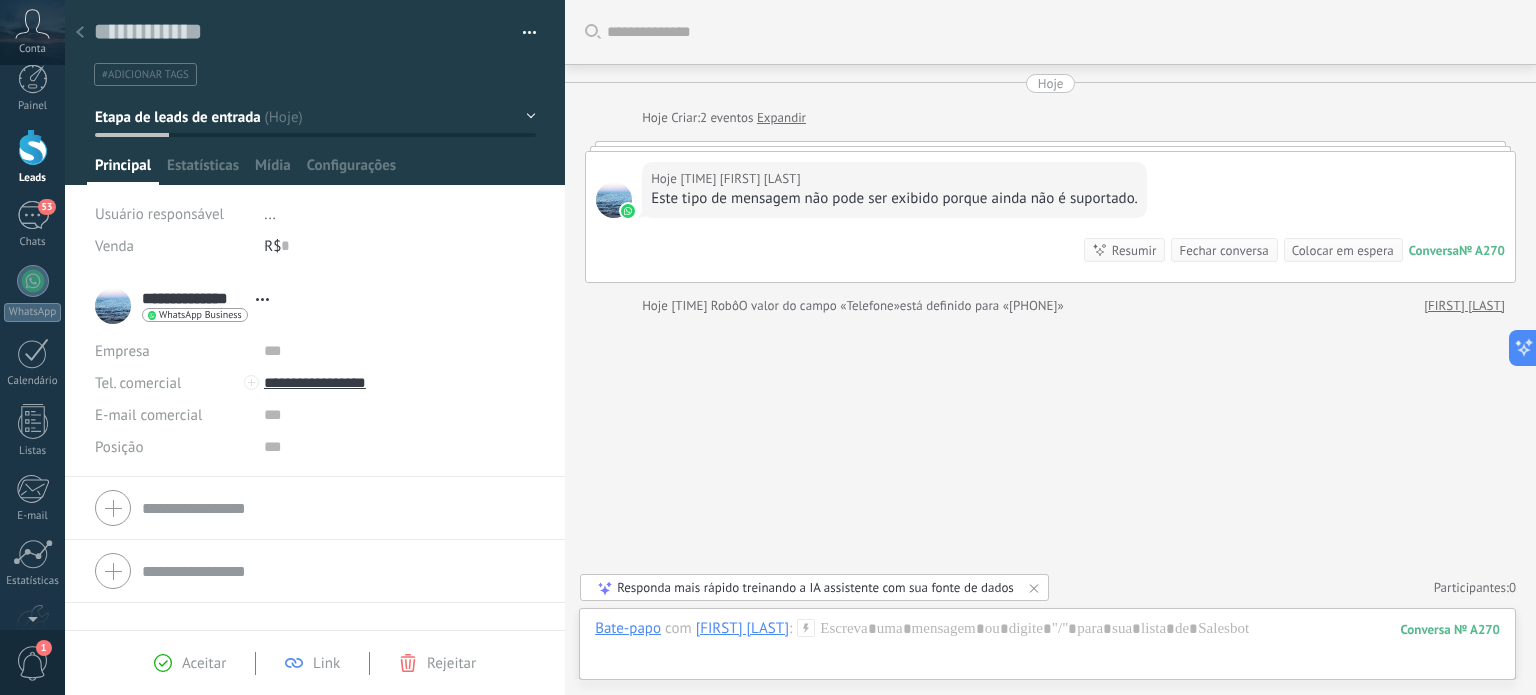 scroll, scrollTop: 0, scrollLeft: 0, axis: both 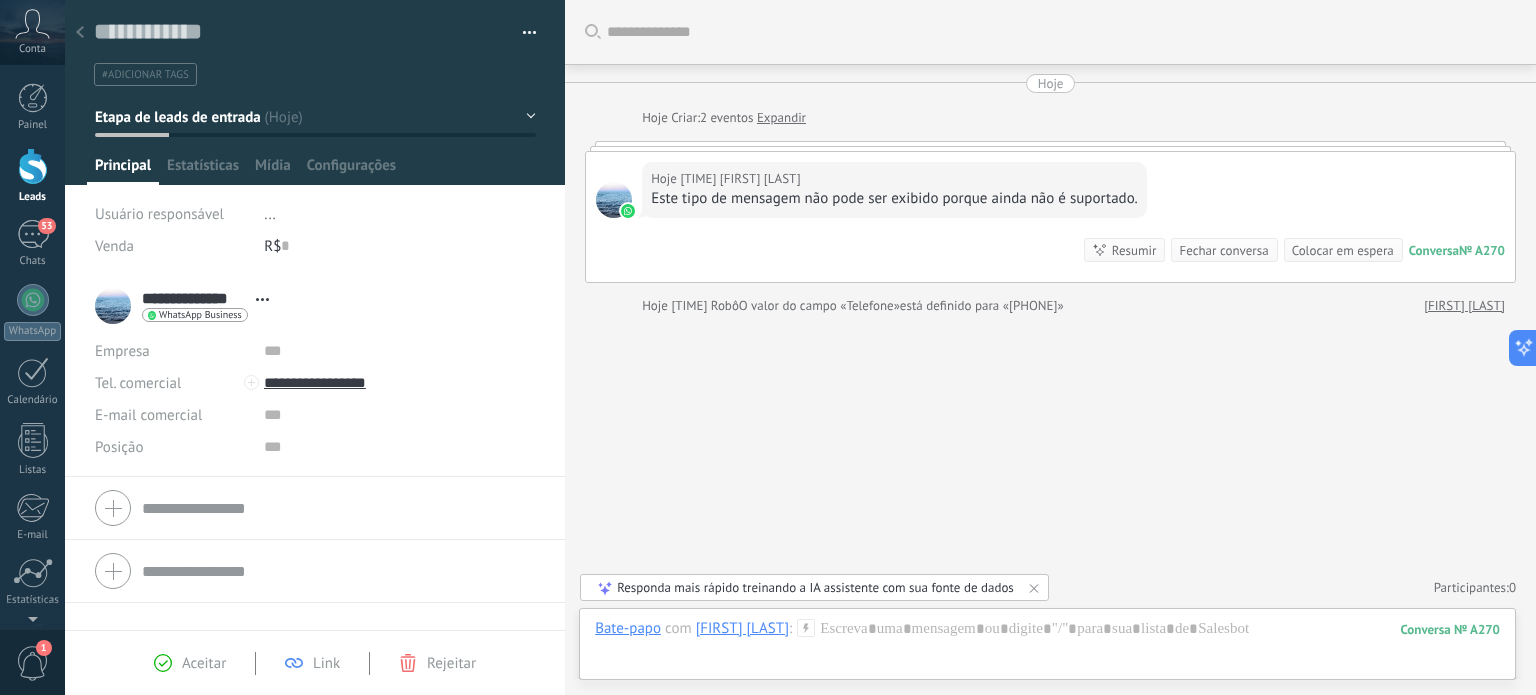 click on "1" at bounding box center [33, 663] 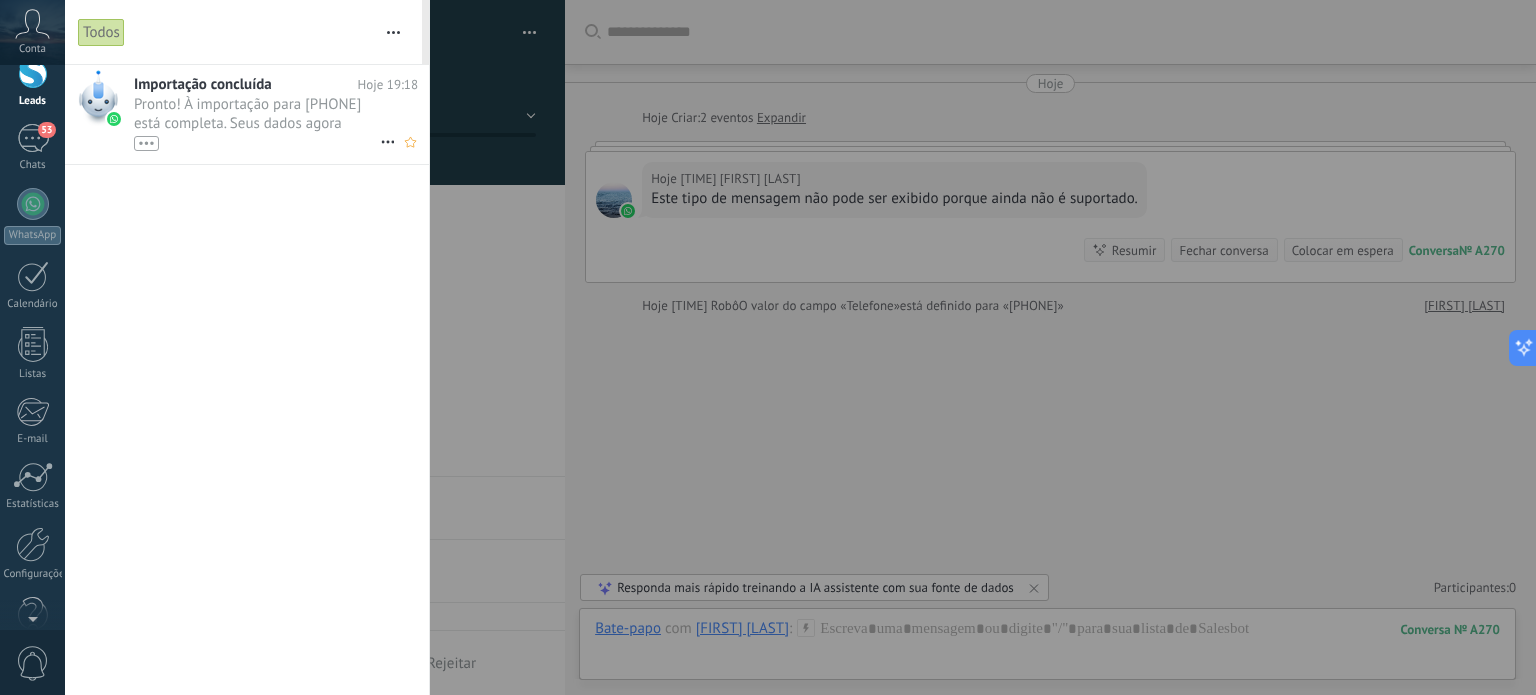 scroll, scrollTop: 0, scrollLeft: 0, axis: both 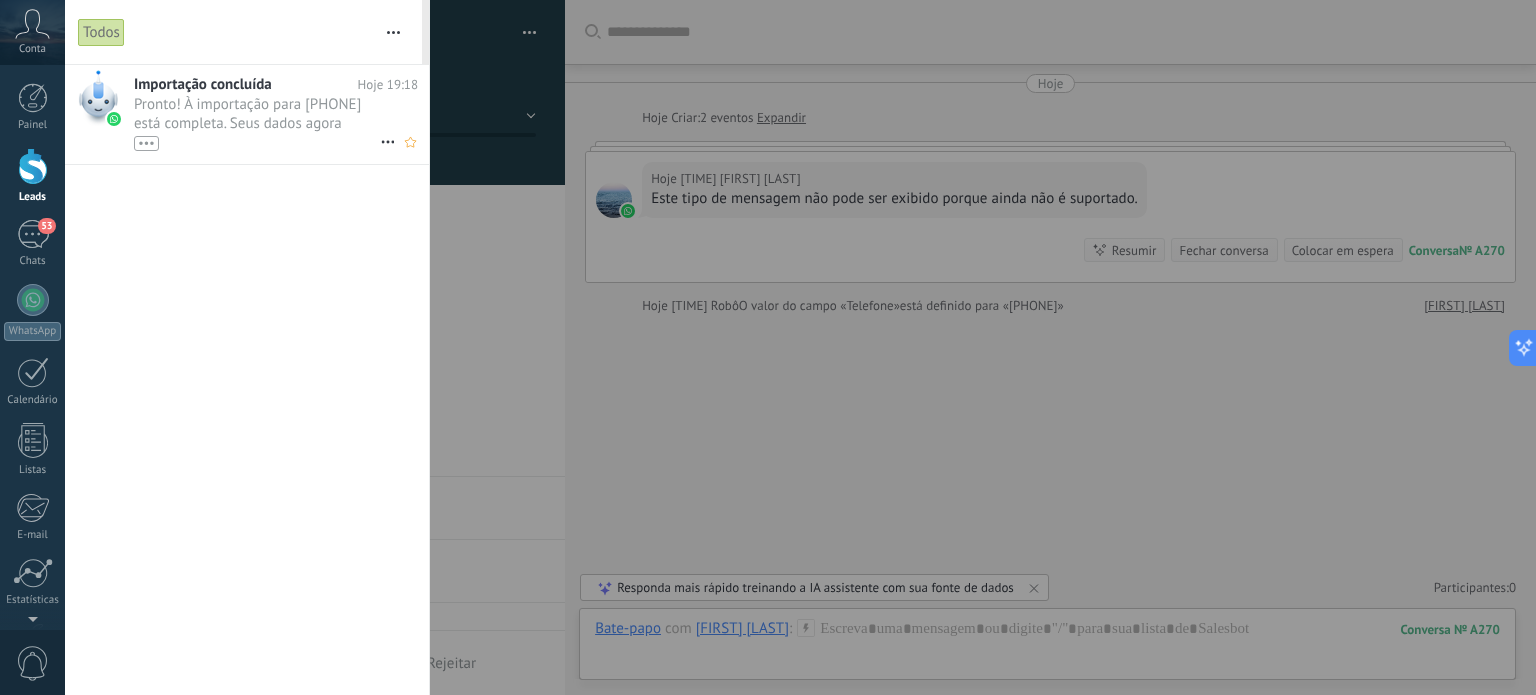 click on "Pronto! À importação para [PHONE] está completa. Seus dados agora estão na Kommo.
•••" at bounding box center [257, 123] 